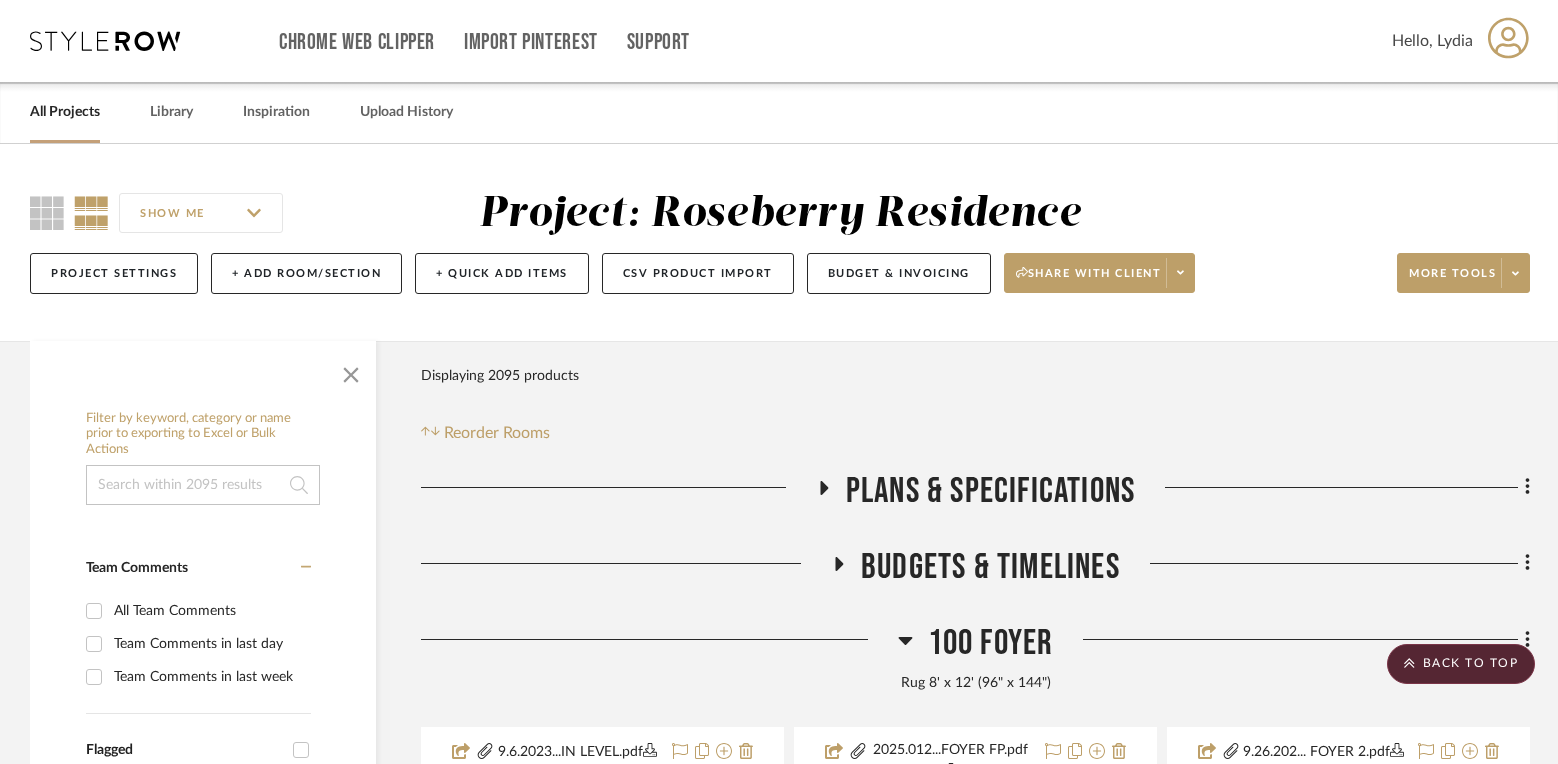 scroll, scrollTop: 5006, scrollLeft: 0, axis: vertical 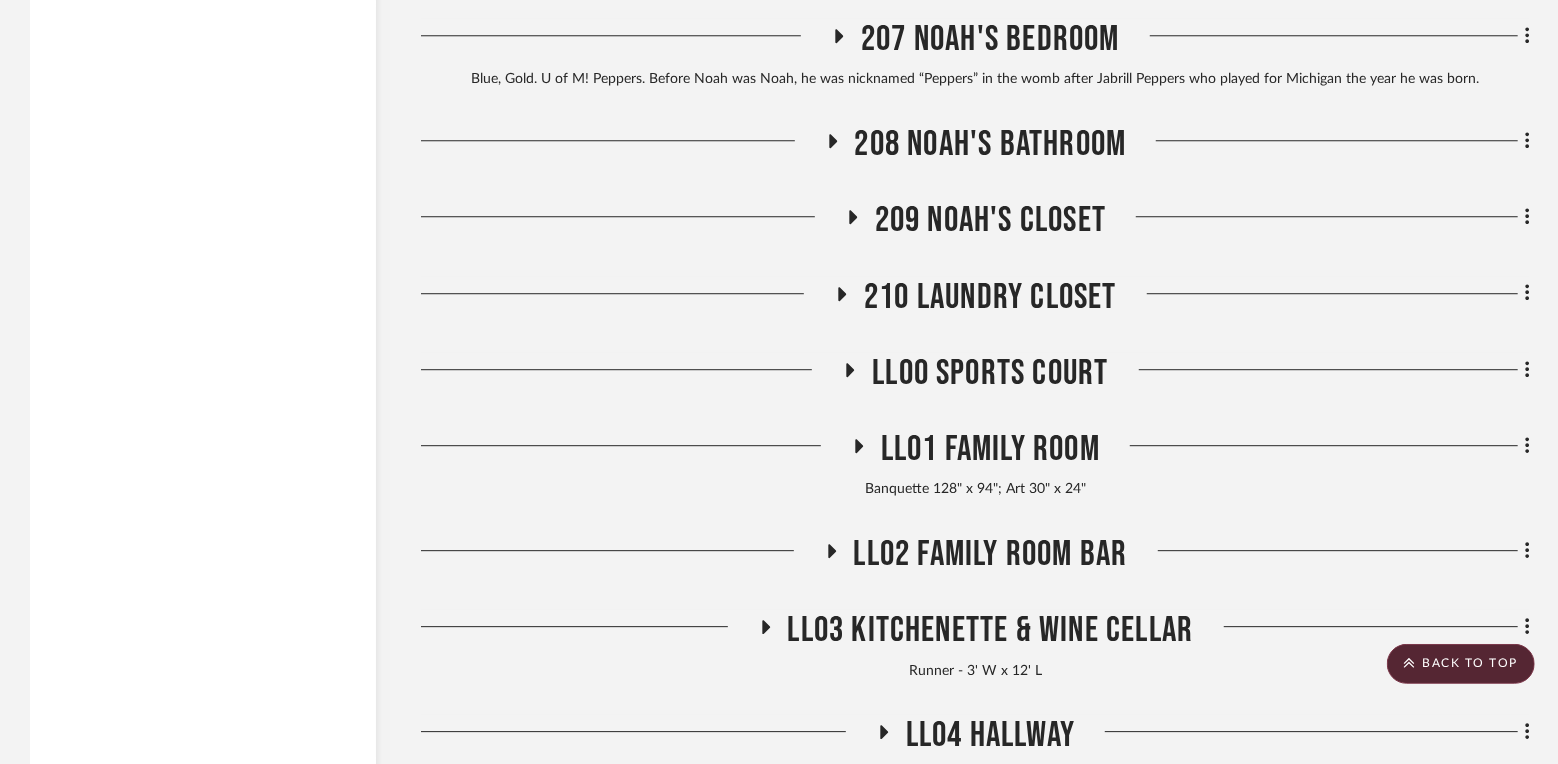 click on "Plans & Specifications Budgets & Timelines 100 Foyer Rug 8' x 12' (96" x 144")  9.6.2023...IN LEVEL.pdf   9.5.2023 Main Living Floor Plan  By  Unknown
Team Status Internal Client Status client Comments:  Submit   100 Foyer   101 Living Room     Katelyn Nolan  2025.012...FOYER FP.pdf   2025.0127 Foyer Floor Plan  By  Unknown
Team Status Internal Client Status client Comments:  Submit   100 Foyer     Katelyn Nolan  9.26.202... FOYER 2.pdf   9.26.2023 Foyer Art Option 2 Elevation  By  Unknown
Team Status Internal Client Status client Comments:  Submit   100 Foyer     Katelyn Nolan  4.8.2024...OYER (2).pdf   4.19.2024 Foyer Ceiling Detail  By  Unknown
Team Status Internal Client Status client Comments:  Submit   100 Foyer     Katelyn Nolan  Front Foyer
Team Status Internal Client Status client Comments:  Submit   100 Foyer     Lydia Karpack  Colors for Custom Fromental Wall Panels  By  Unknown Team Status Internal Client Status client Comments:  Submit   100 Foyer   101 Living Room" 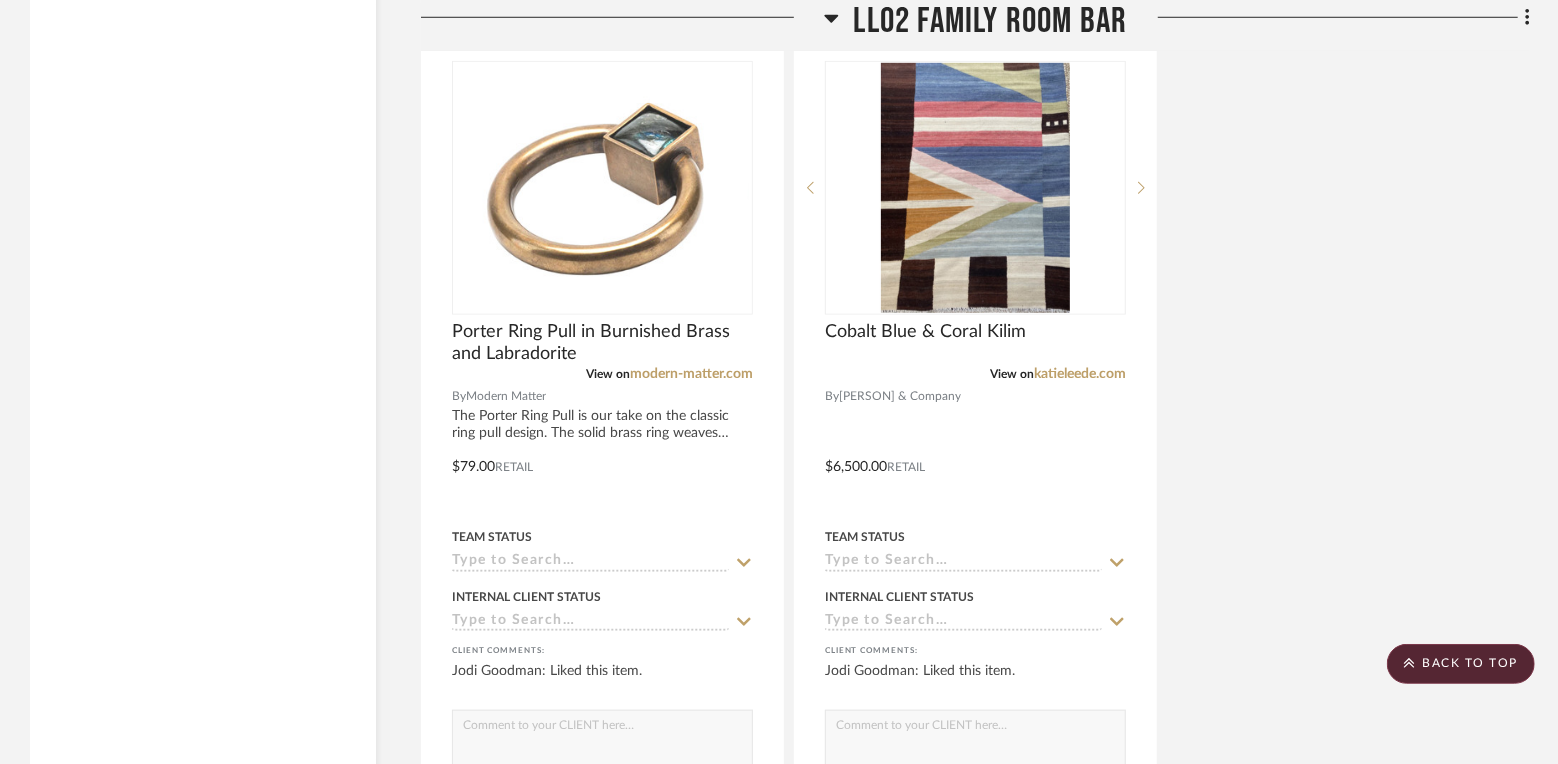 scroll, scrollTop: 10750, scrollLeft: 0, axis: vertical 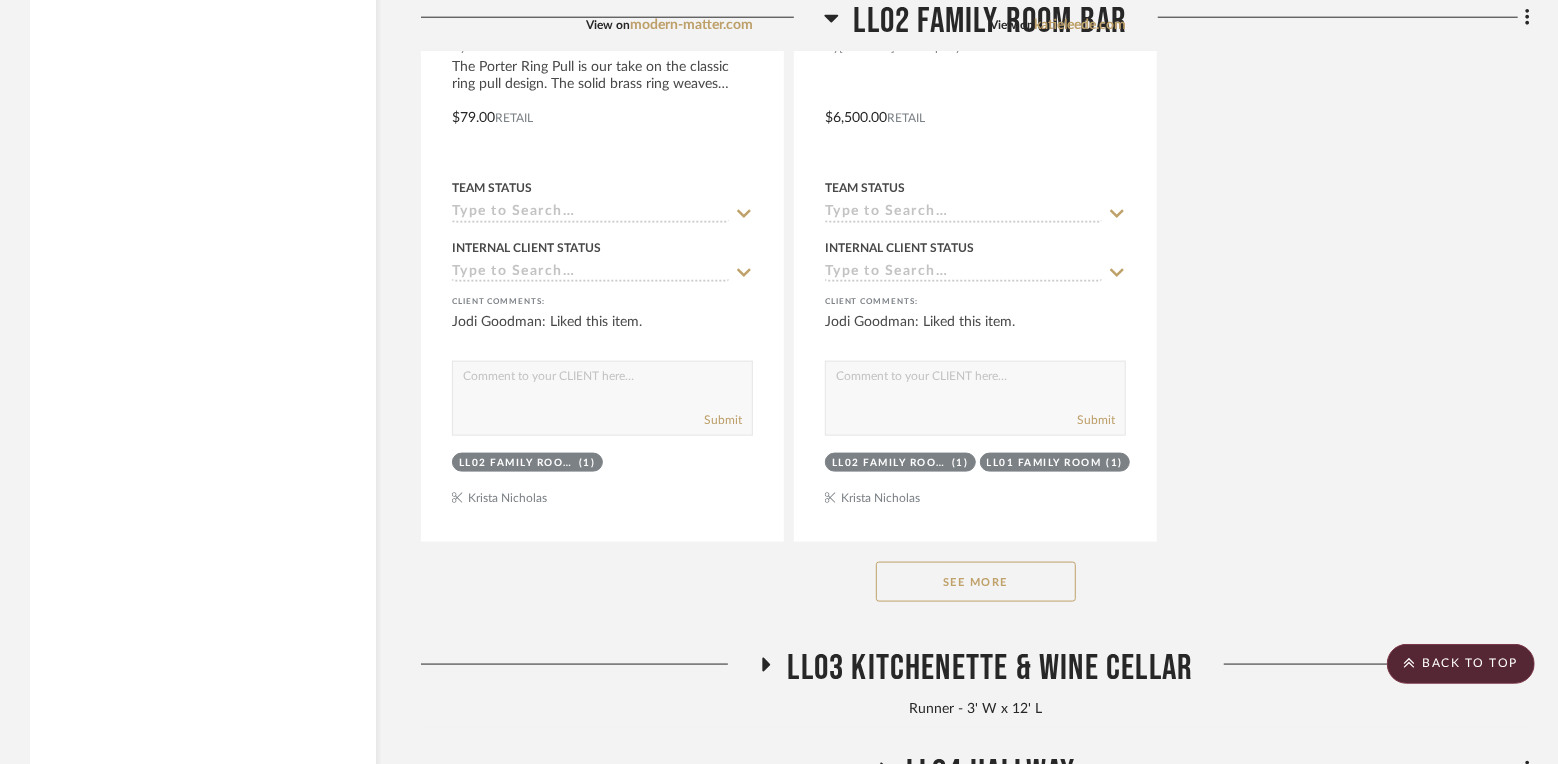 click on "See More" 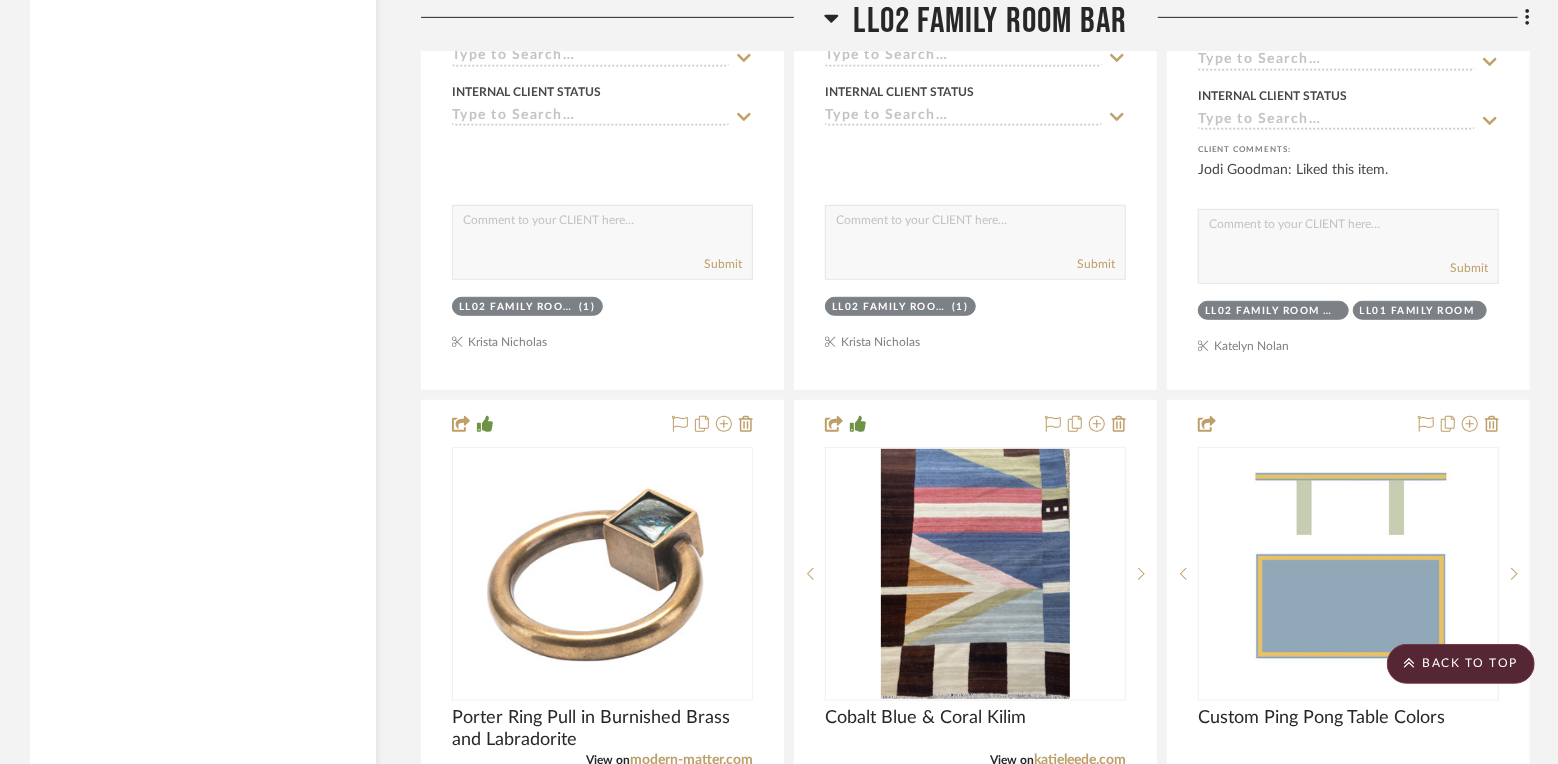 scroll, scrollTop: 10061, scrollLeft: 0, axis: vertical 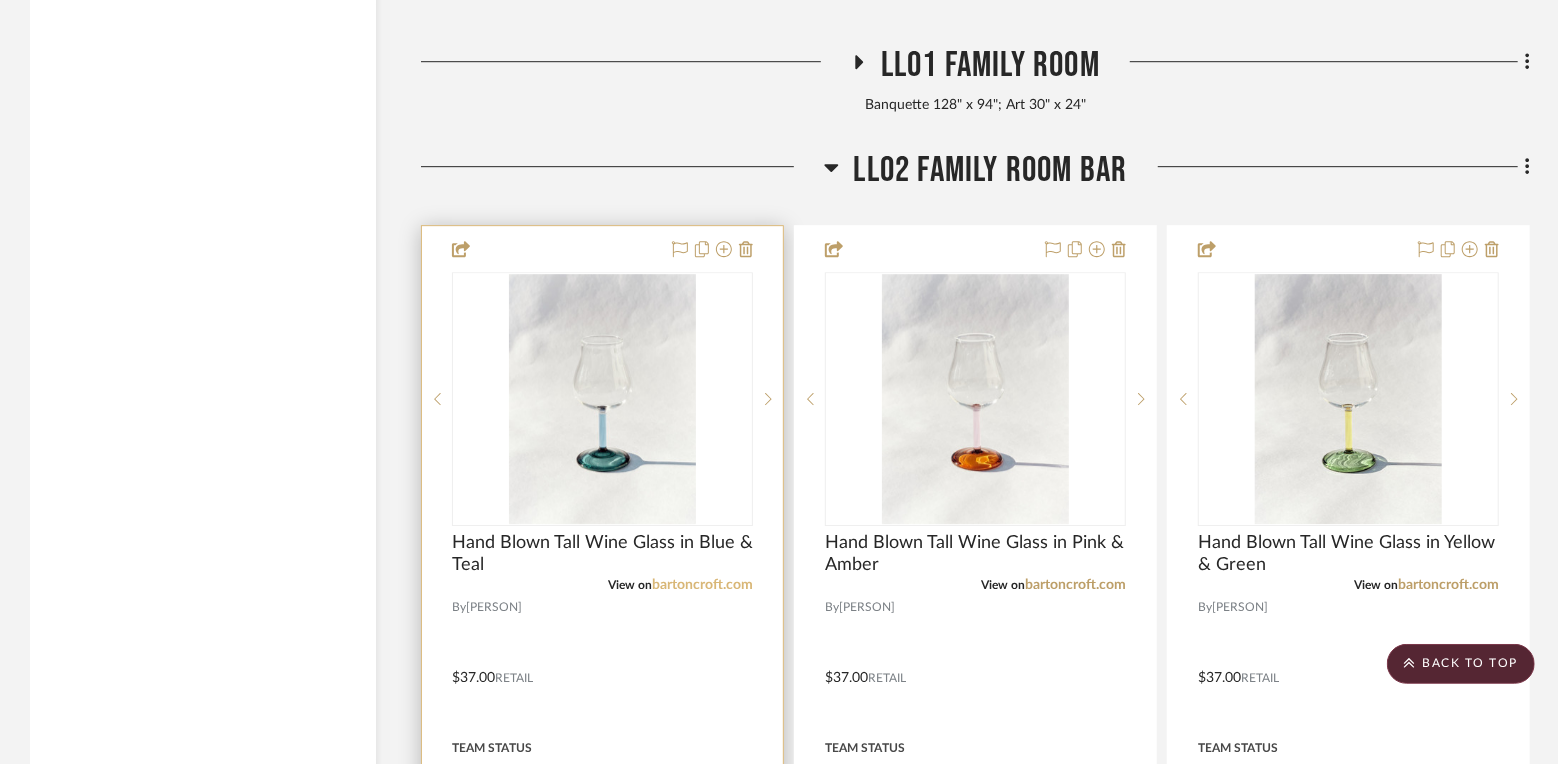 click on "bartoncroft.com" at bounding box center [702, 585] 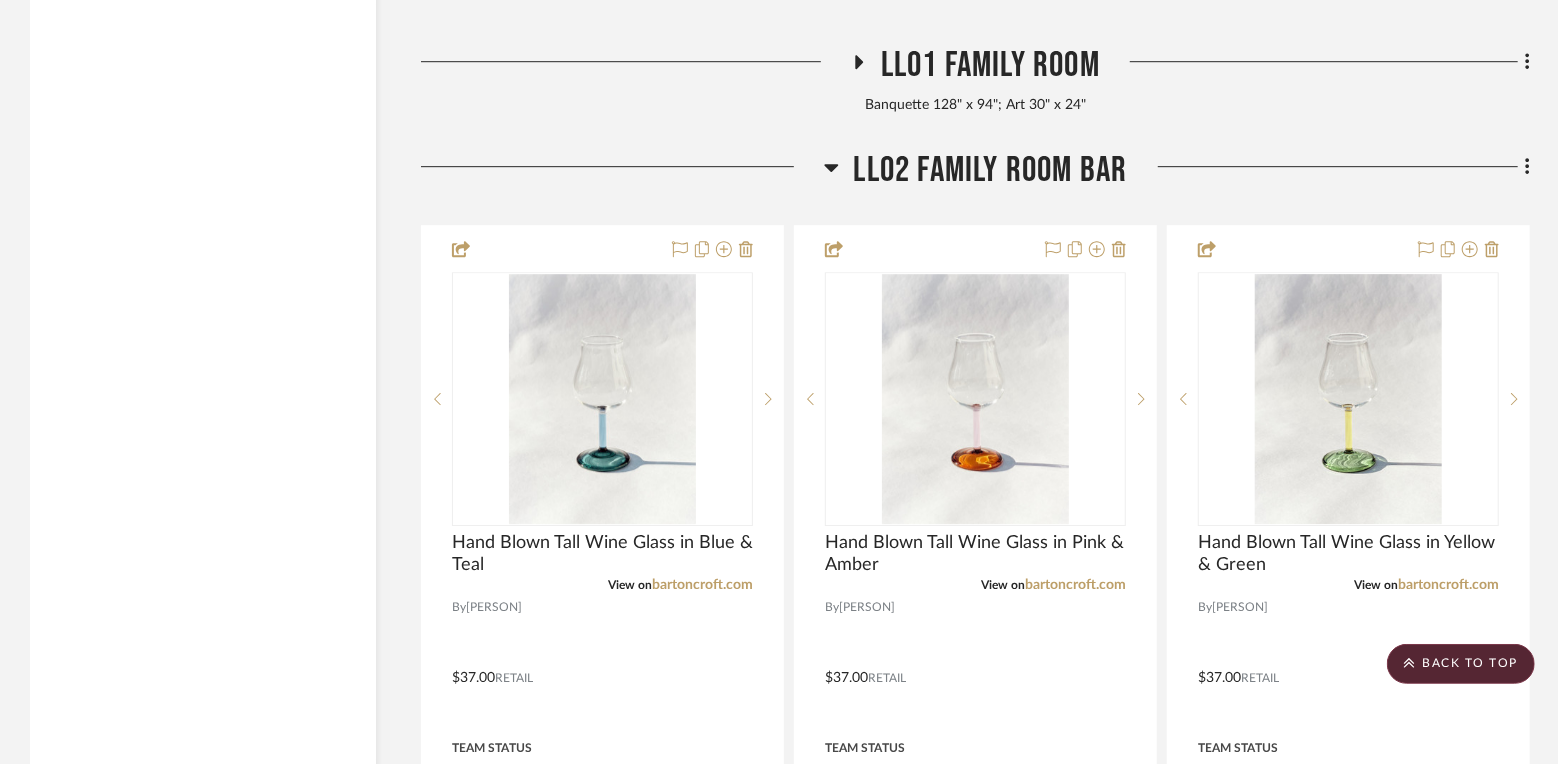 click on "LL02 Family Room Bar" 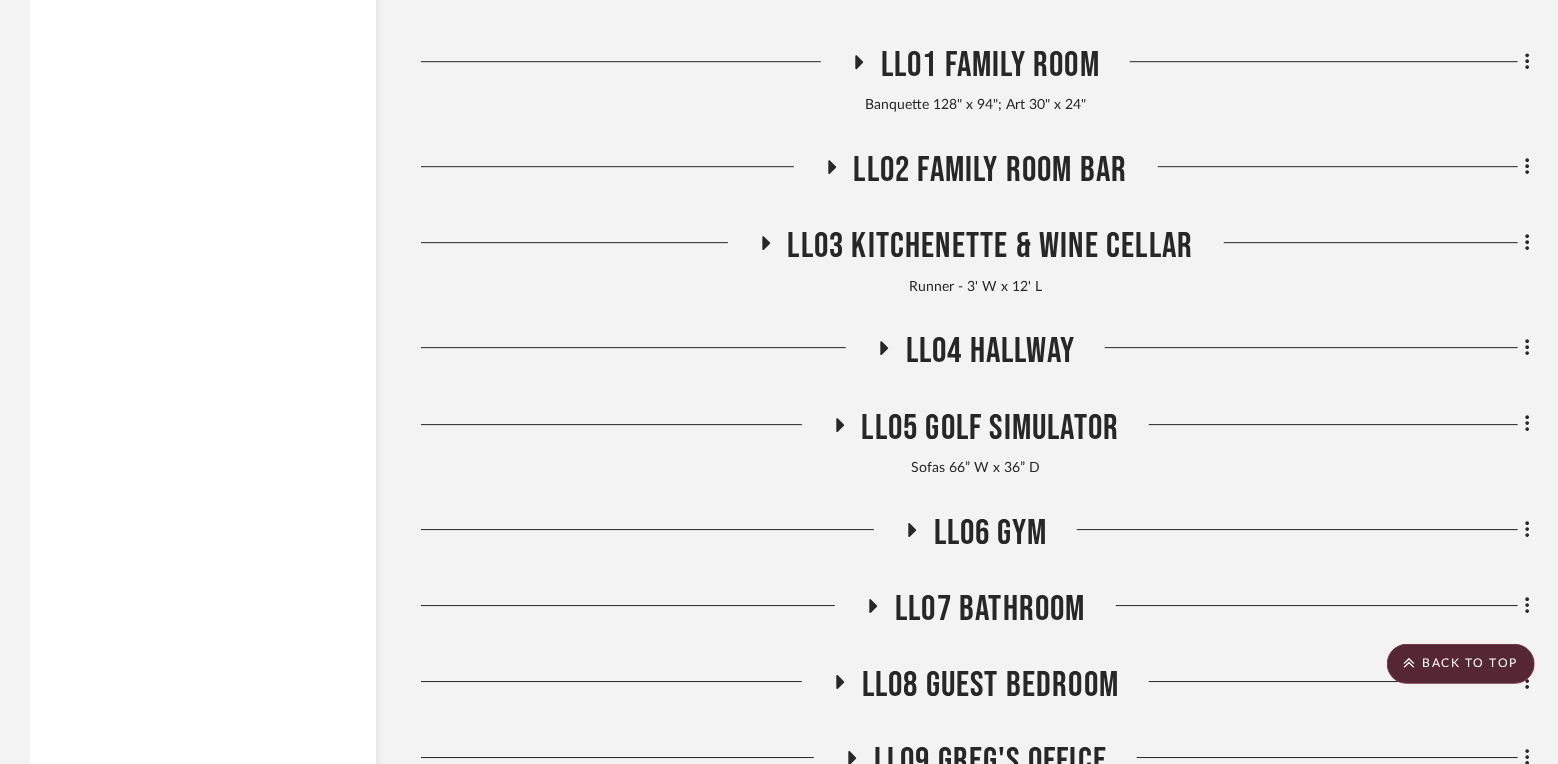 click on "Plans & Specifications Budgets & Timelines 100 Foyer Rug 8' x 12' (96" x 144")  9.6.2023...IN LEVEL.pdf   9.5.2023 Main Living Floor Plan  By  Unknown
Team Status Internal Client Status client Comments:  Submit   100 Foyer   101 Living Room     Katelyn Nolan  2025.012...FOYER FP.pdf   2025.0127 Foyer Floor Plan  By  Unknown
Team Status Internal Client Status client Comments:  Submit   100 Foyer     Katelyn Nolan  9.26.202... FOYER 2.pdf   9.26.2023 Foyer Art Option 2 Elevation  By  Unknown
Team Status Internal Client Status client Comments:  Submit   100 Foyer     Katelyn Nolan  4.8.2024...OYER (2).pdf   4.19.2024 Foyer Ceiling Detail  By  Unknown
Team Status Internal Client Status client Comments:  Submit   100 Foyer     Katelyn Nolan  Front Foyer
Team Status Internal Client Status client Comments:  Submit   100 Foyer     Lydia Karpack  Colors for Custom Fromental Wall Panels  By  Unknown Team Status Internal Client Status client Comments:  Submit   100 Foyer   101 Living Room" 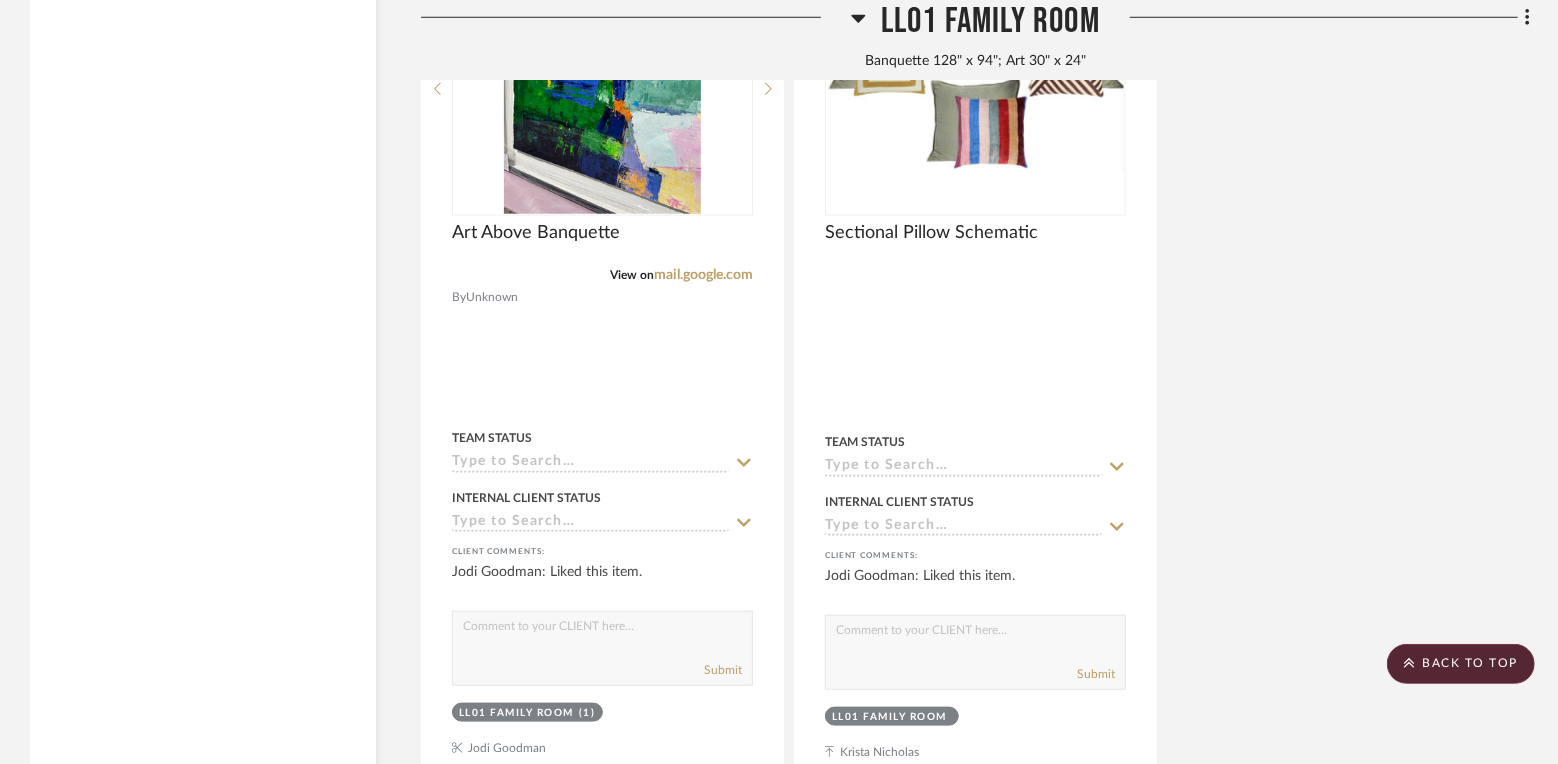 scroll, scrollTop: 10678, scrollLeft: 0, axis: vertical 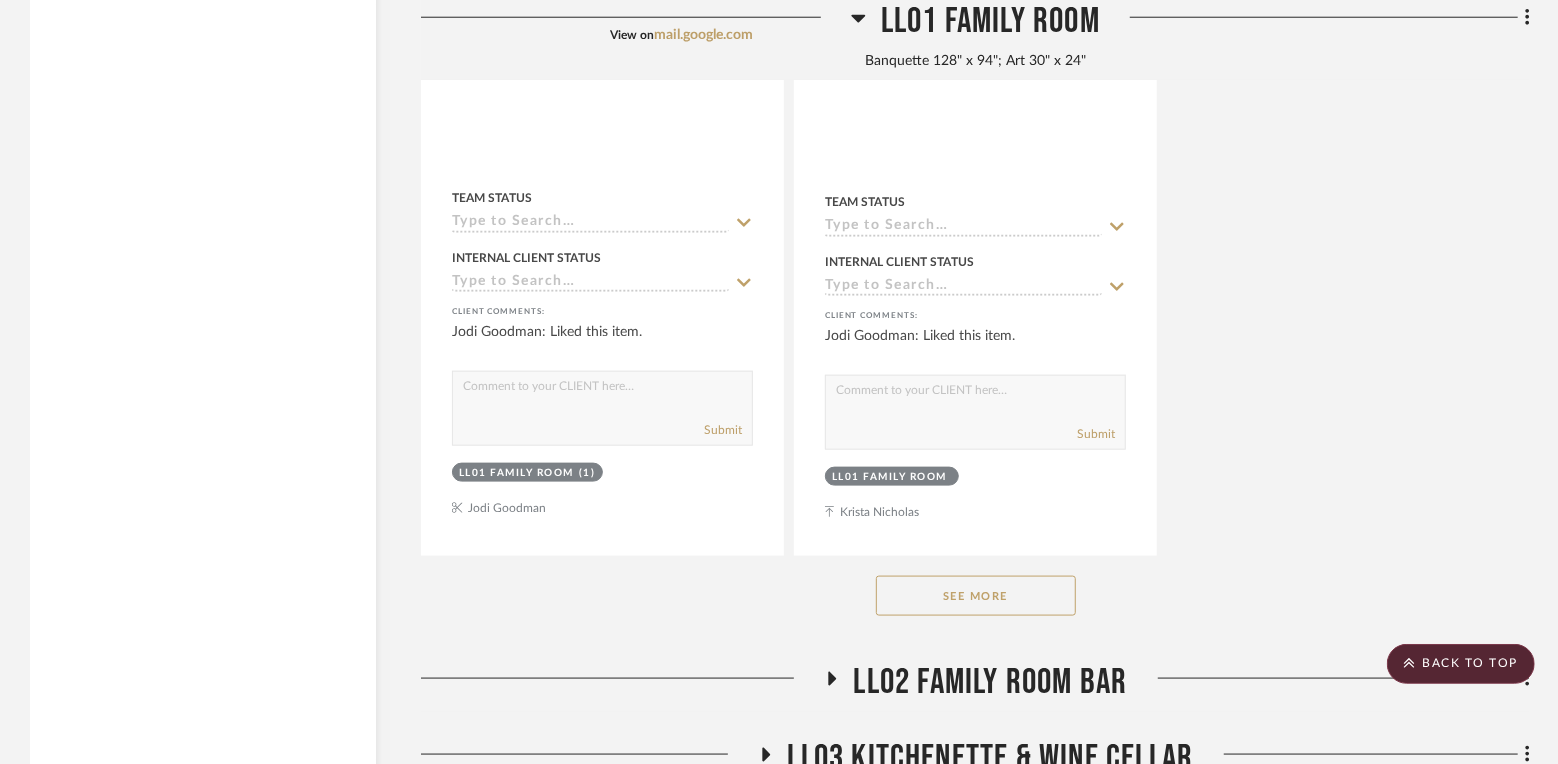 click on "See More" 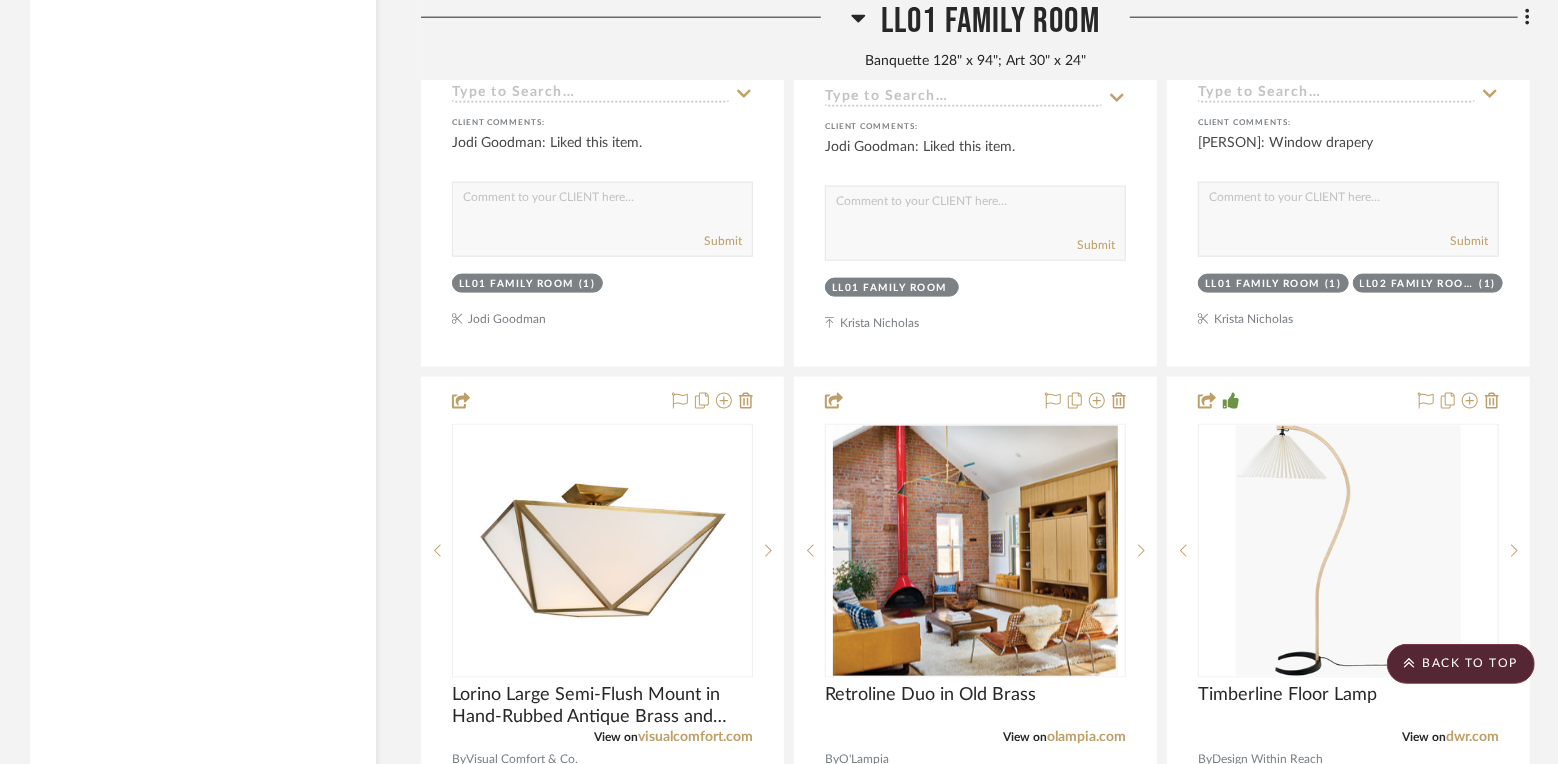 scroll, scrollTop: 10941, scrollLeft: 0, axis: vertical 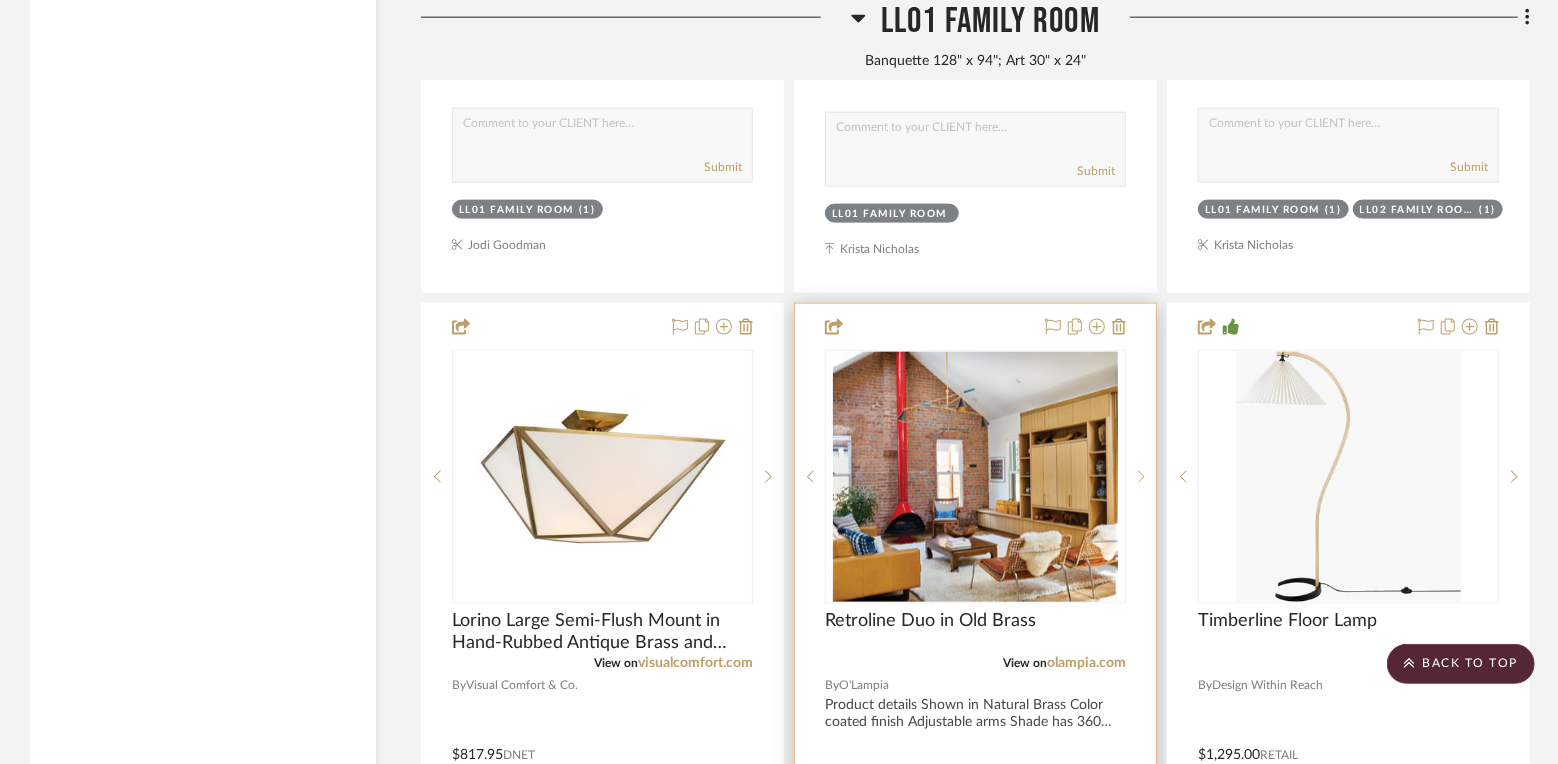 click at bounding box center [1141, 477] 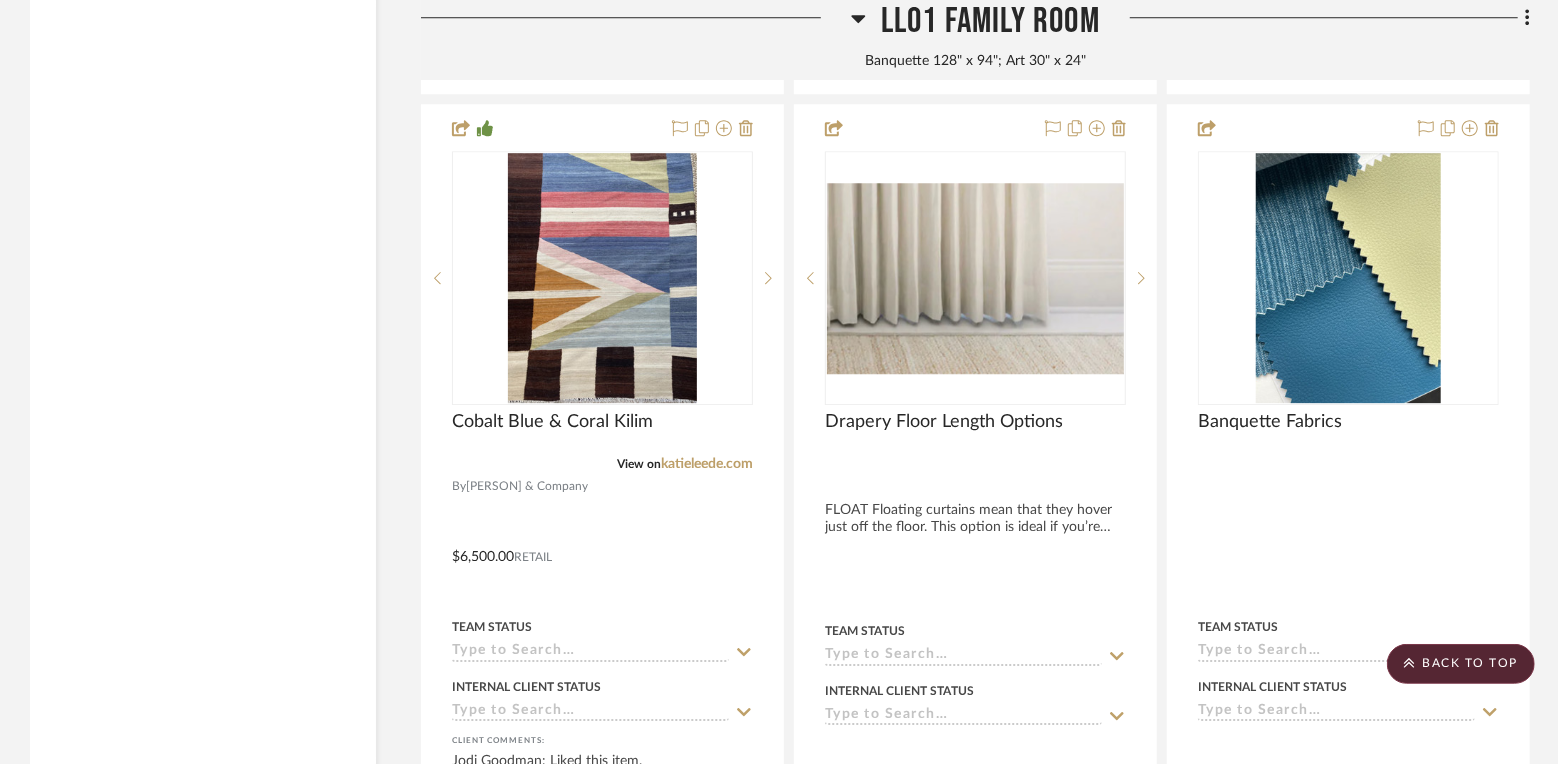 scroll, scrollTop: 12922, scrollLeft: 0, axis: vertical 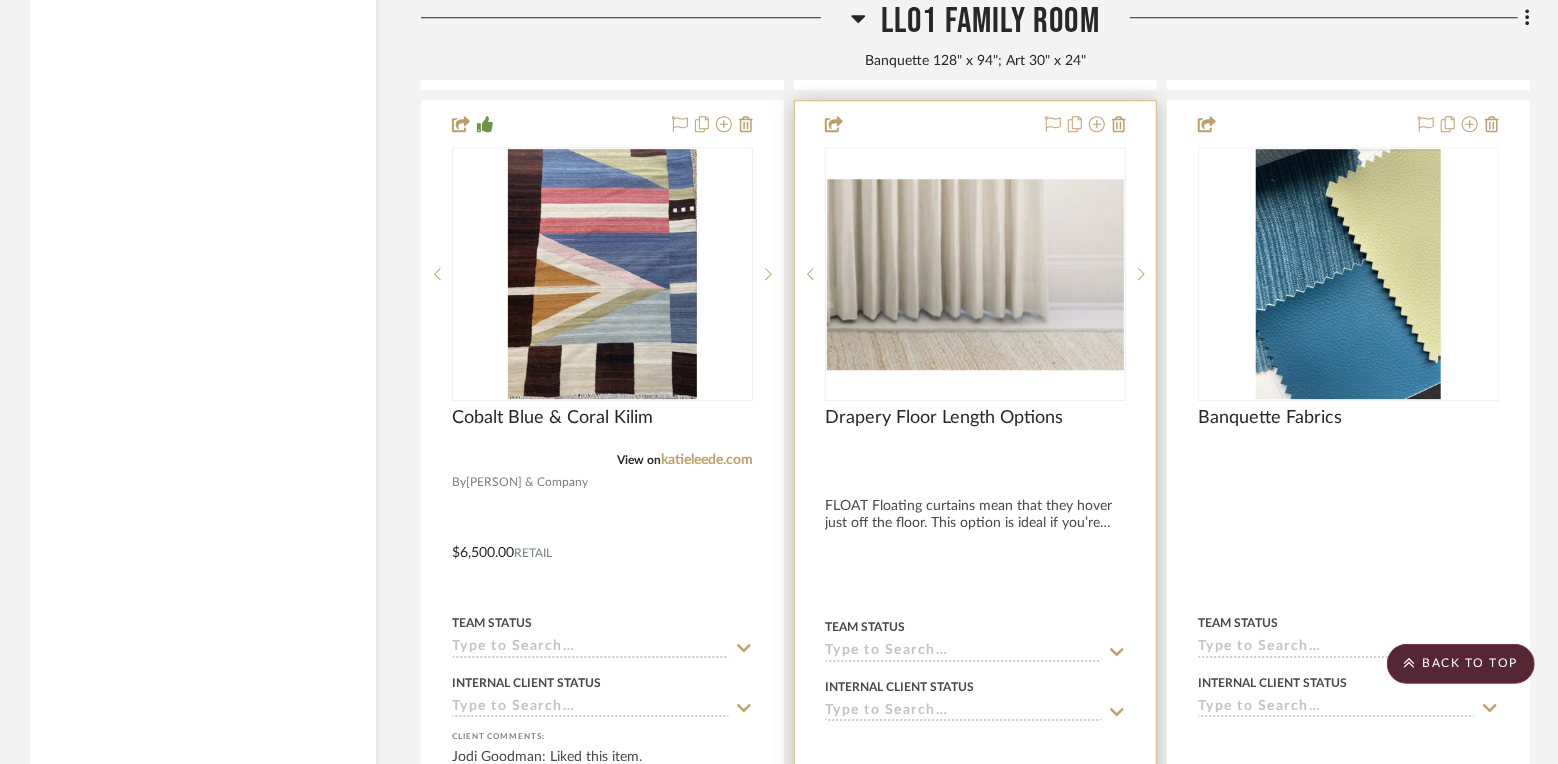 click at bounding box center [975, 274] 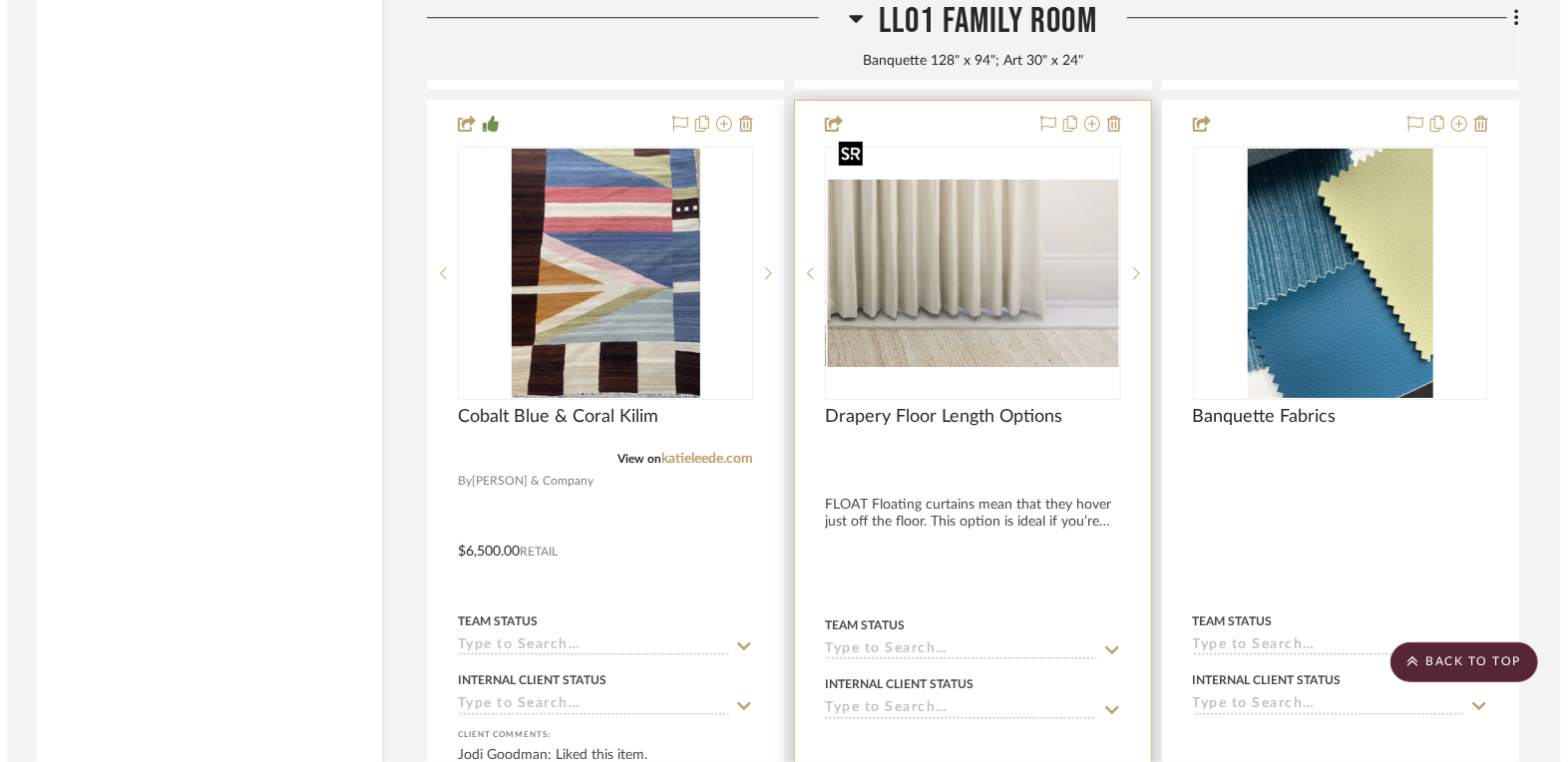 scroll, scrollTop: 0, scrollLeft: 0, axis: both 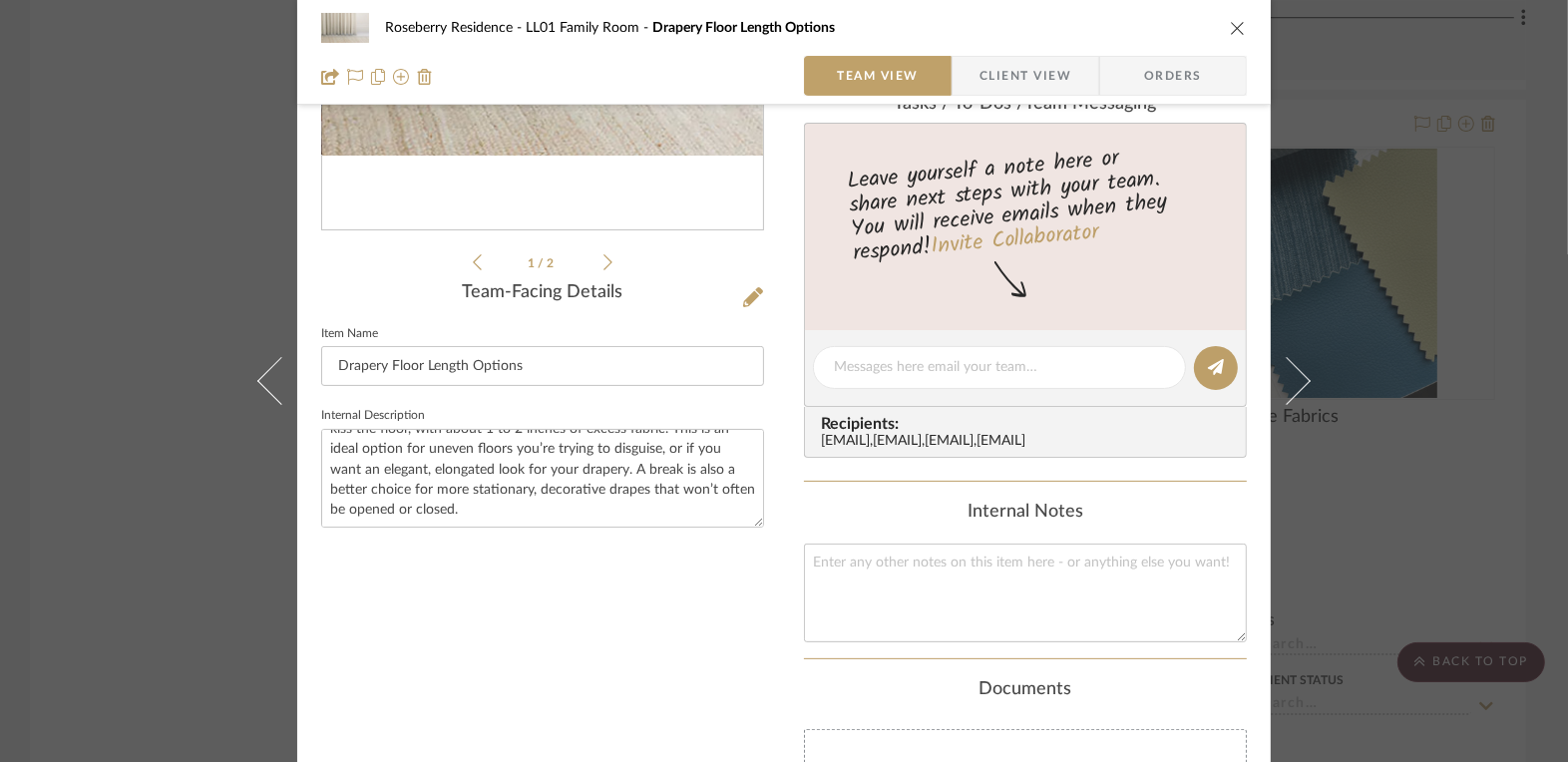 click on "Roseberry Residence LL01 Family Room Drapery Floor Length Options Team View Client View Orders 1 / 2  Team-Facing Details   Item Name  Drapery Floor Length Options  Internal Description  FLOAT
Floating curtains mean that they hover just off the floor. This option is ideal if you’re going to be opening and closing your drapery frequently. To get the right float, your drapes should be between 1-inch and ½-inch off the floor. However, keep in mind that some natural materials like wool or linen stretch overtime with gravity. To keep these materials at the right length is to have them professionally hemmed every year or so.
BREAK
Curtain length with a break means that the fabric is long enough to kiss the floor, with about 1 to 2 inches of excess fabric. This is an ideal option for uneven floors you’re trying to disguise, or if you want an elegant, elongated look for your drapery. A break is also a better choice for more stationary, decorative drapes that won’t often be opened or closed. Bulk Manage ,  ," at bounding box center [784, 381] 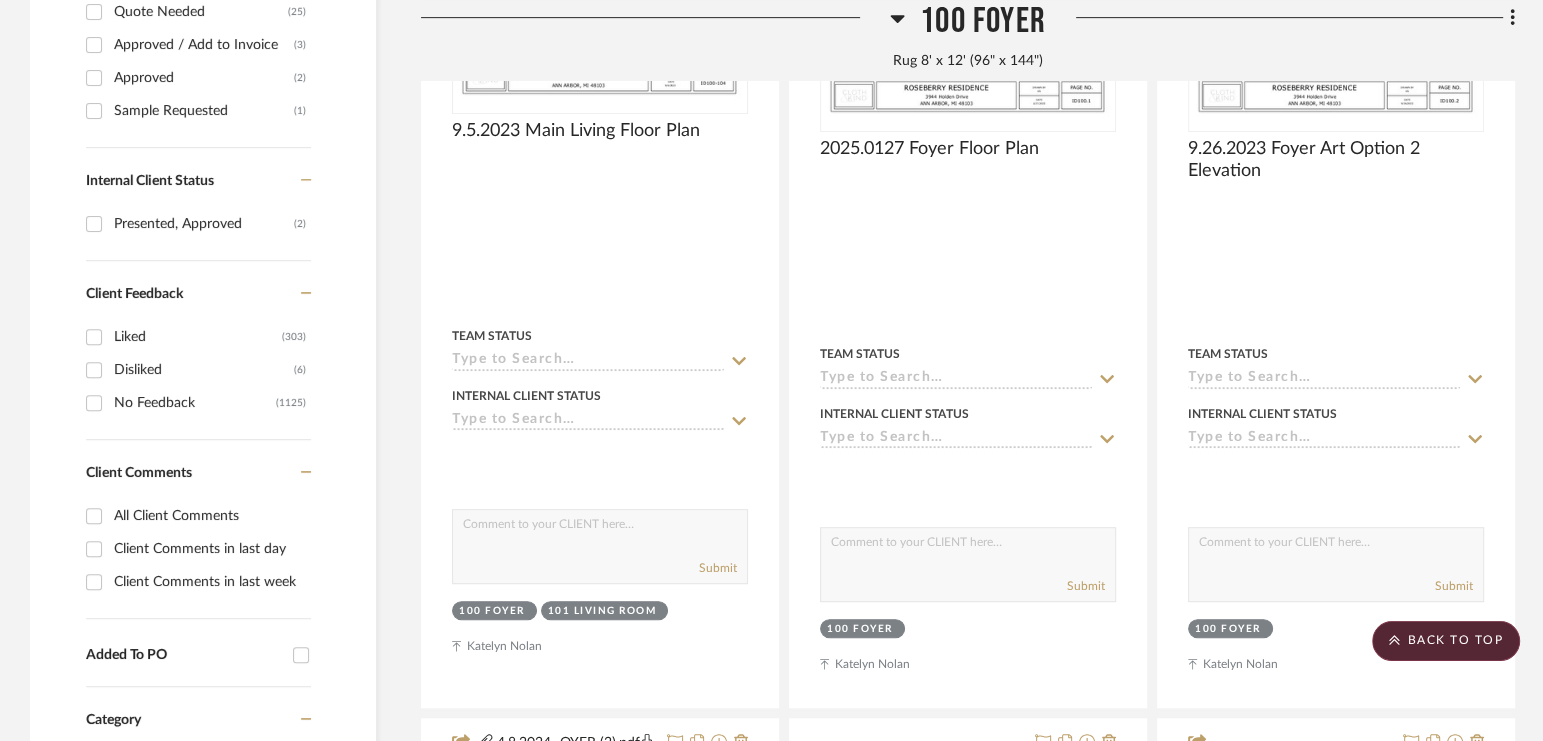 scroll, scrollTop: 0, scrollLeft: 0, axis: both 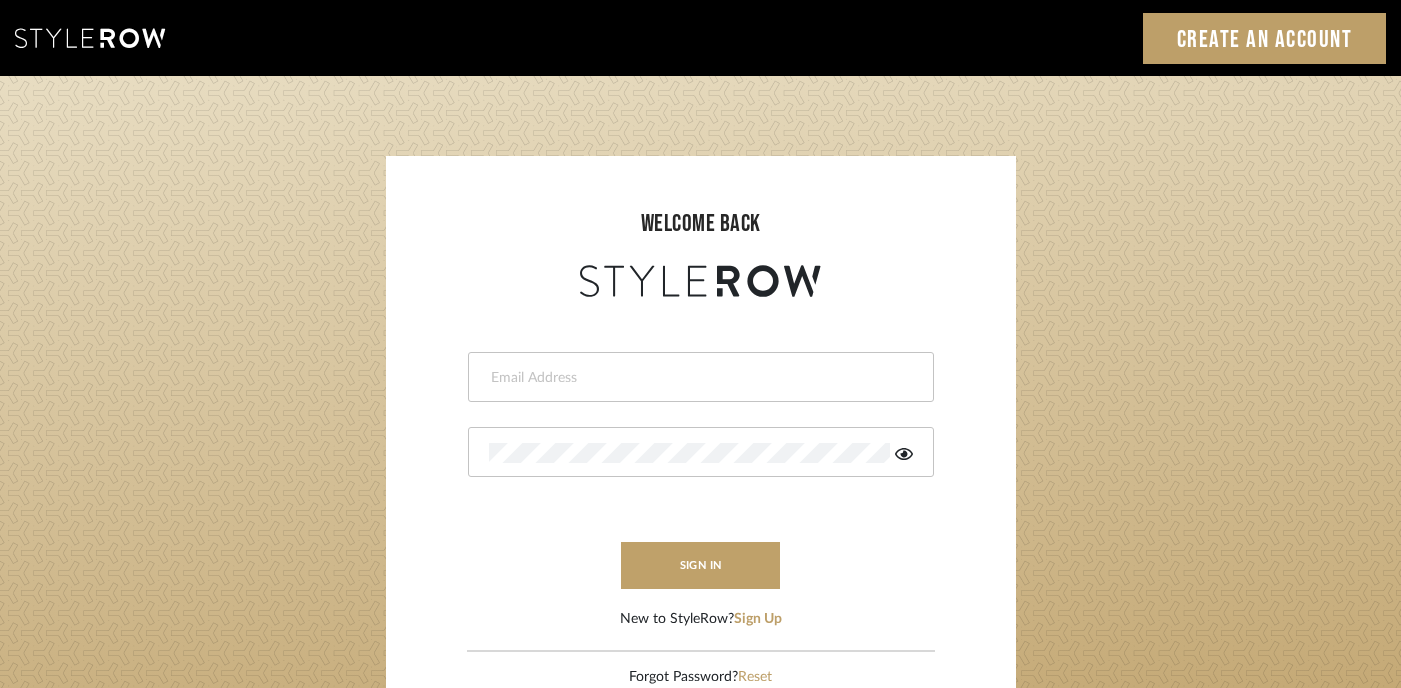 type on "lydia@clothandkind.com" 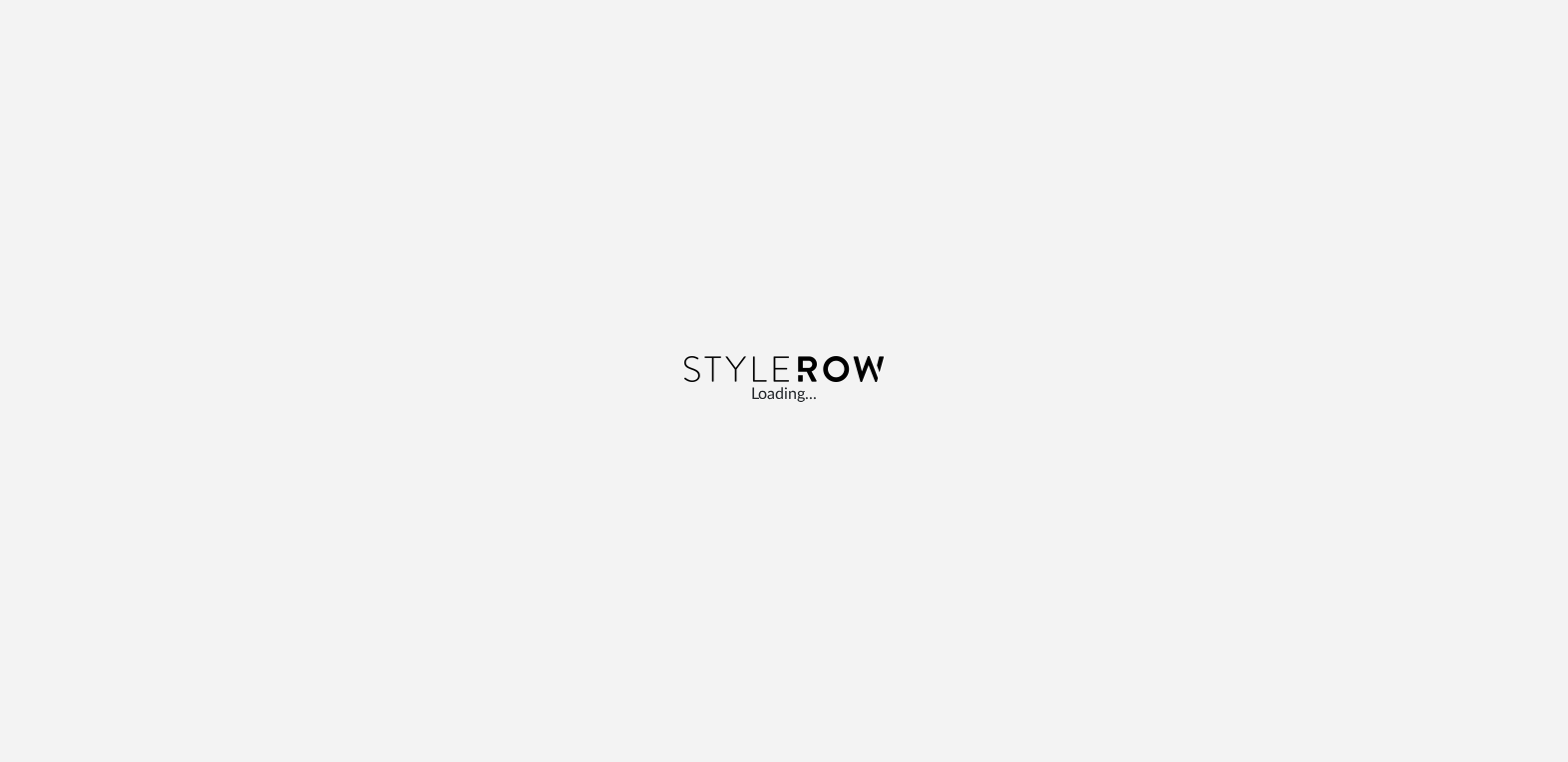 scroll, scrollTop: 0, scrollLeft: 0, axis: both 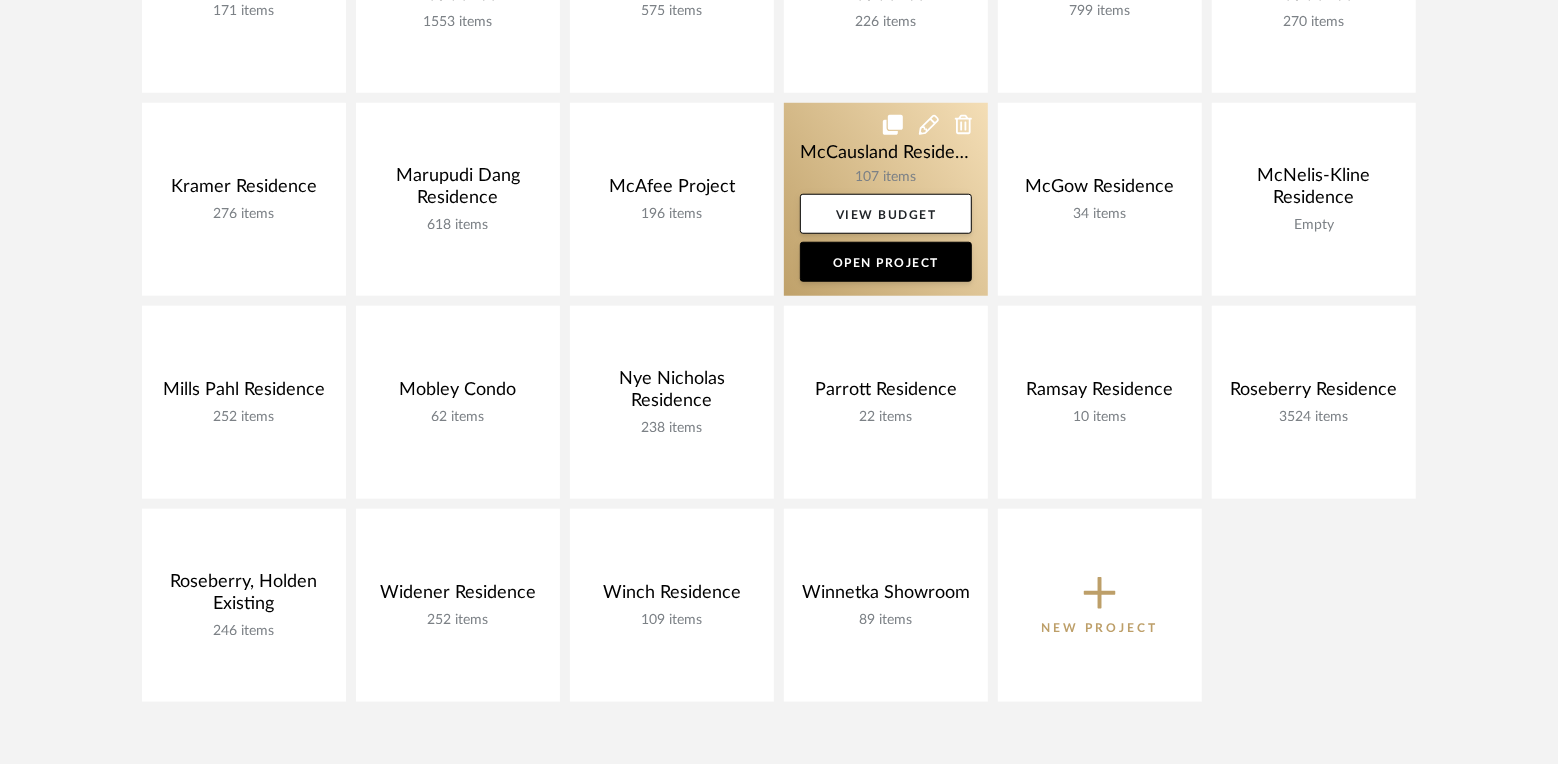 click 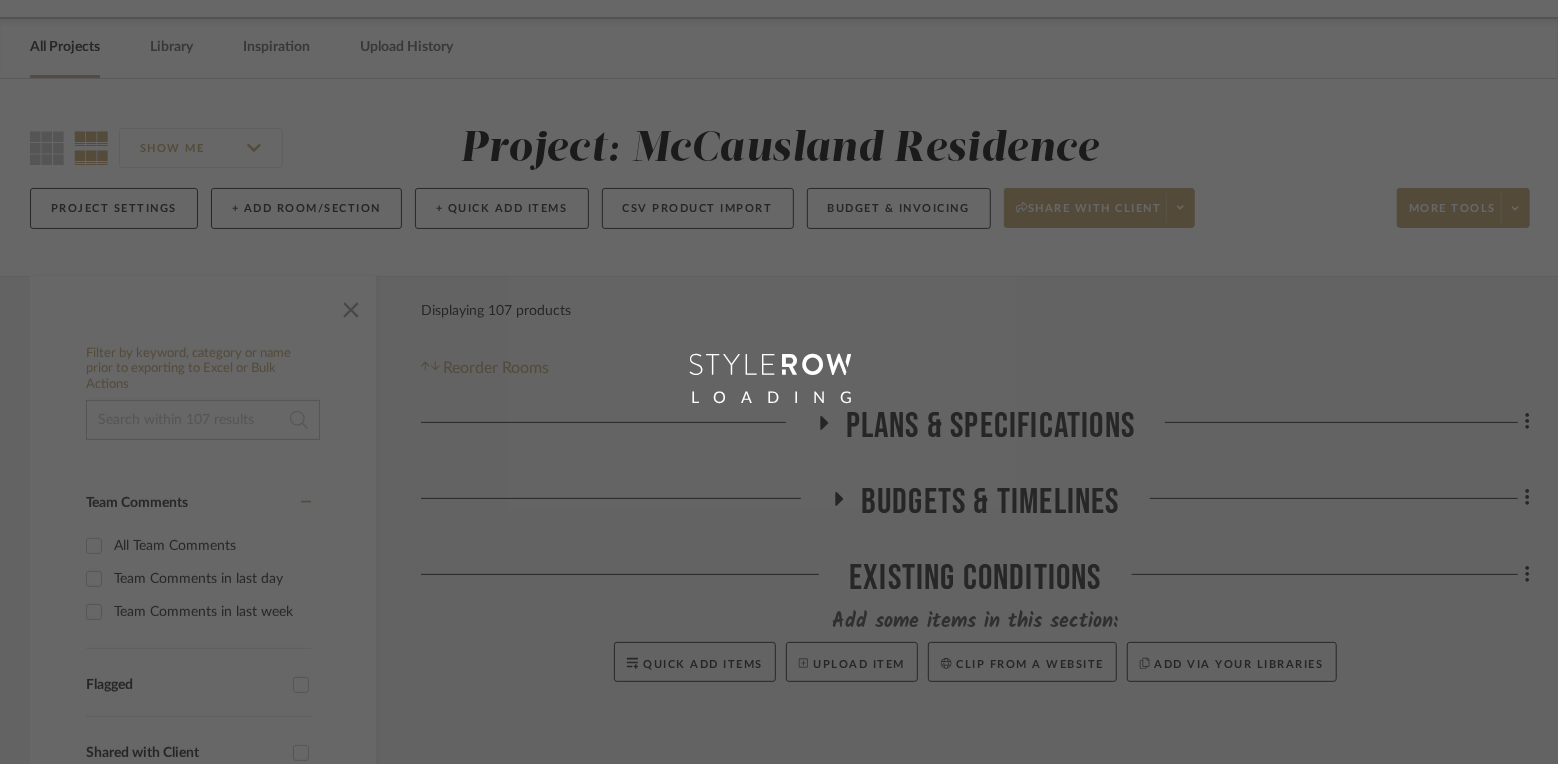 scroll, scrollTop: 0, scrollLeft: 0, axis: both 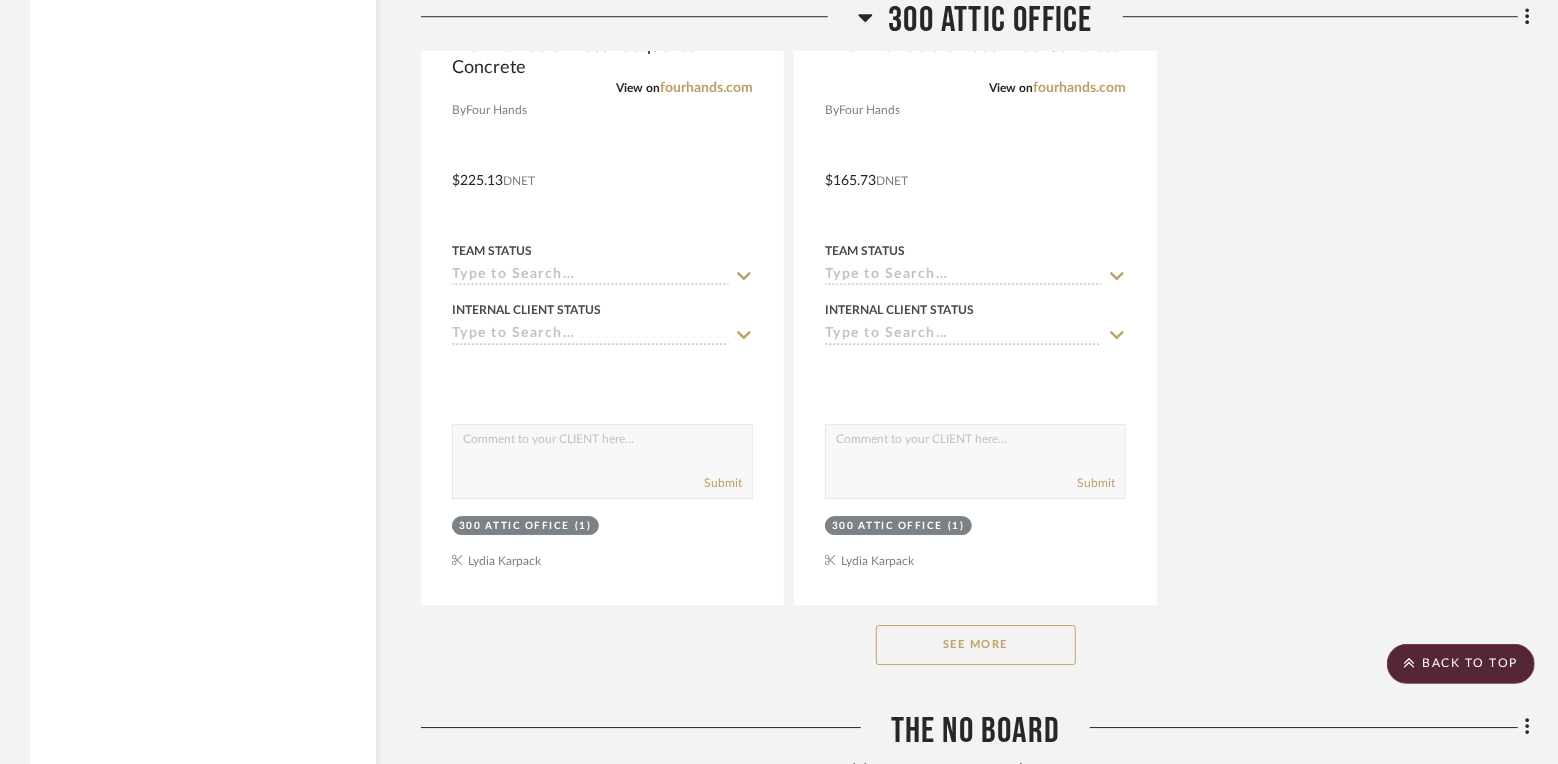 click on "See More" 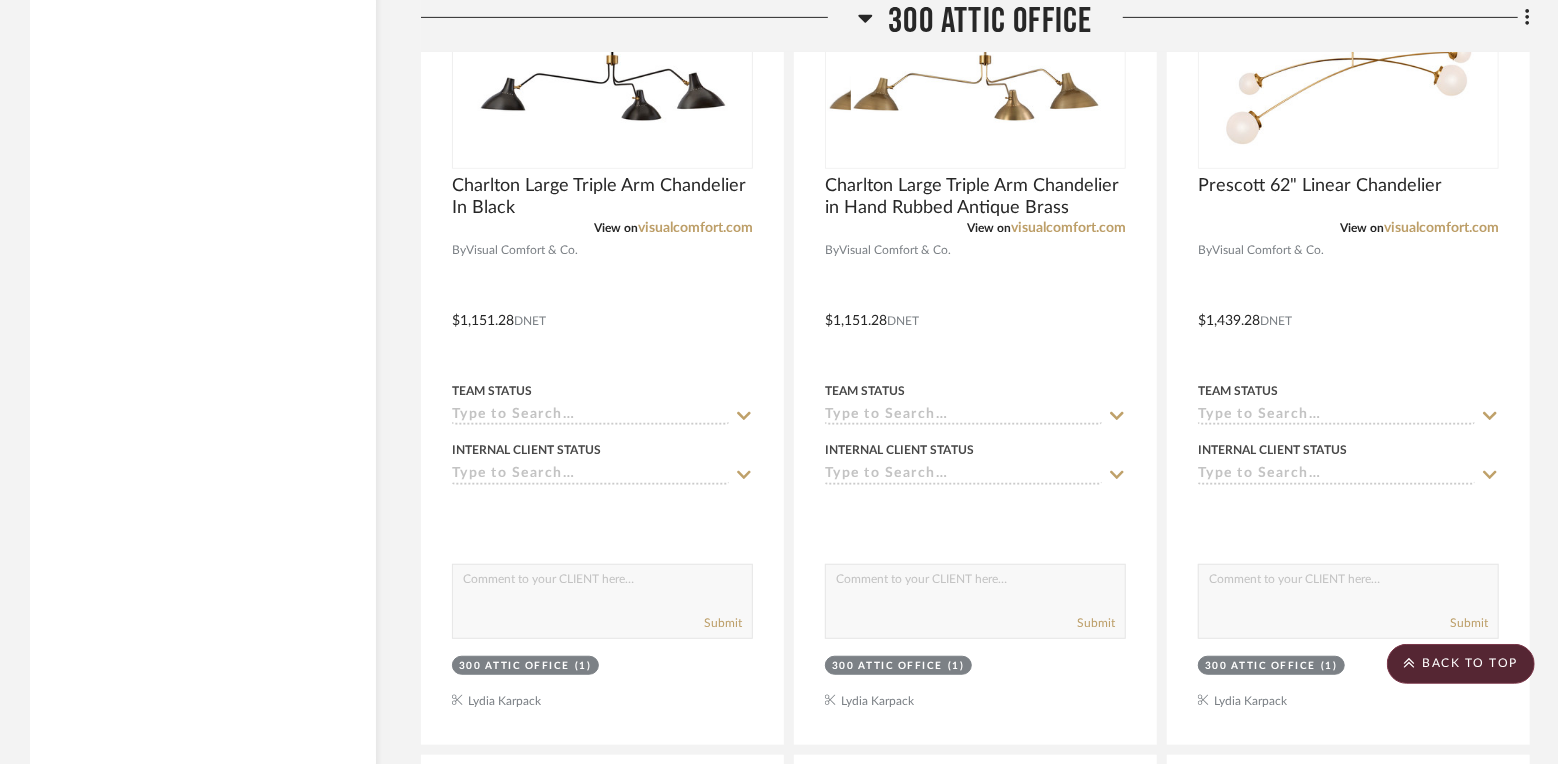 scroll, scrollTop: 5243, scrollLeft: 0, axis: vertical 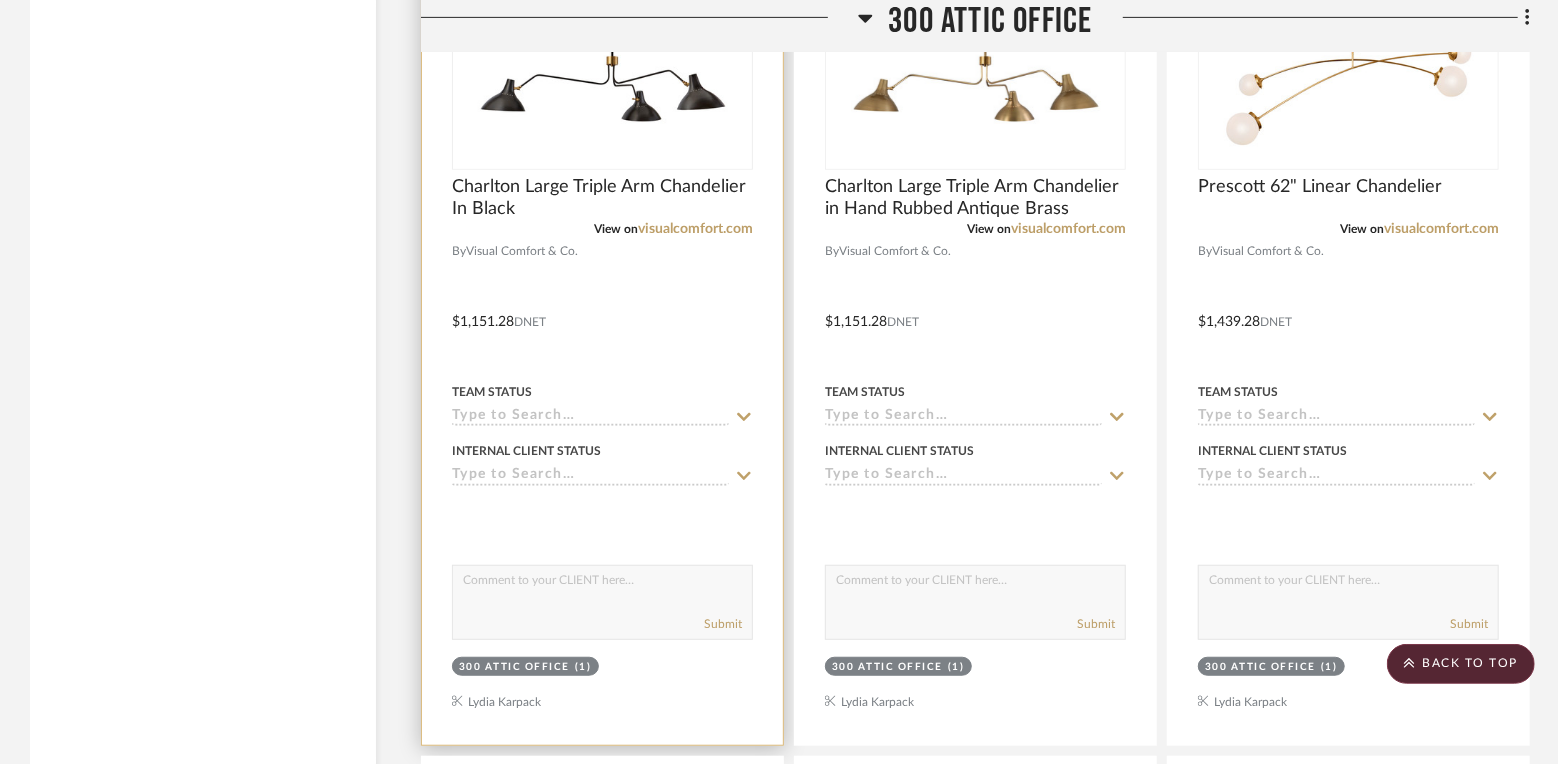 click at bounding box center (602, 307) 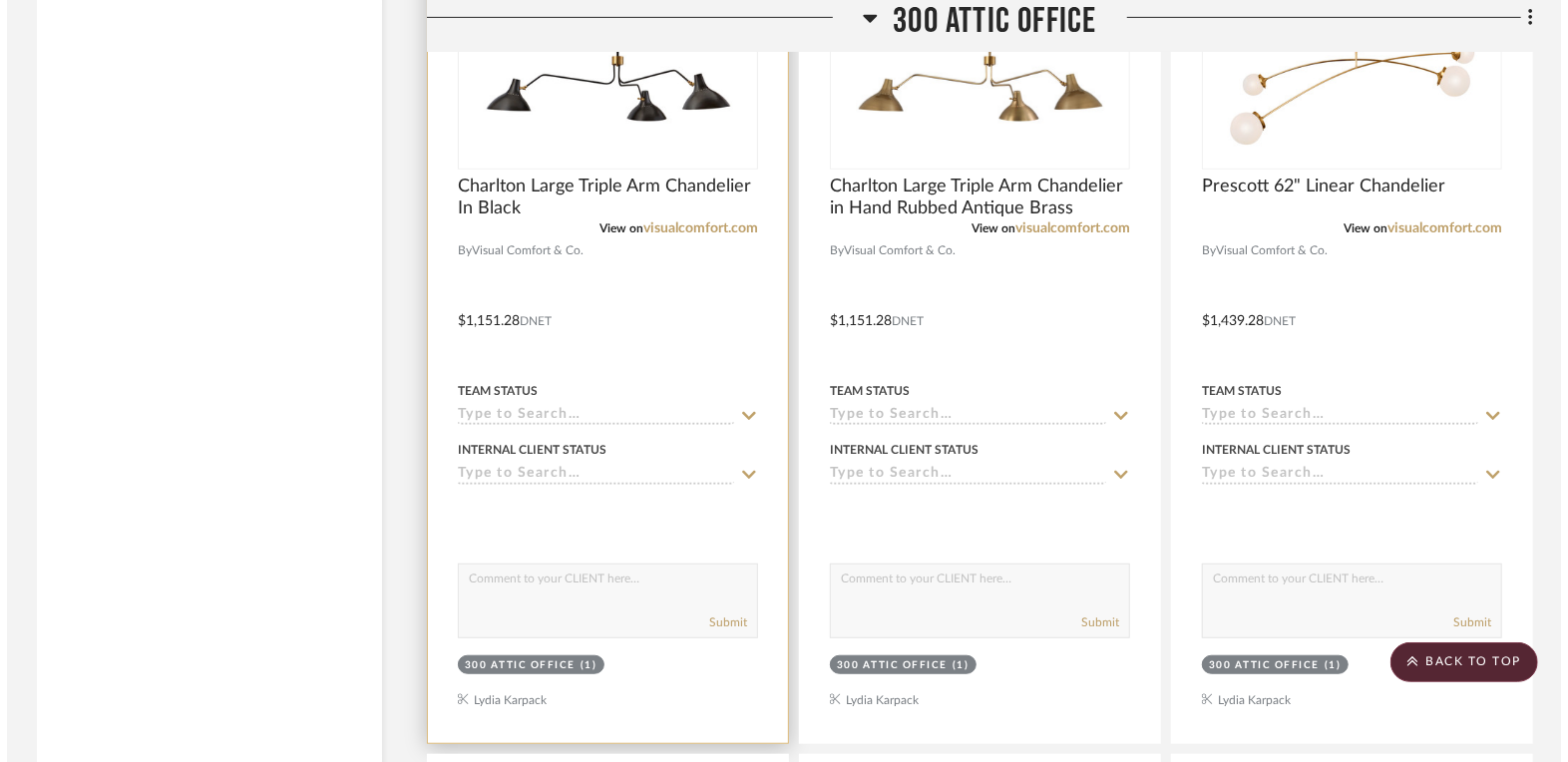 scroll, scrollTop: 0, scrollLeft: 0, axis: both 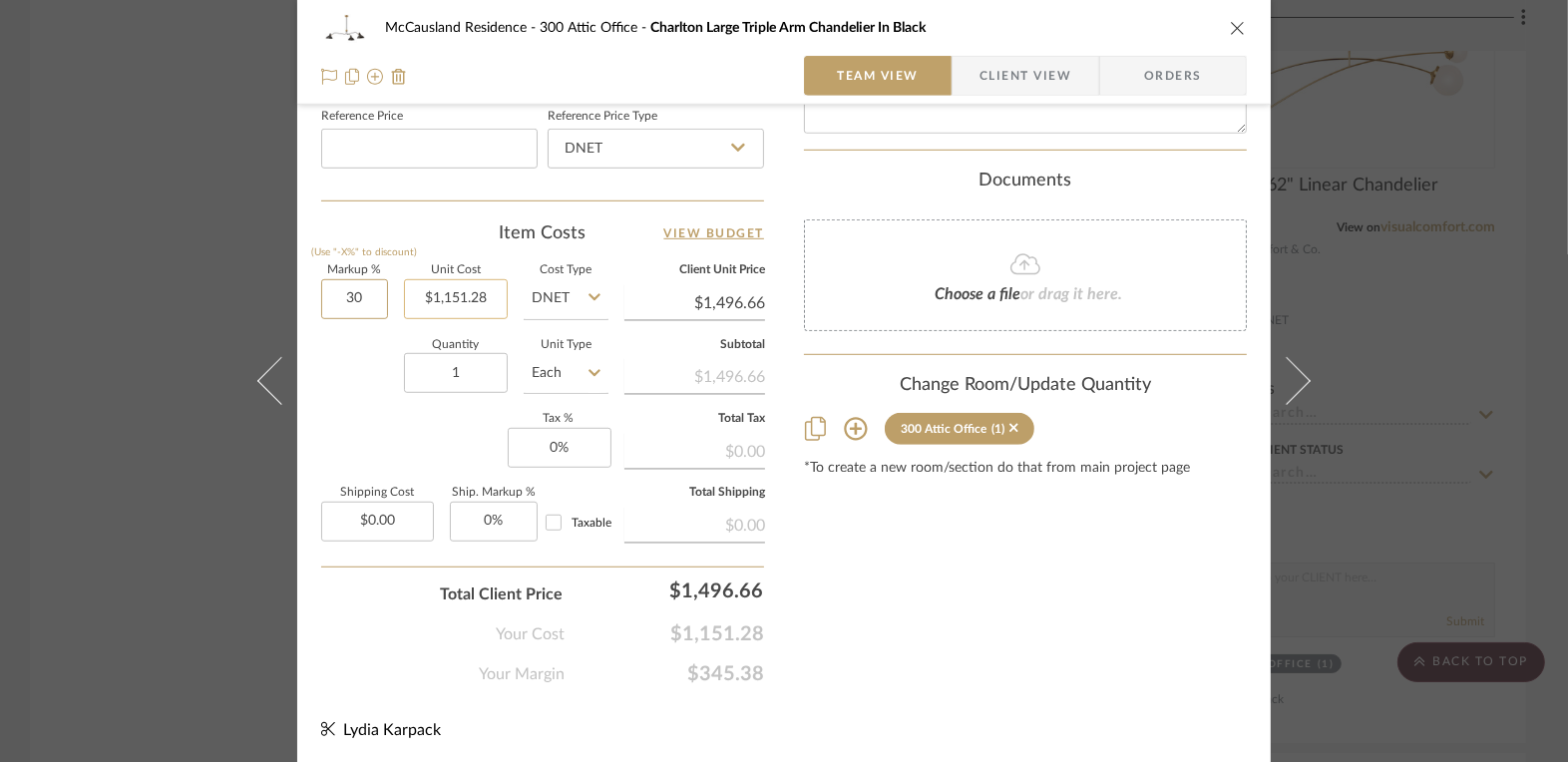 drag, startPoint x: 330, startPoint y: 294, endPoint x: 418, endPoint y: 294, distance: 88 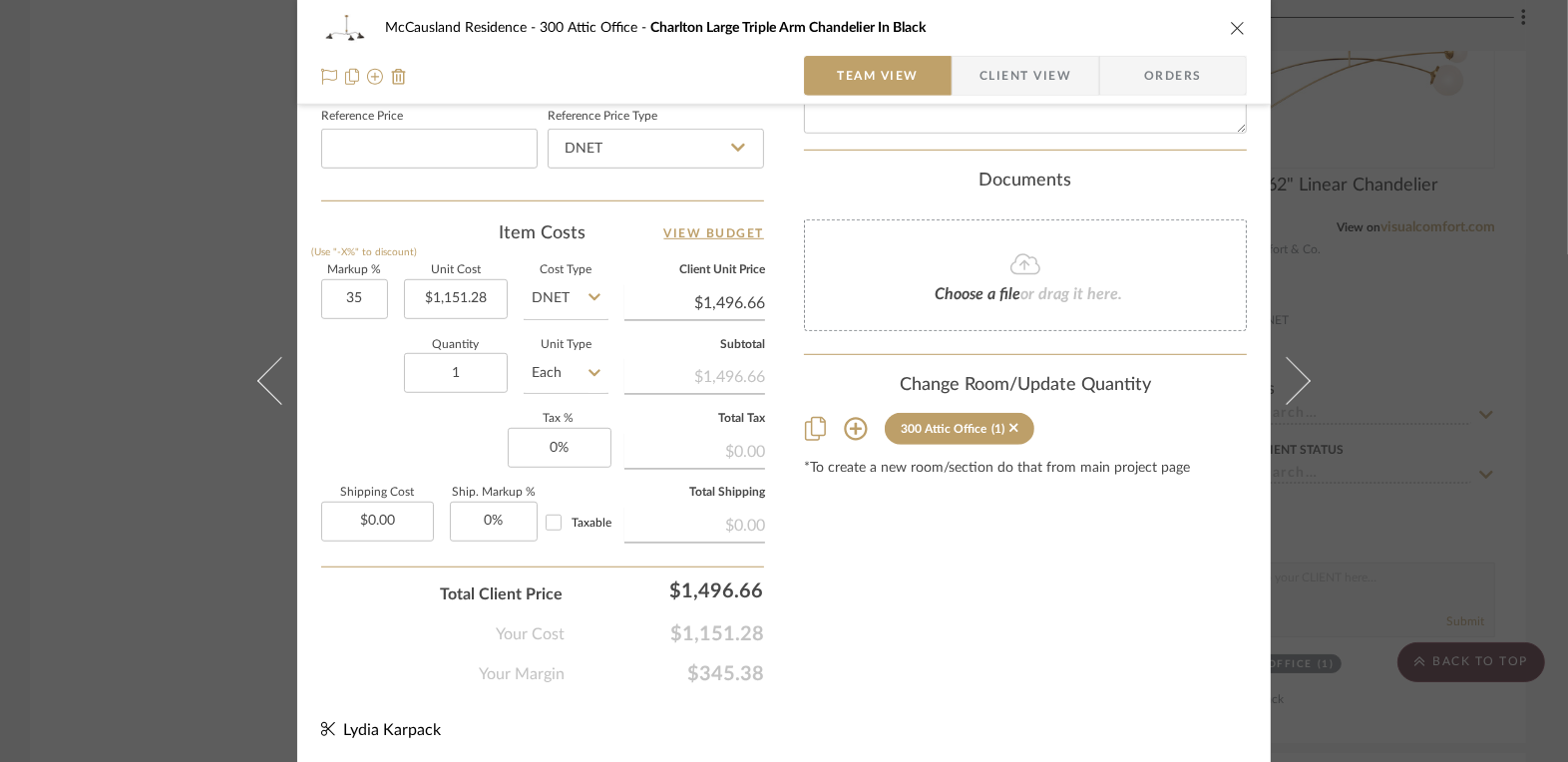 type on "35%" 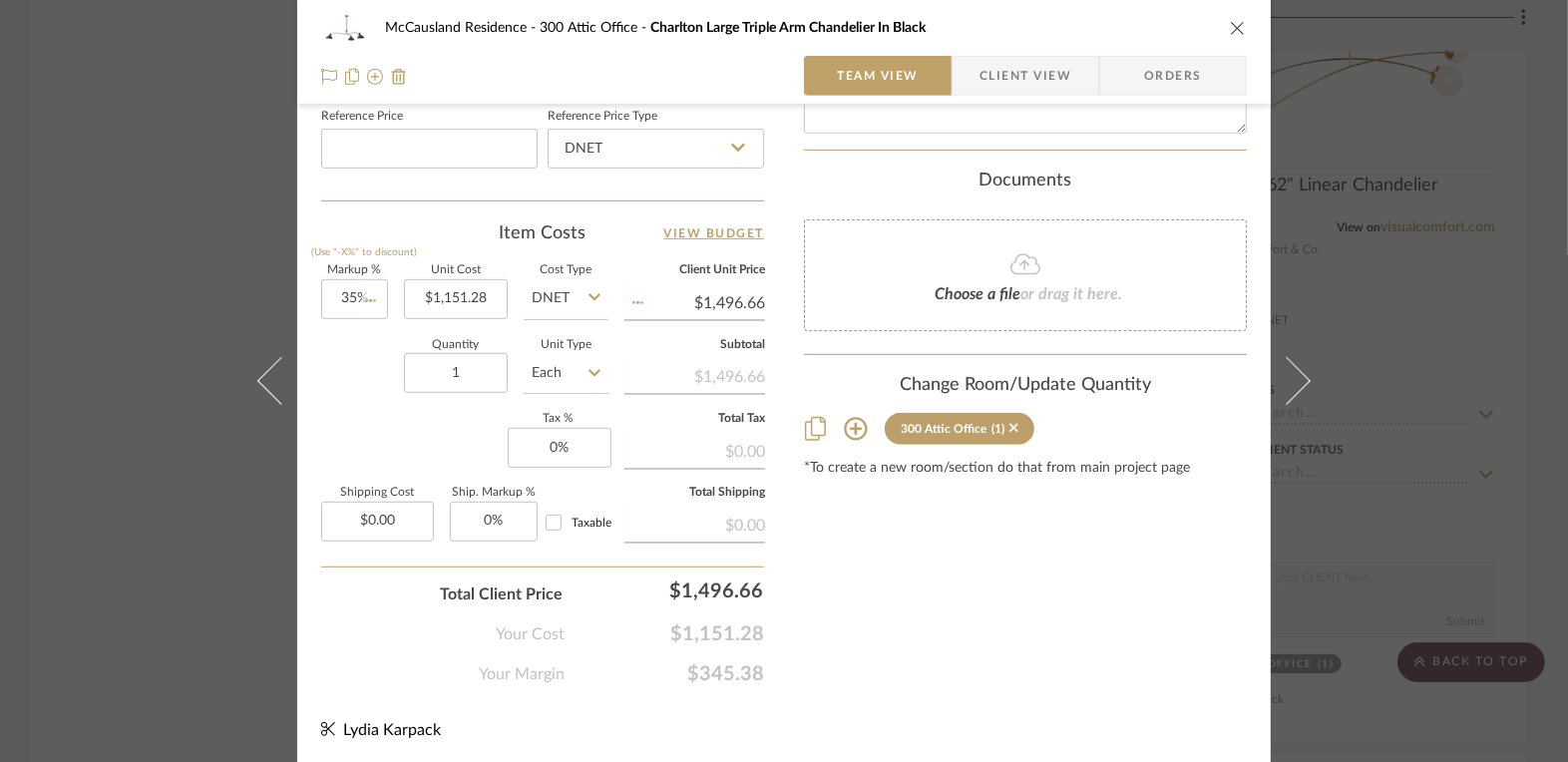 click on "Quantity  1  Unit Type  Each" 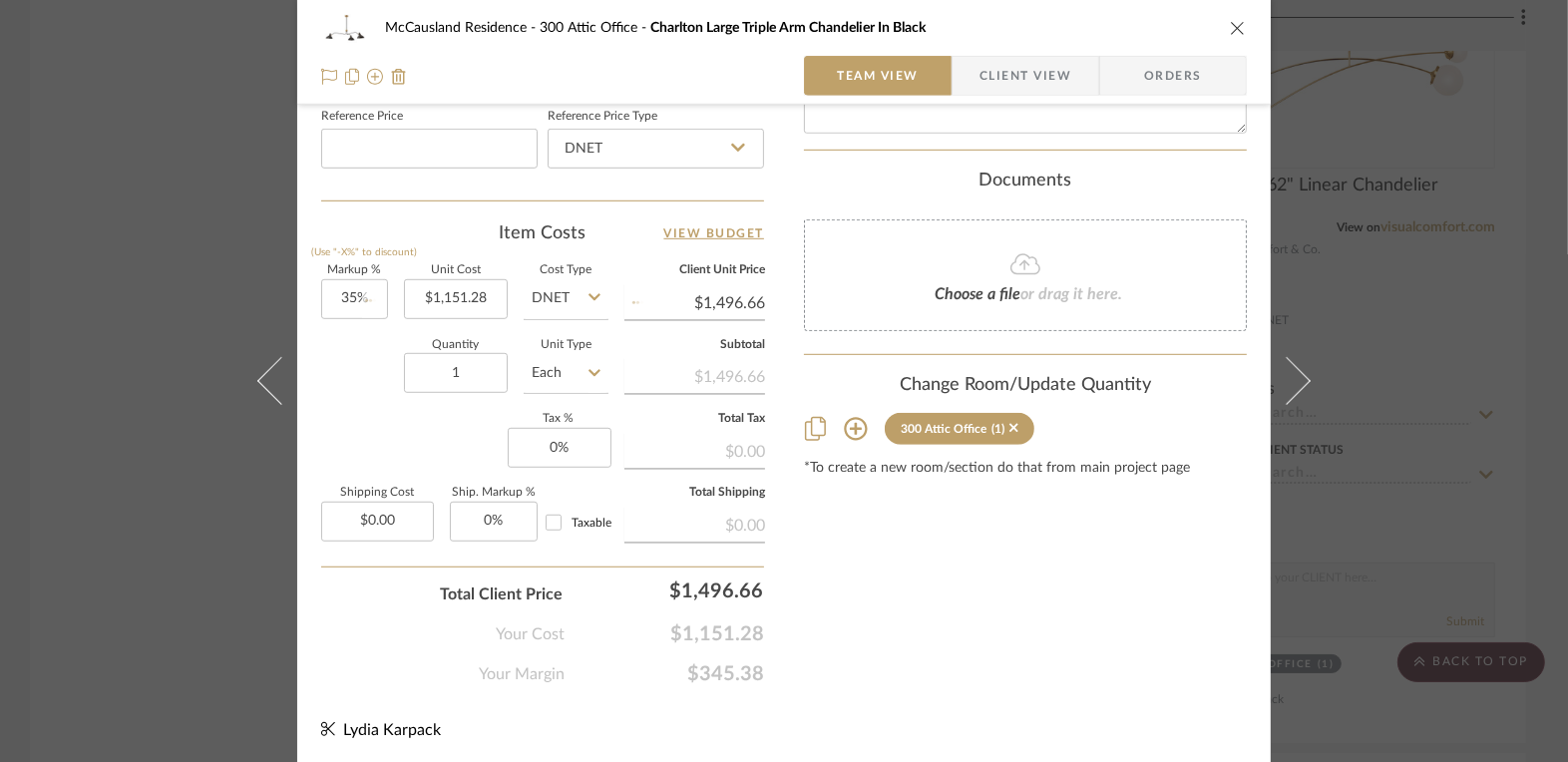 type 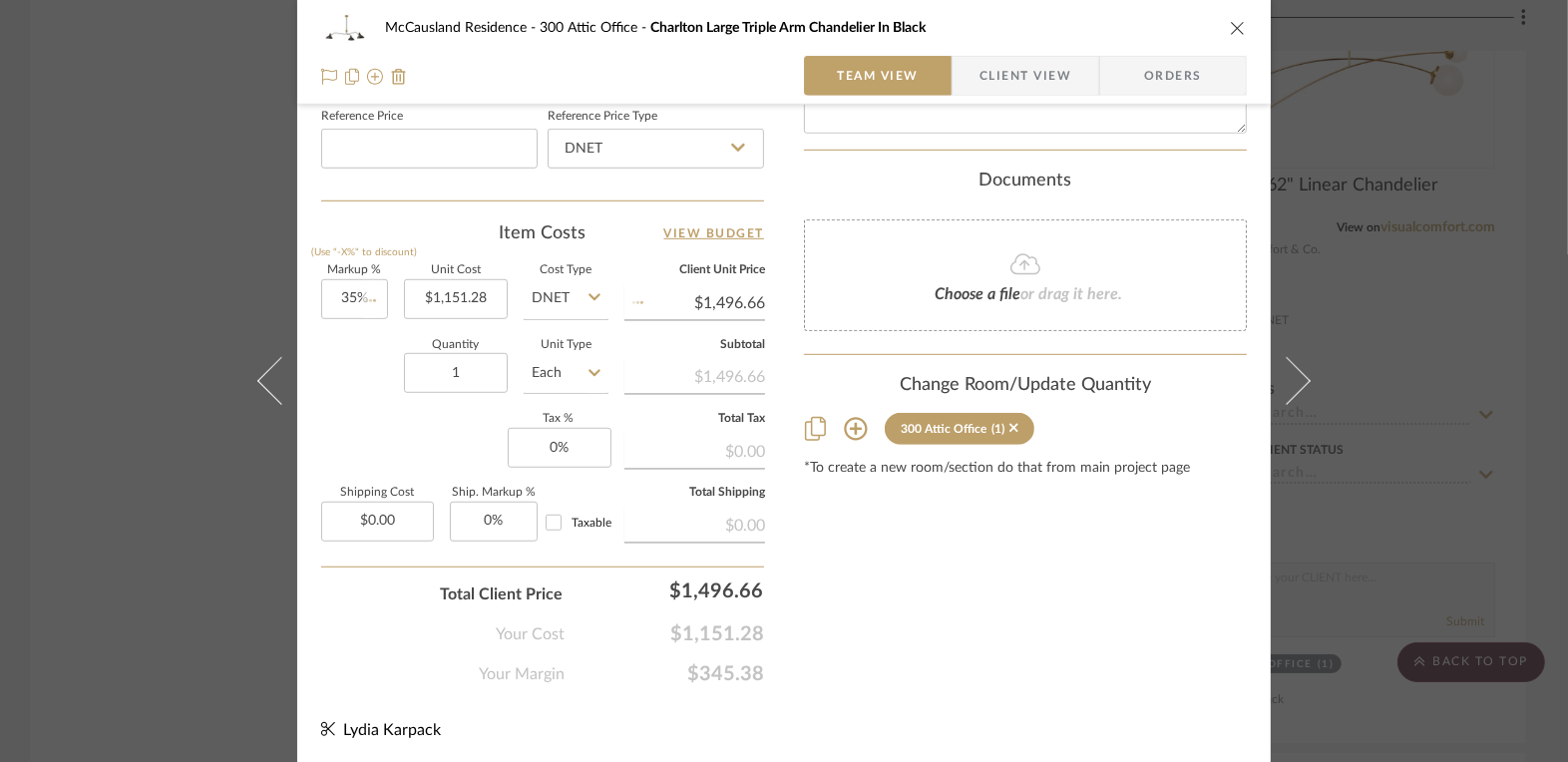 type 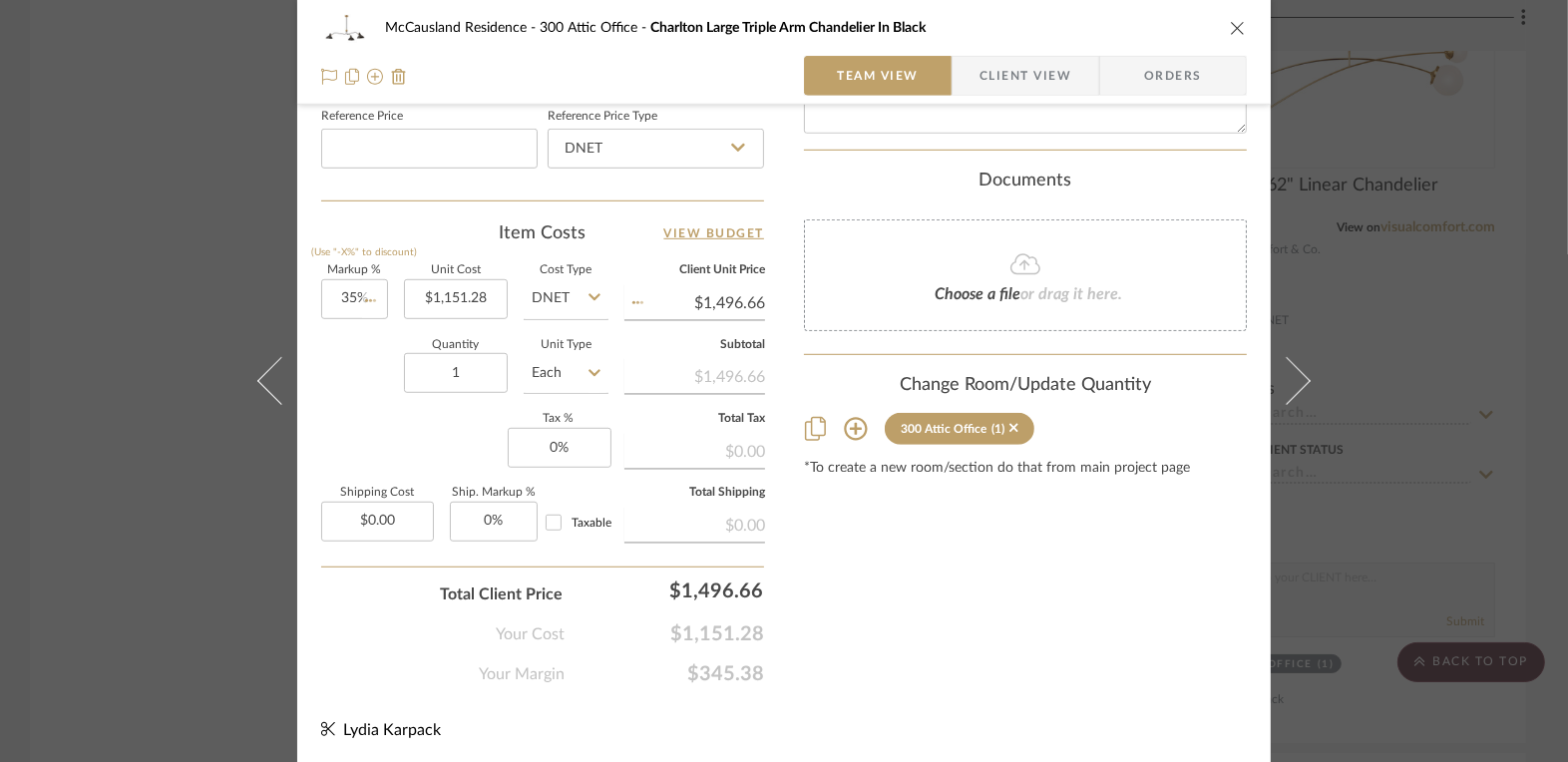 type on "$1,554.23" 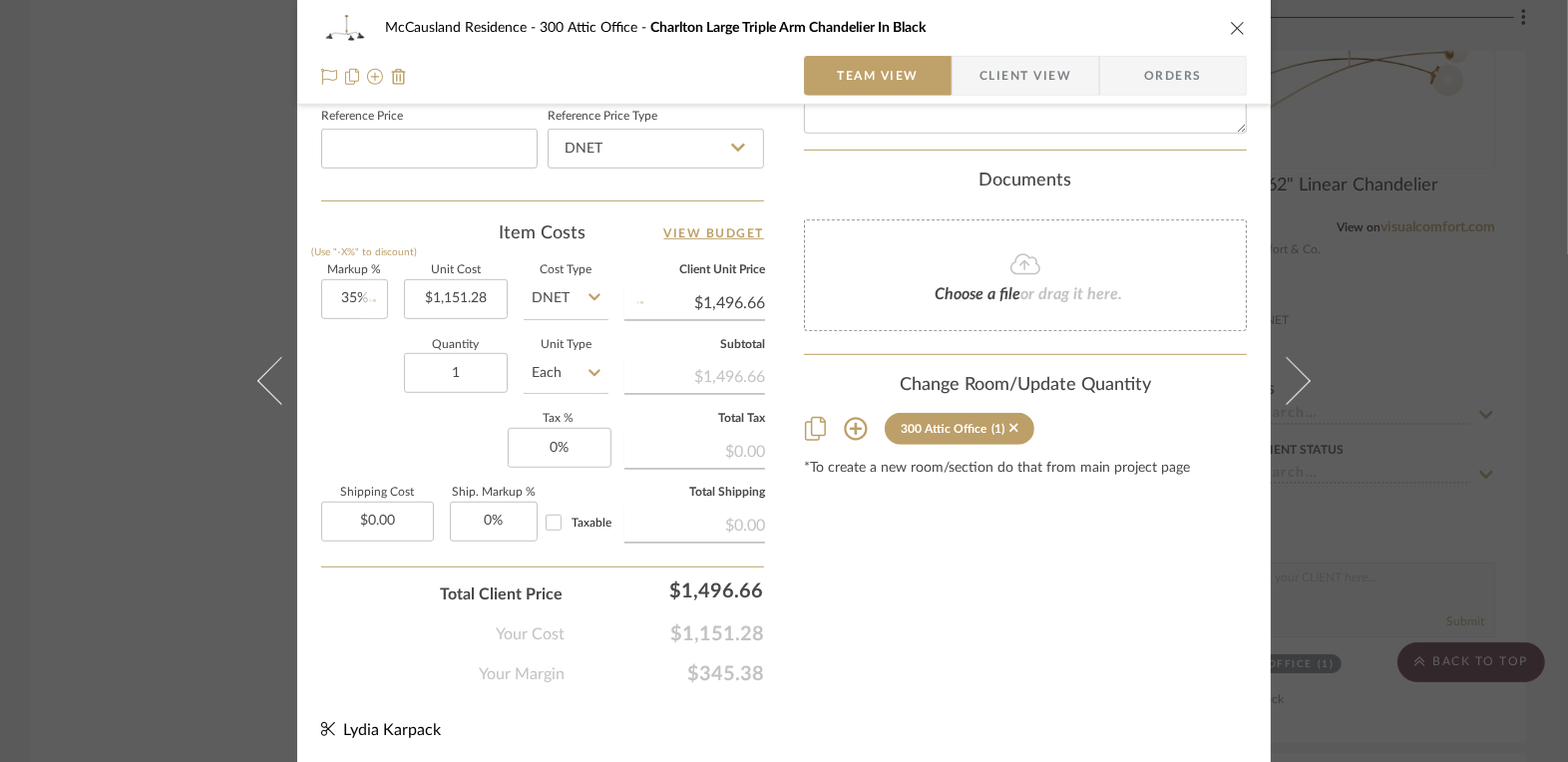 type 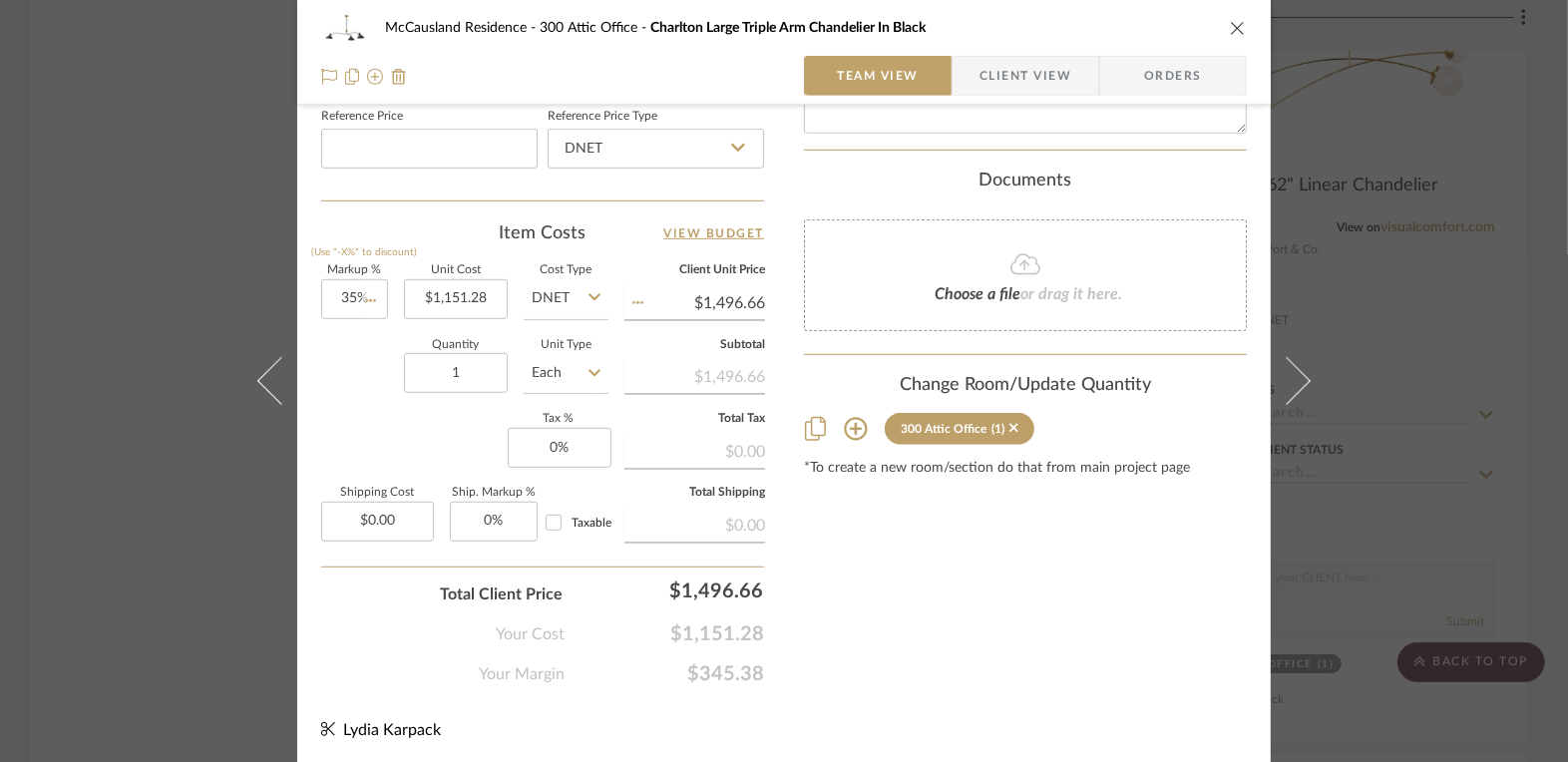 type 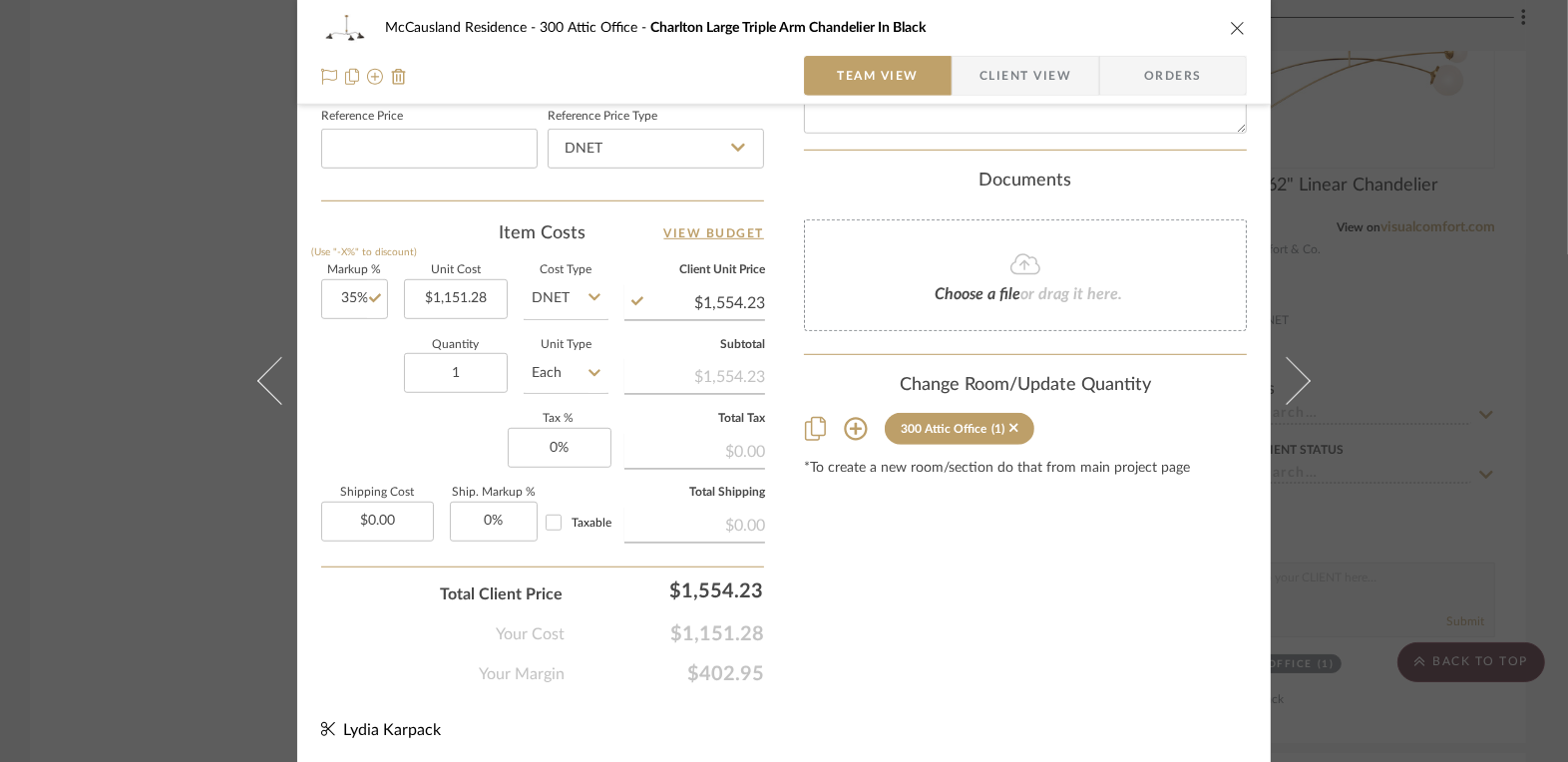 click on "Content here copies to Client View - confirm visibility there.  Show in Client Dashboard  Bulk Manage Dashboard Settings  Include in Budget   View Budget  Team Status Internal Client Status  Lead Time  In Stock Weeks  Est. Min   Est. Max   Due Date   Client-Facing Target Install Date  Tasks / To-Dos /  team Messaging  Leave yourself a note here or share next steps with your team. You will receive emails when they
respond!  Invite Collaborator Recipients:  bella@clothandkind.com ,   concierge+clothkind@stylerow.com ,   katelyn@clothandkind.com ,   kris@clothandkind.com ,   krista@clothandkind.com ,   tami@clothandkind.com Internal Notes  Documents  Choose a file  or drag it here. Change Room/Update Quantity  300 Attic Office  (1) *To create a new room/section do that from main project page" at bounding box center [1025, -135] 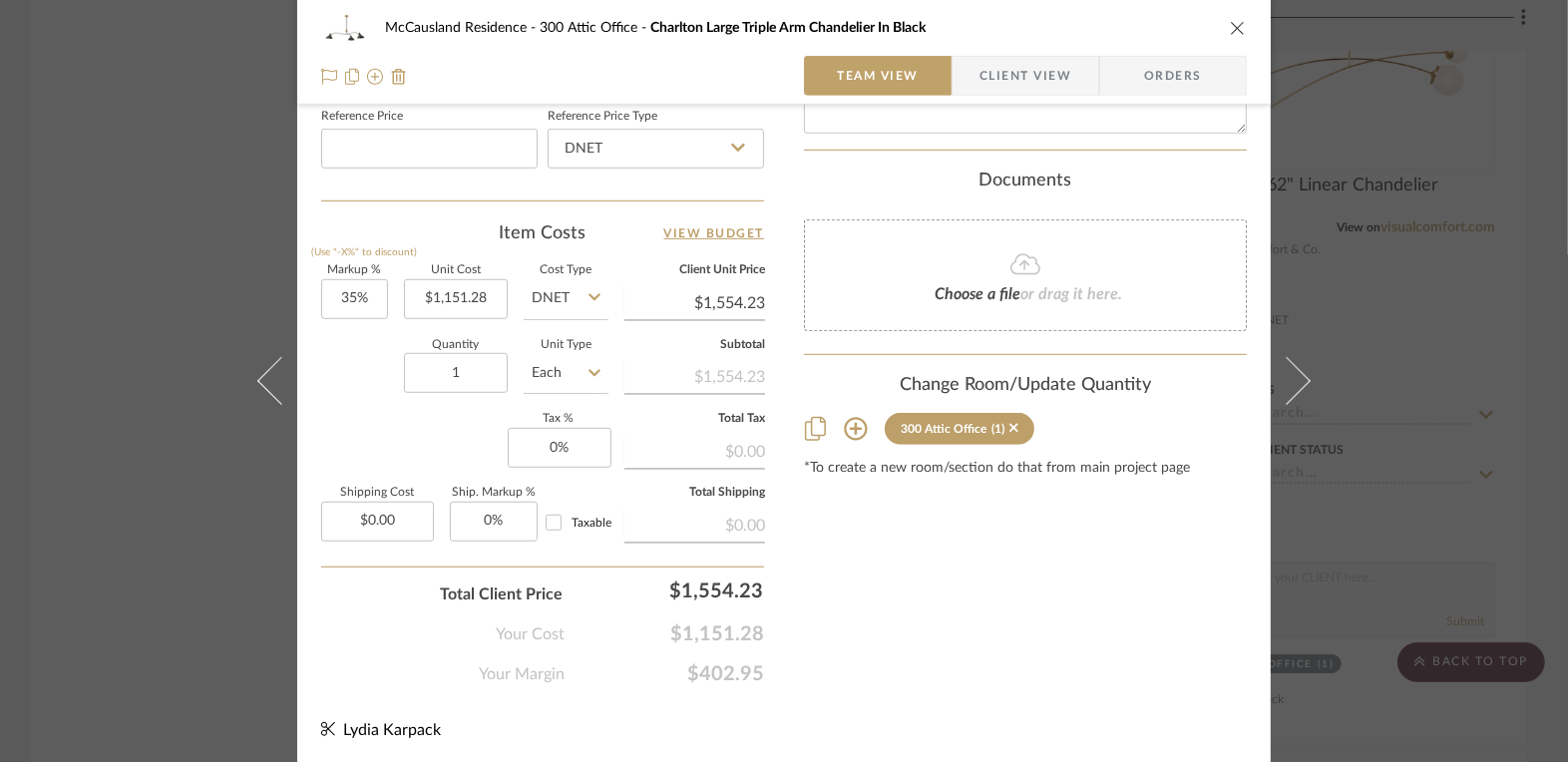 click on "McCausland Residence 300 Attic Office Charlton Large Triple Arm Chandelier In Black Team View Client View Orders 1 / 2  Team-Facing Details   Item Name  Charlton Large Triple Arm Chandelier In Black  Brand  Visual Comfort & Co.  Internal Description   Dimensions  47.75"W x 49.5"H  Product Specifications  Finish: Black
O/A Height: 49.5"
Fixture Height: 13.5"
Min. Custom Height: 20"
Width: 47.75"
Canopy: 5.25" Round
Socket: 3 - E26 Keyless
Wattage: 3 - 40 A19
Weight: 8 lbs.  Reference Price   Reference Price Type  DNET  Item Costs   View Budget   Markup %  (Use "-X%" to discount) 35%  Unit Cost  $1,151.28  Cost Type  DNET  Client Unit Price  $1,554.23  Quantity  1  Unit Type  Each  Subtotal   $1,554.23   Tax %  0%  Total Tax   $0.00   Shipping Cost  $0.00  Ship. Markup %  0% Taxable  Total Shipping   $0.00  Total Client Price  $1,554.23  Your Cost  $1,151.28  Your Margin  $402.95  Content here copies to Client View - confirm visibility there.  Show in Client Dashboard  Bulk Manage Dashboard Settings Team Status" at bounding box center [784, 381] 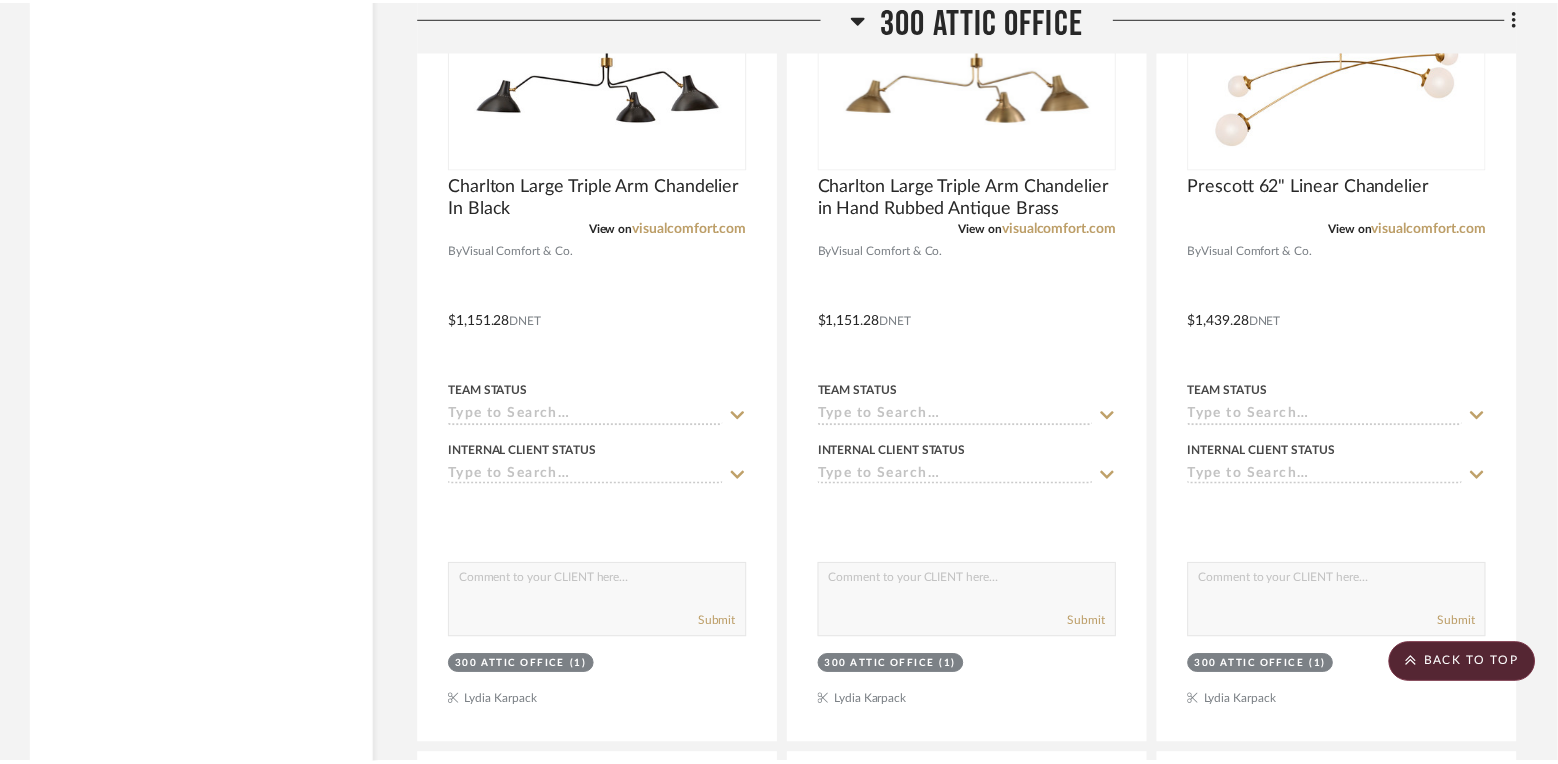 scroll, scrollTop: 5243, scrollLeft: 0, axis: vertical 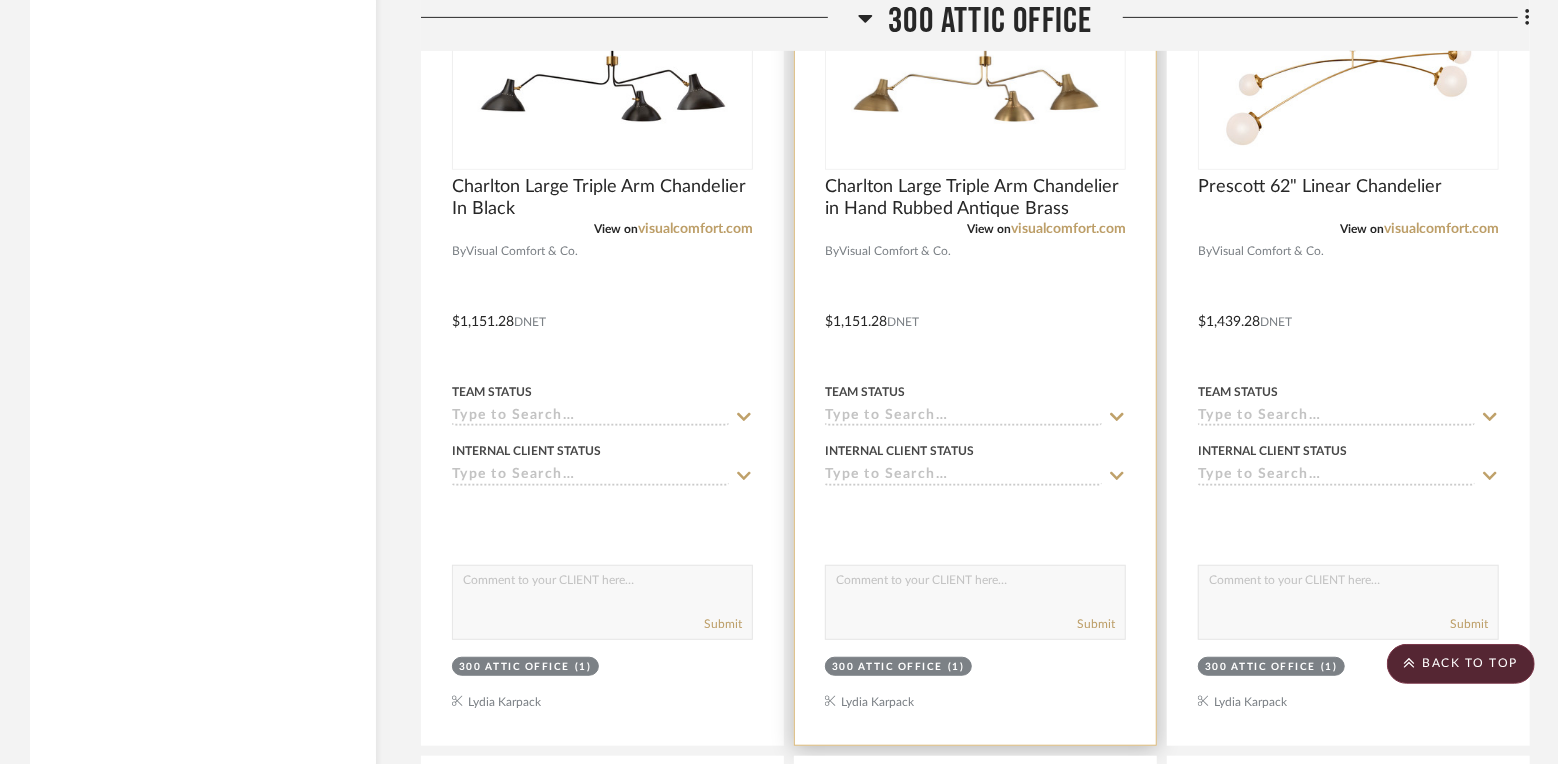 click at bounding box center [976, 43] 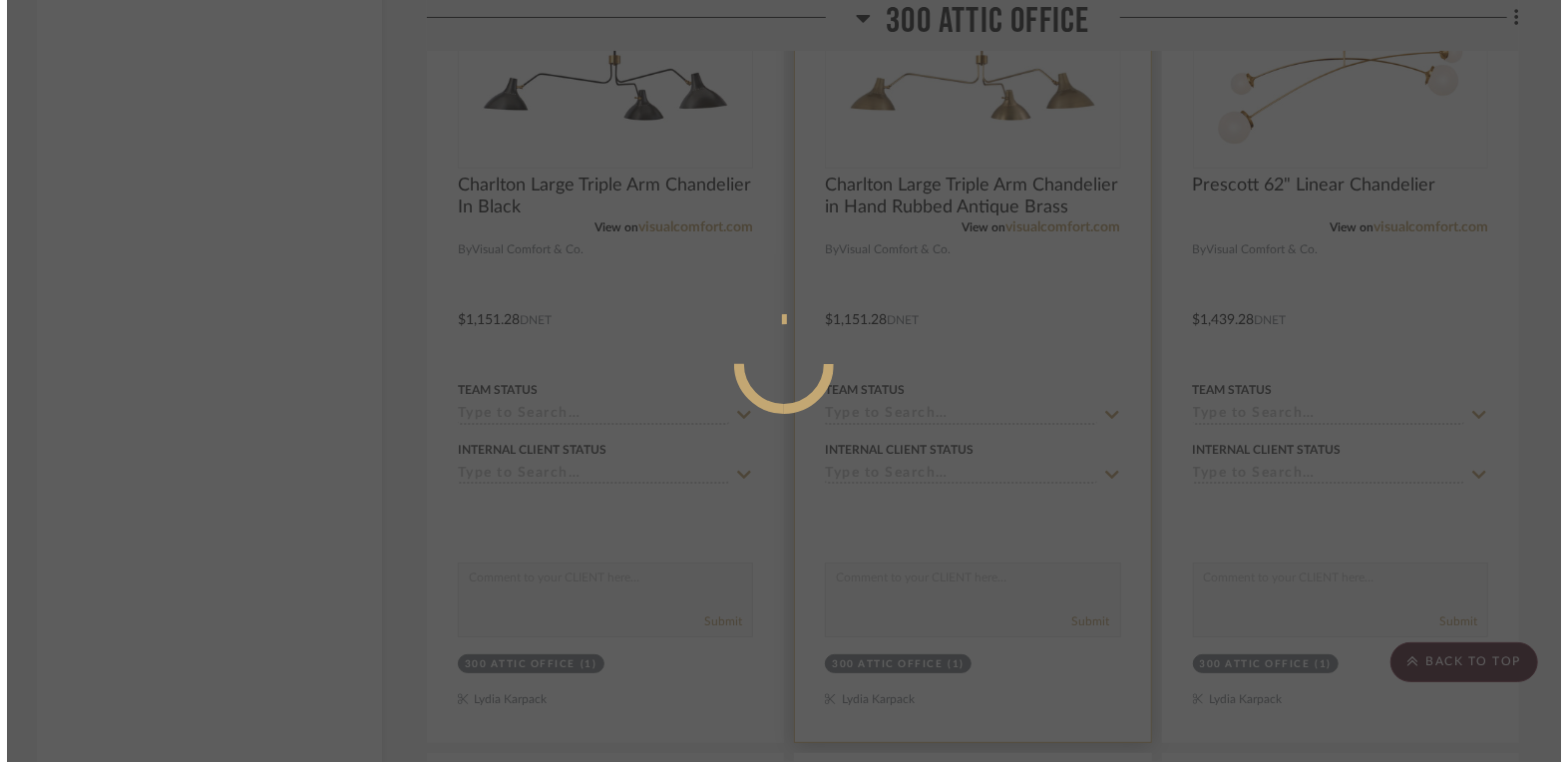 scroll, scrollTop: 0, scrollLeft: 0, axis: both 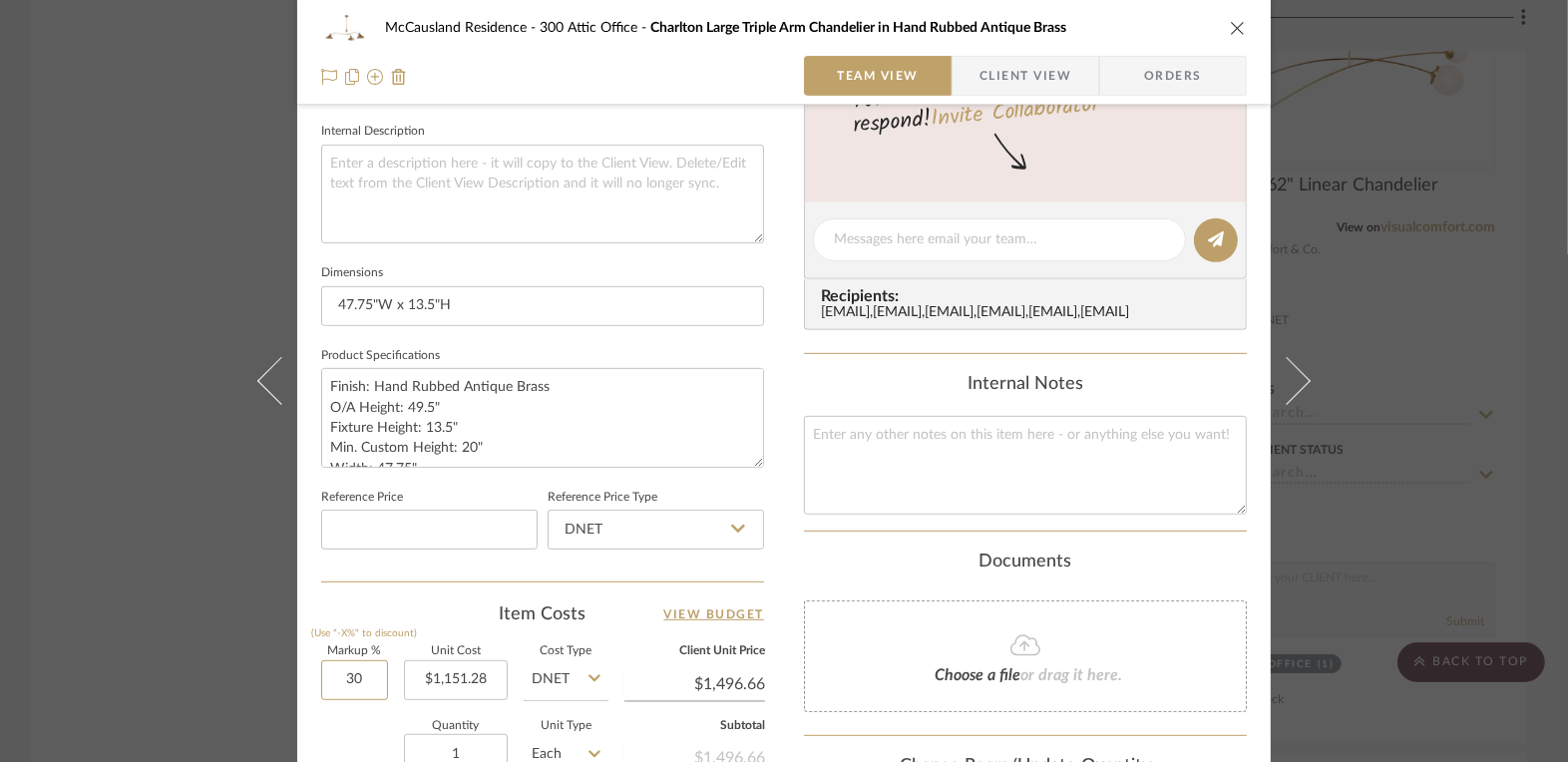 drag, startPoint x: 326, startPoint y: 679, endPoint x: 395, endPoint y: 679, distance: 69 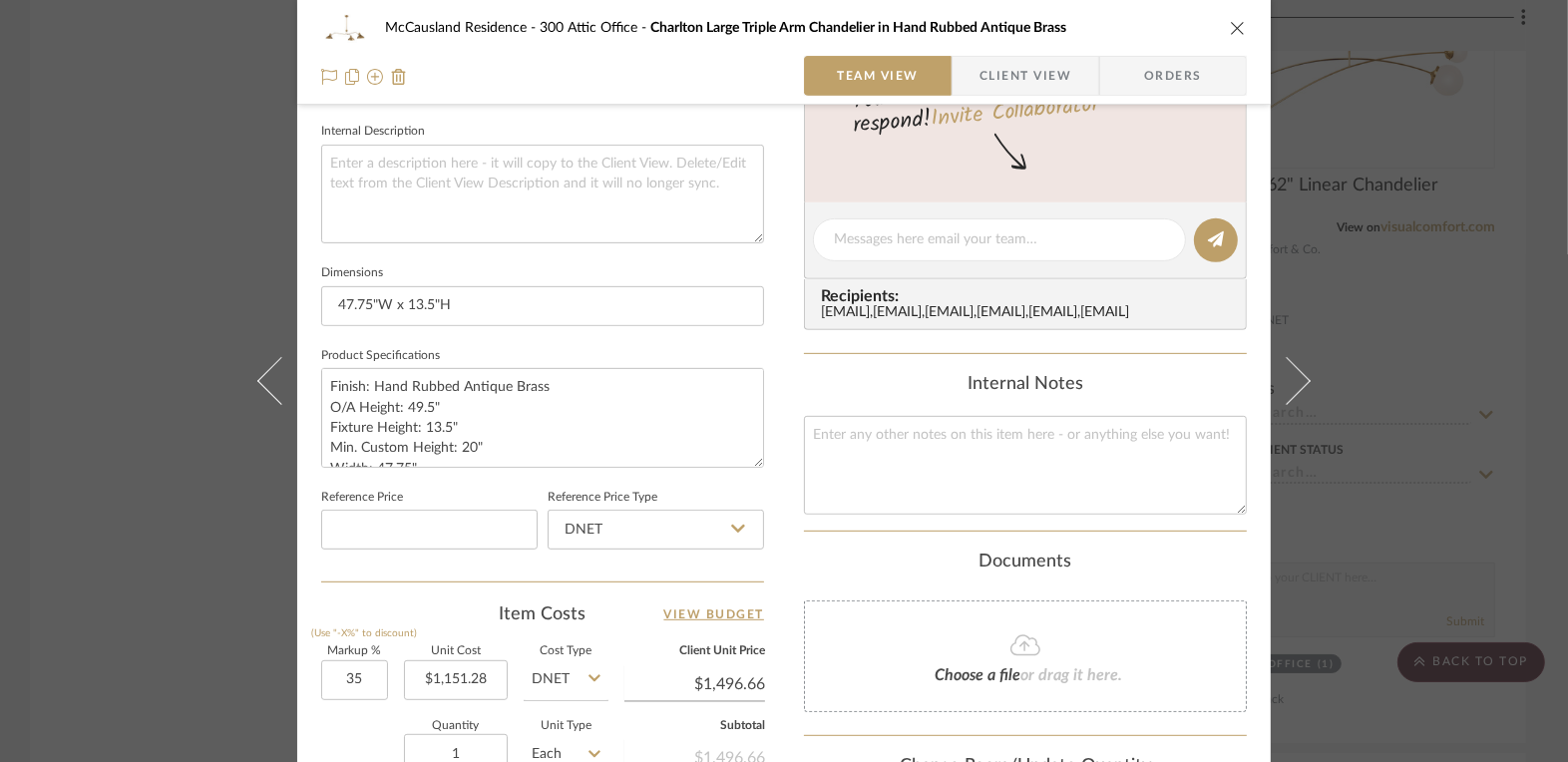 type on "35%" 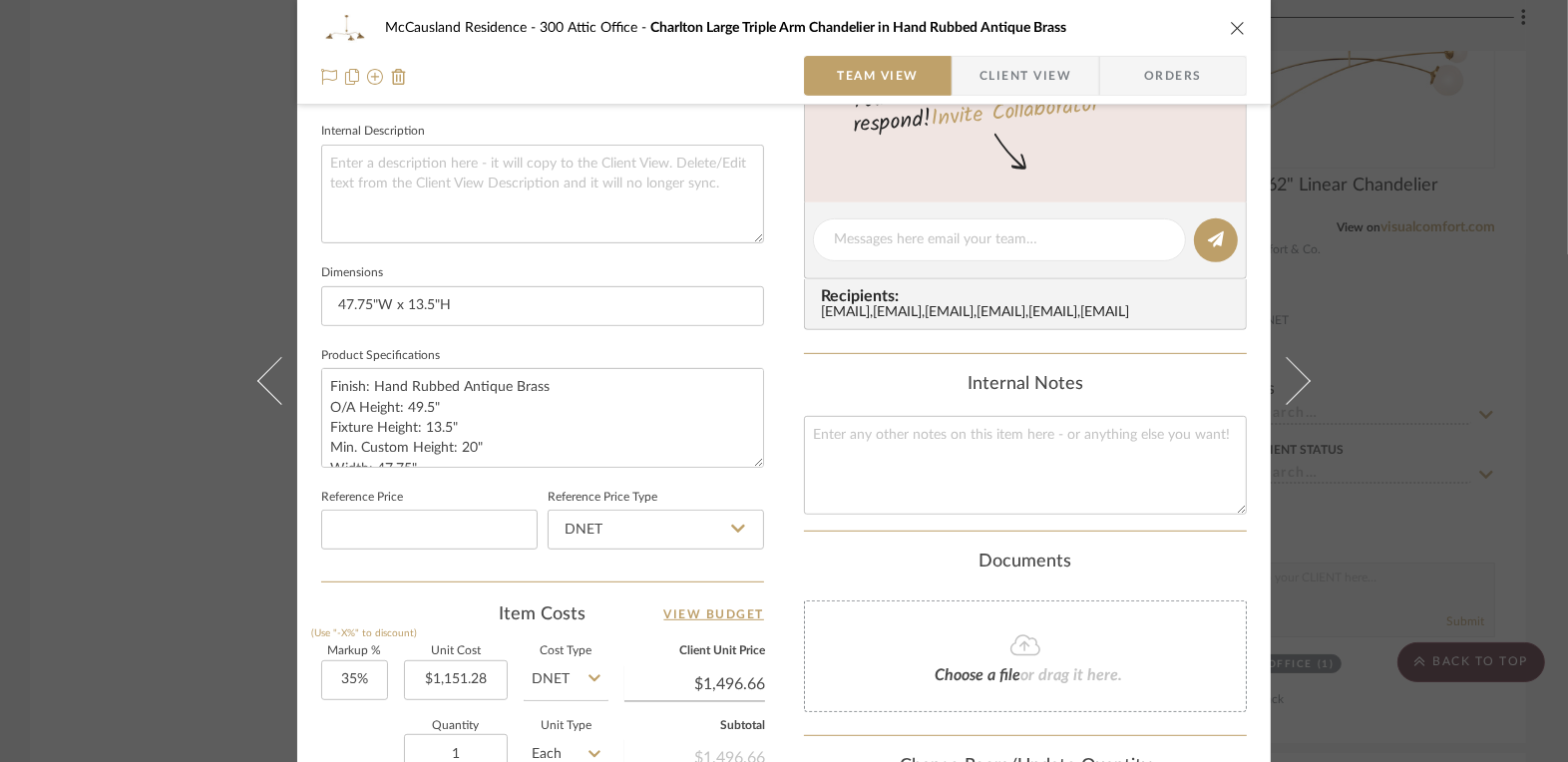 click on "Quantity  1  Unit Type  Each" 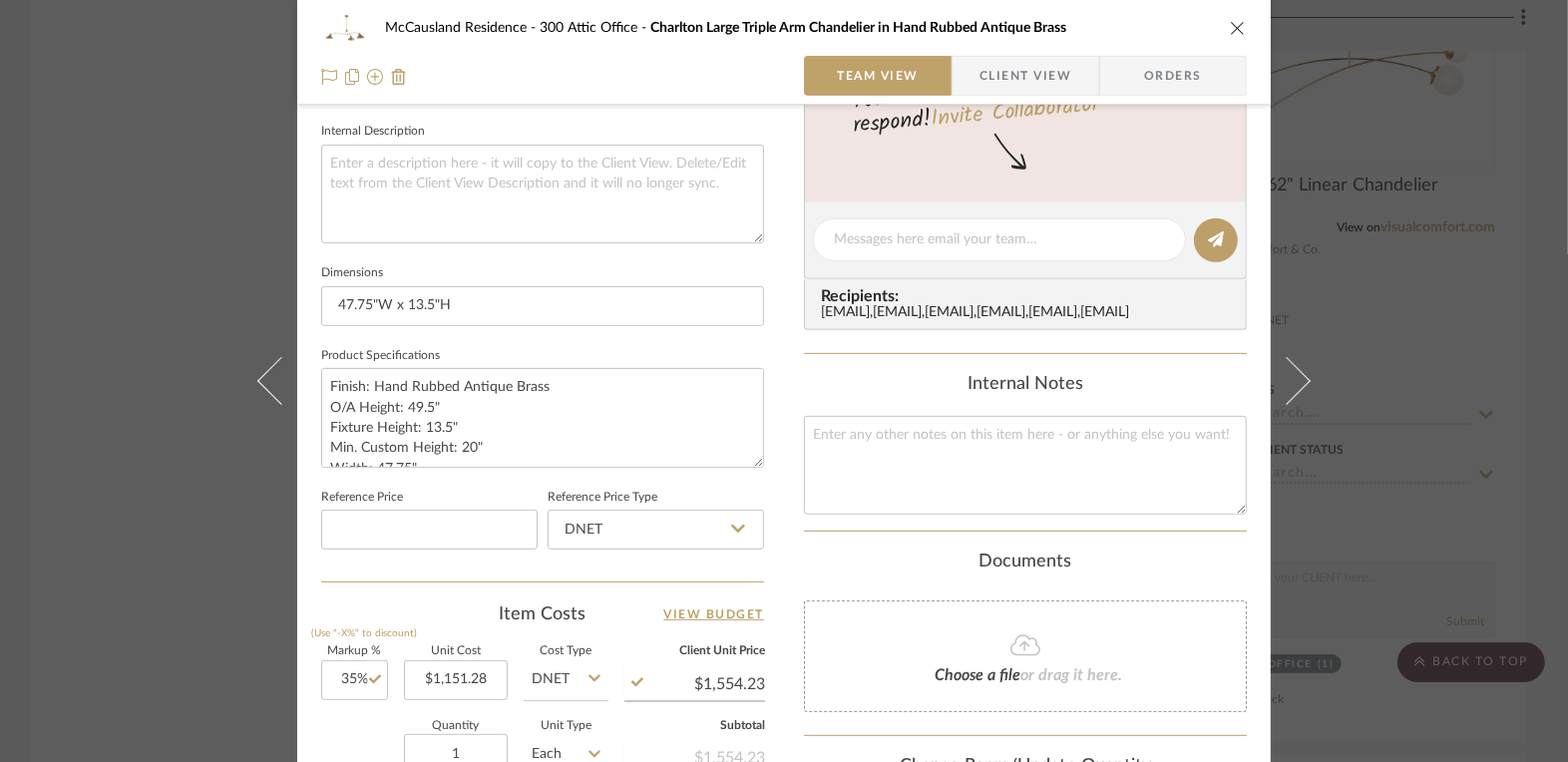 scroll, scrollTop: 1091, scrollLeft: 0, axis: vertical 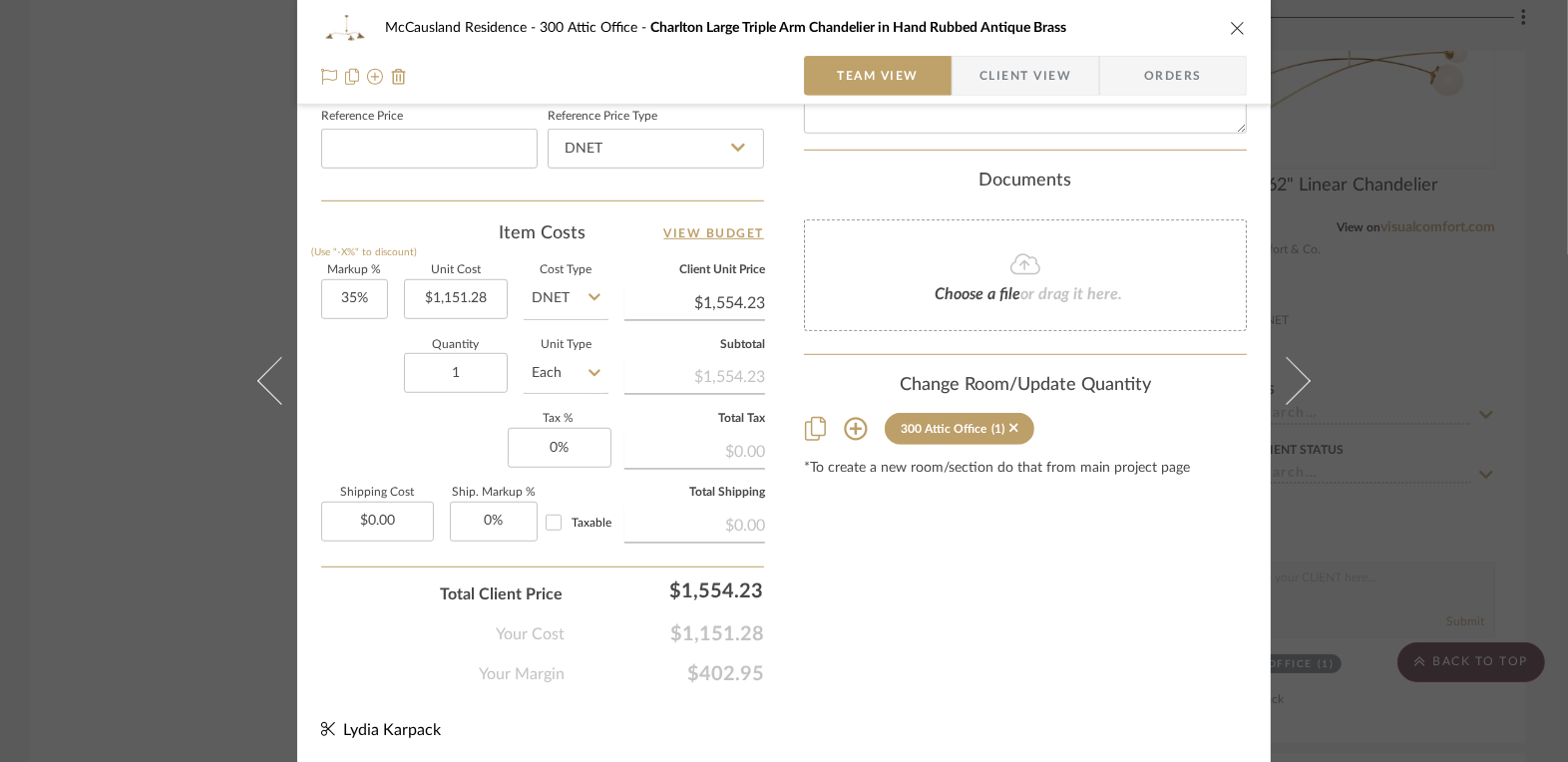 click on "McCausland Residence 300 Attic Office Charlton Large Triple Arm Chandelier in Hand Rubbed Antique Brass  Team View Client View Orders  Team-Facing Details   Item Name  Charlton Large Triple Arm Chandelier in Hand Rubbed Antique Brass  Brand  Visual Comfort & Co.  Internal Description   Dimensions  47.75"W x 13.5"H  Product Specifications  Finish: Hand Rubbed Antique Brass
O/A Height: 49.5"
Fixture Height: 13.5"
Min. Custom Height: 20"
Width: 47.75"
Canopy: 5.25" Round
Socket: 3 - E26 Keyless
Wattage: 3 - 40 A19
Weight: 8 lbs.  Reference Price   Reference Price Type  DNET  Item Costs   View Budget   Markup %  (Use "-X%" to discount) 35%  Unit Cost  $1,151.28  Cost Type  DNET  Client Unit Price  $1,554.23  Quantity  1  Unit Type  Each  Subtotal   $1,554.23   Tax %  0%  Total Tax   $0.00   Shipping Cost  $0.00  Ship. Markup %  0% Taxable  Total Shipping   $0.00  Total Client Price  $1,554.23  Your Cost  $1,151.28  Your Margin  $402.95  Content here copies to Client View - confirm visibility there. Bulk Manage ," at bounding box center (784, 381) 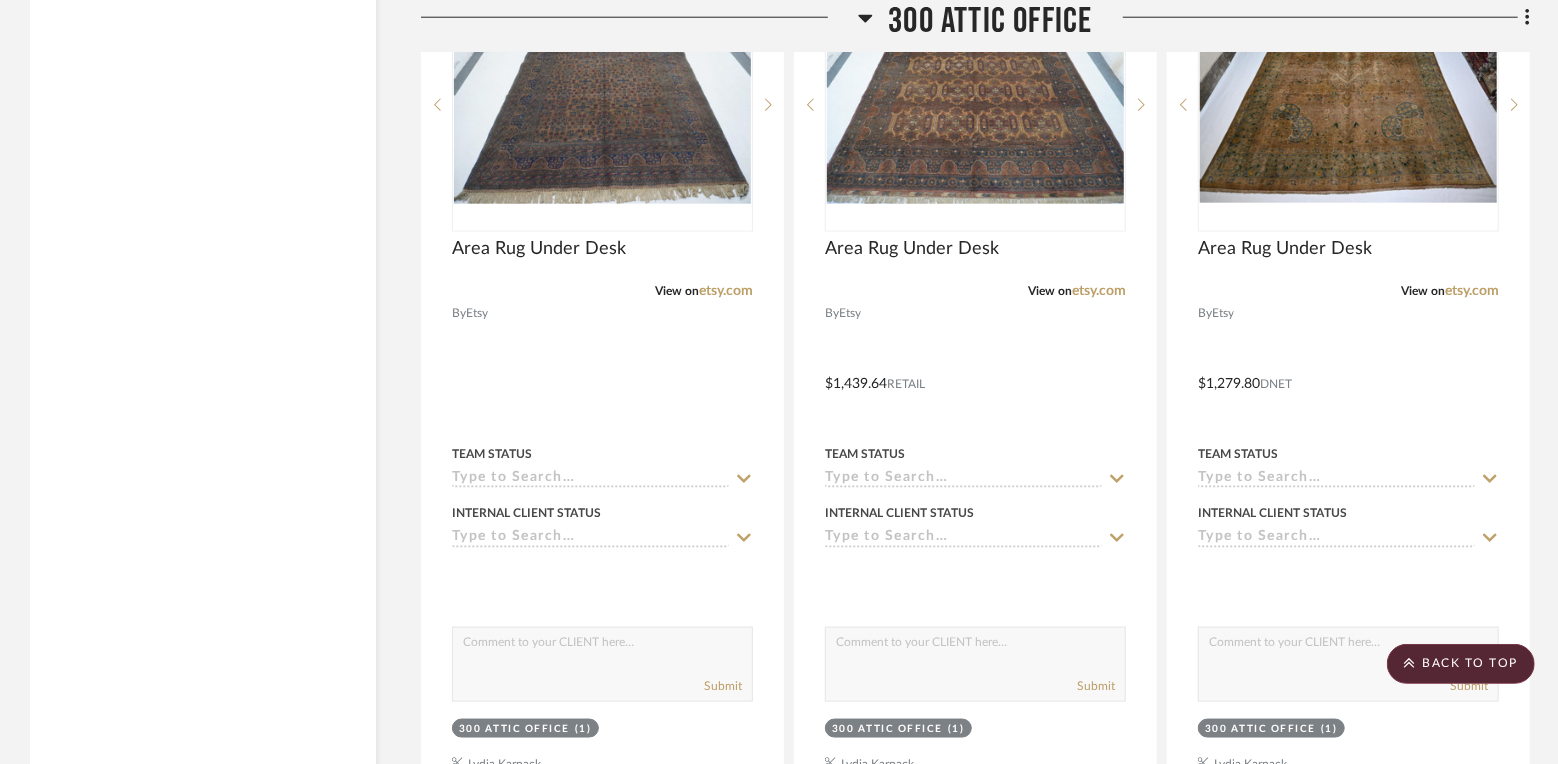 scroll, scrollTop: 4643, scrollLeft: 0, axis: vertical 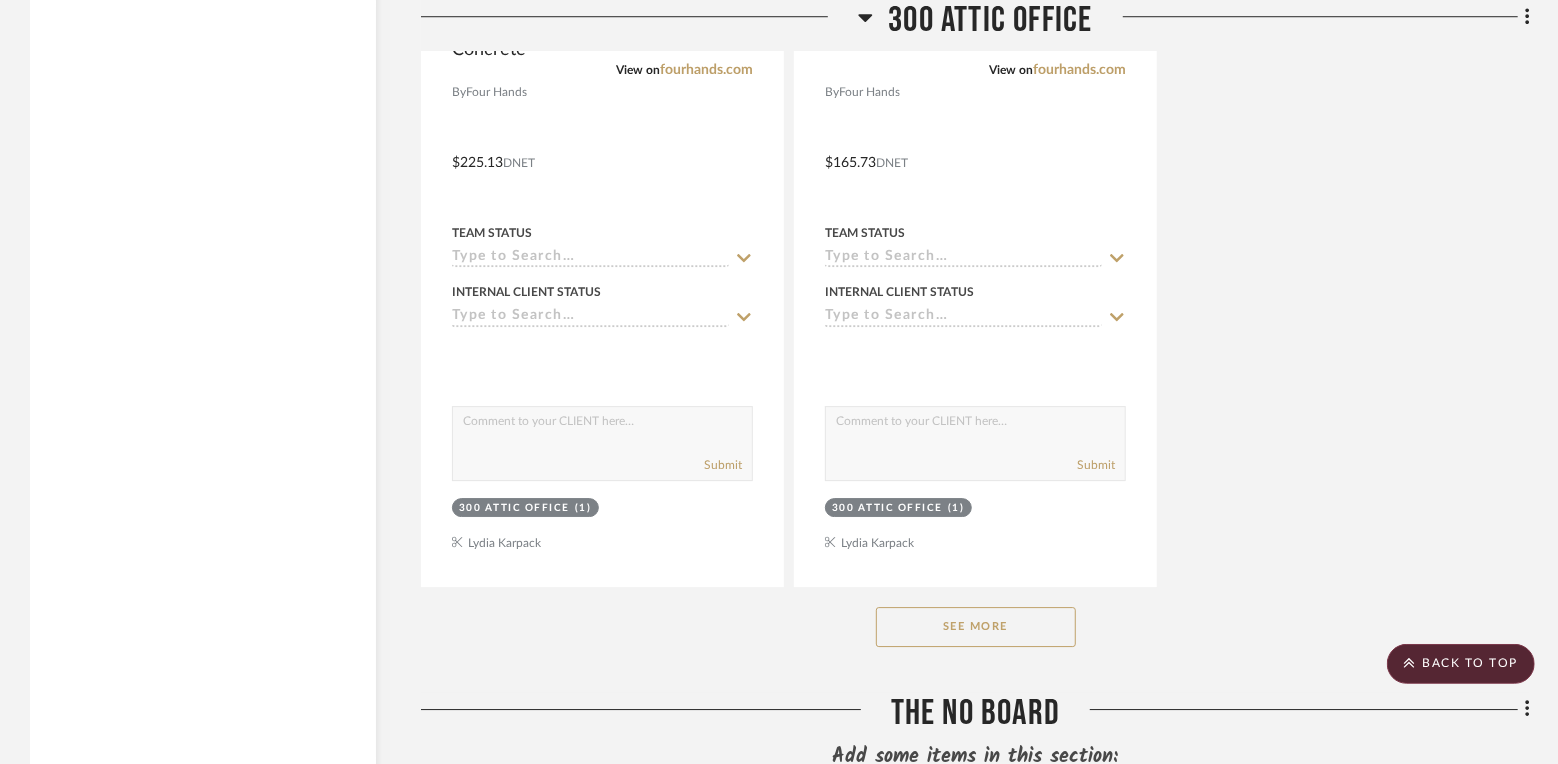click on "See More" 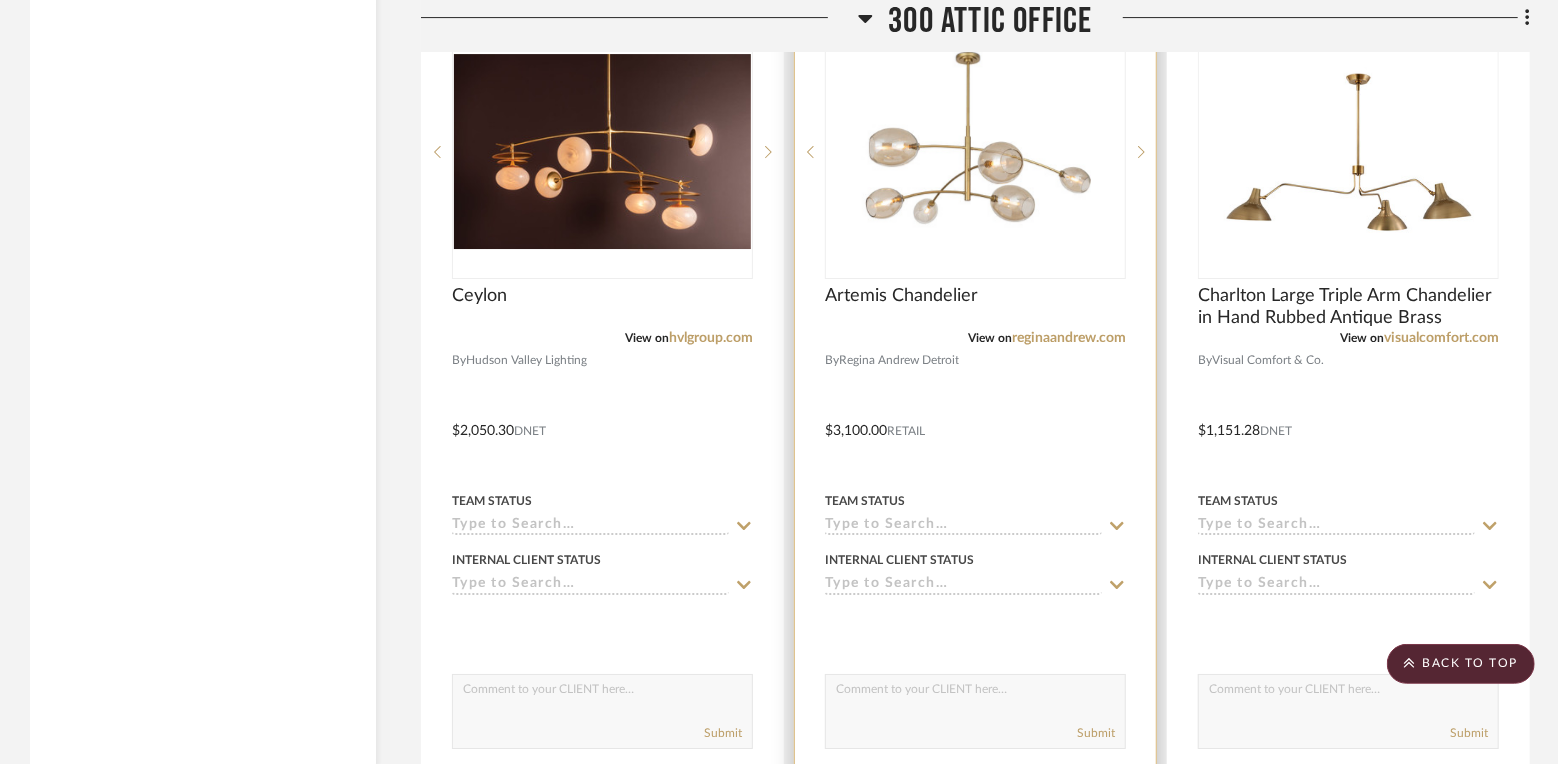 scroll, scrollTop: 4202, scrollLeft: 0, axis: vertical 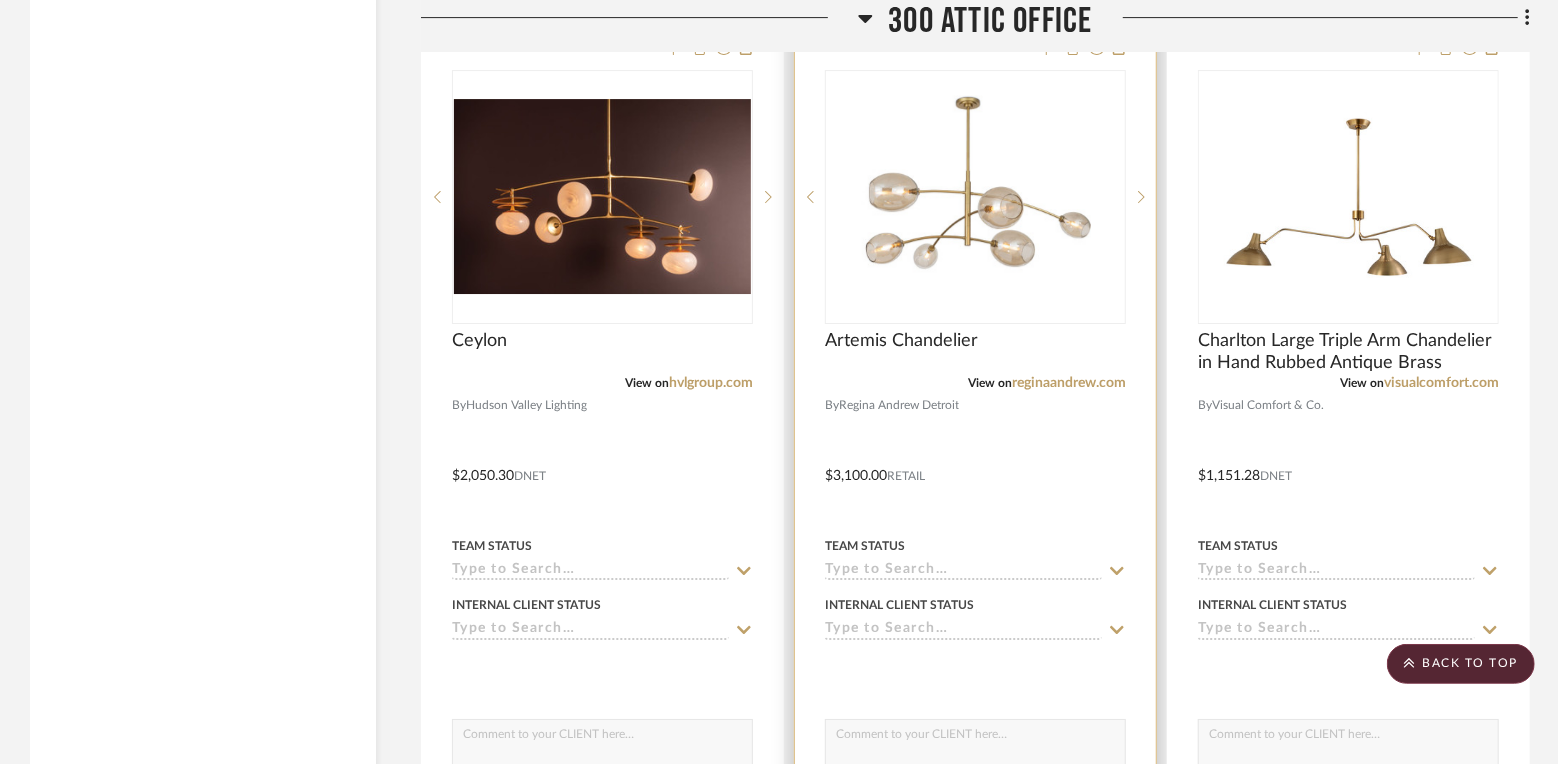 click at bounding box center (975, 461) 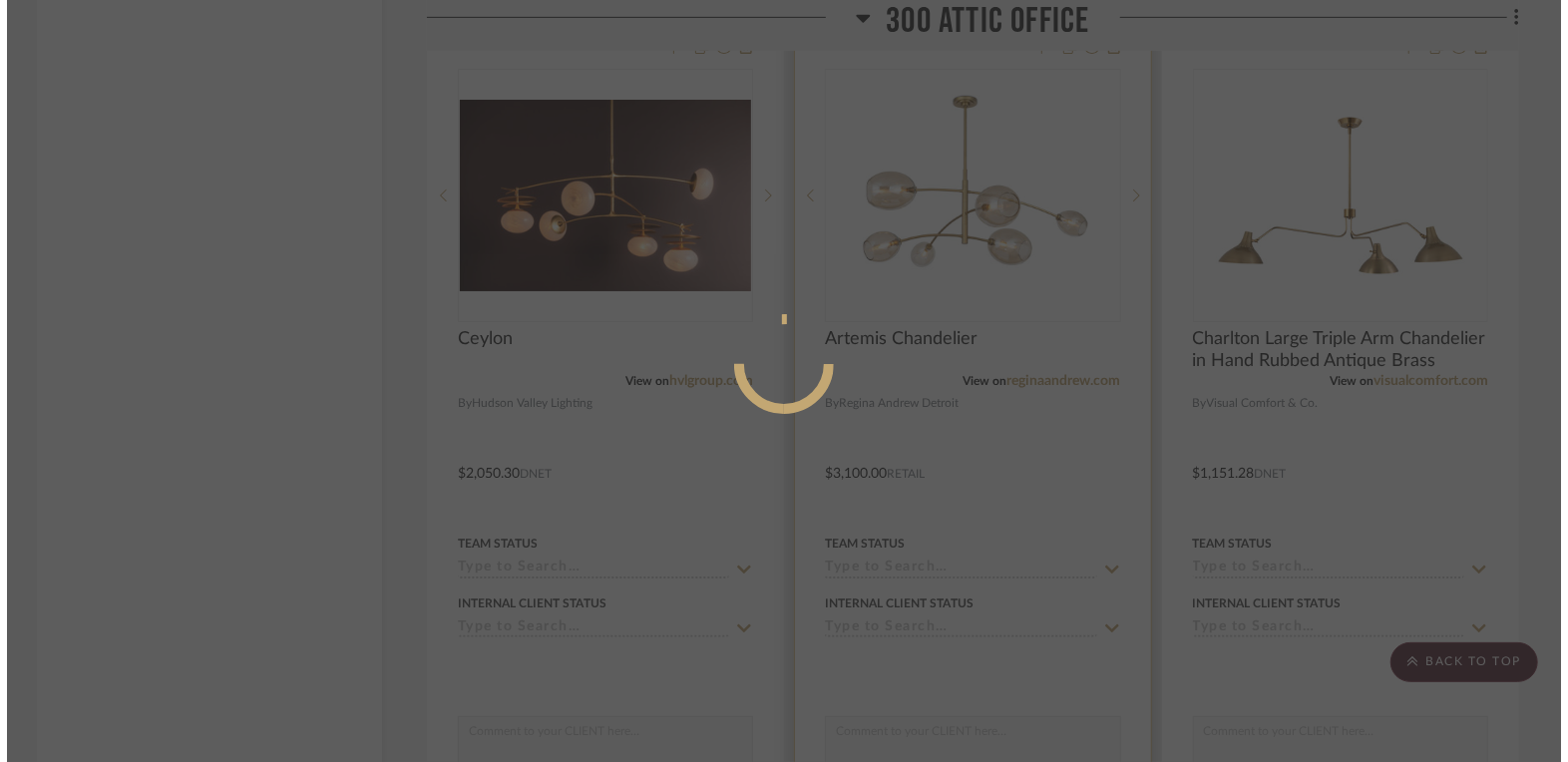 scroll, scrollTop: 0, scrollLeft: 0, axis: both 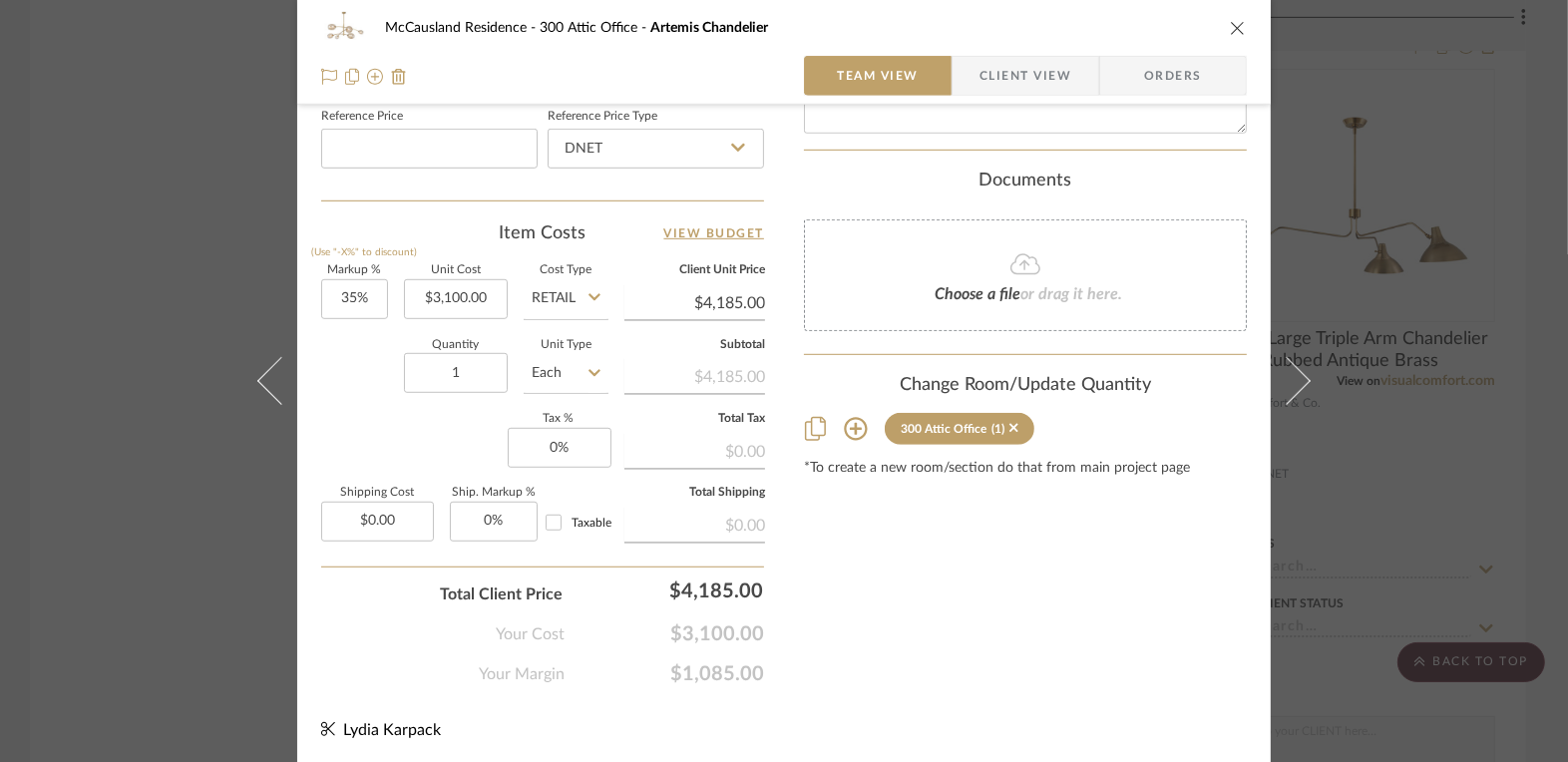 click on "300 Attic Office  (1)" 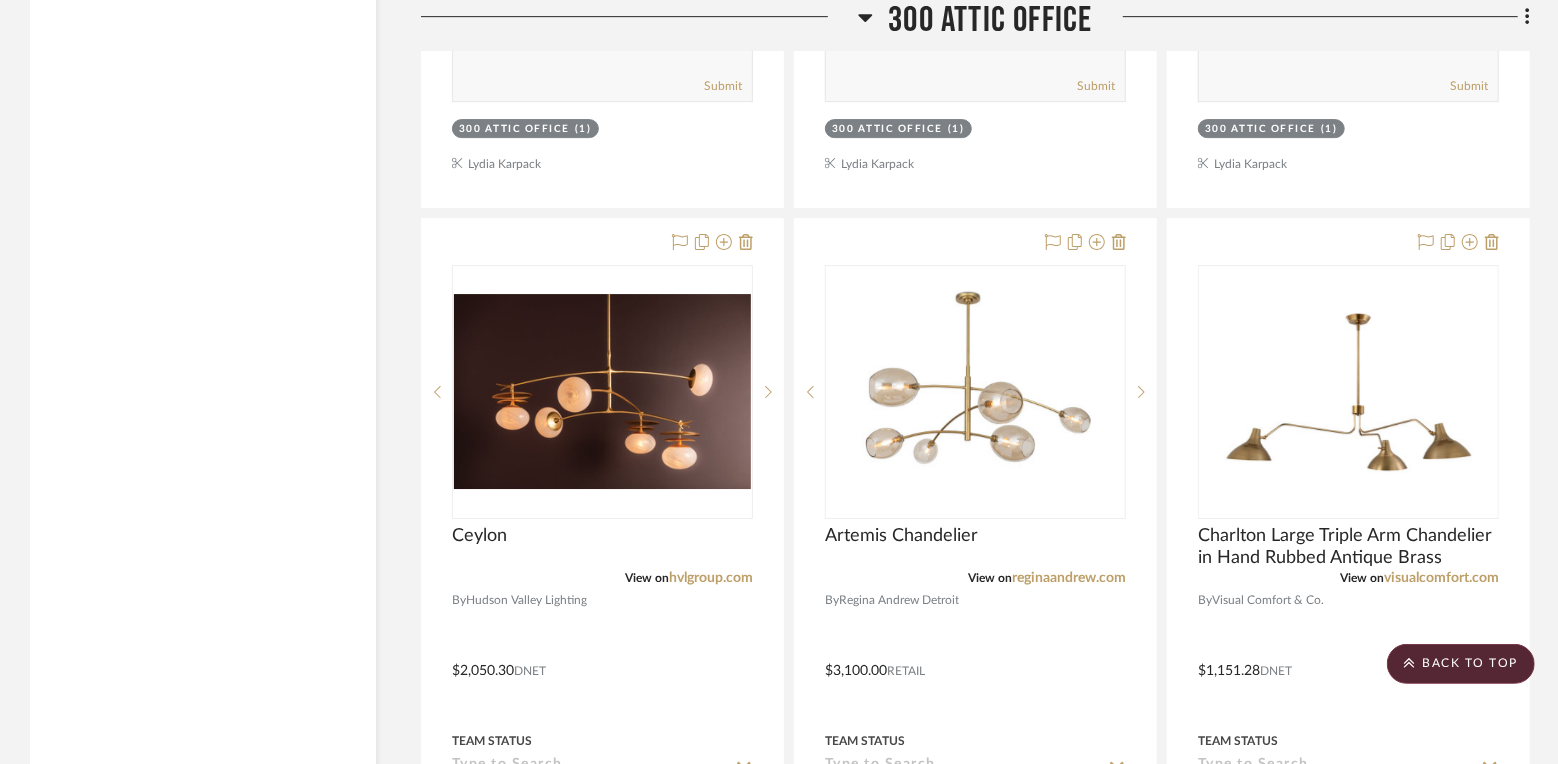 scroll, scrollTop: 4005, scrollLeft: 0, axis: vertical 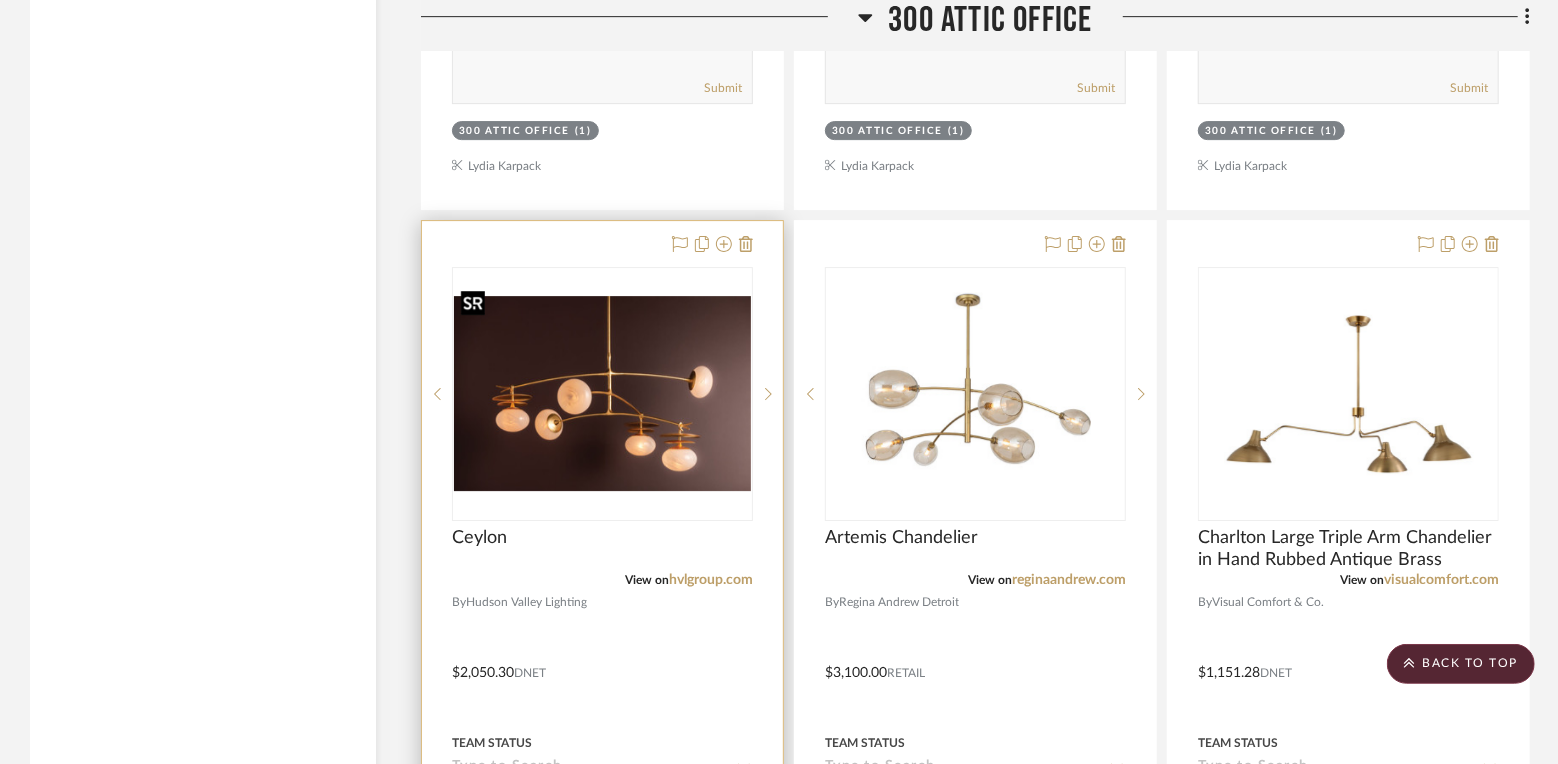 click at bounding box center (0, 0) 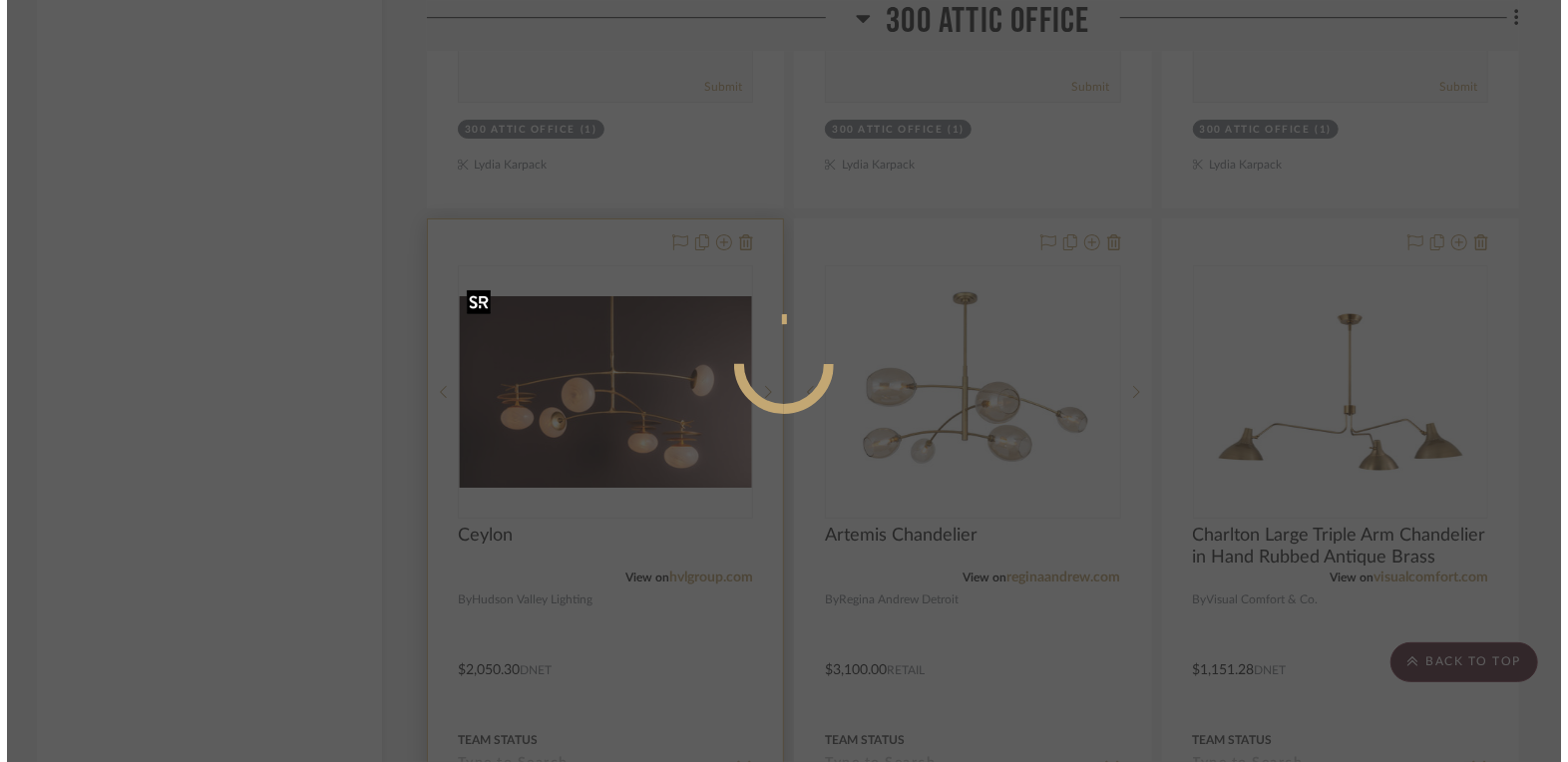 scroll, scrollTop: 0, scrollLeft: 0, axis: both 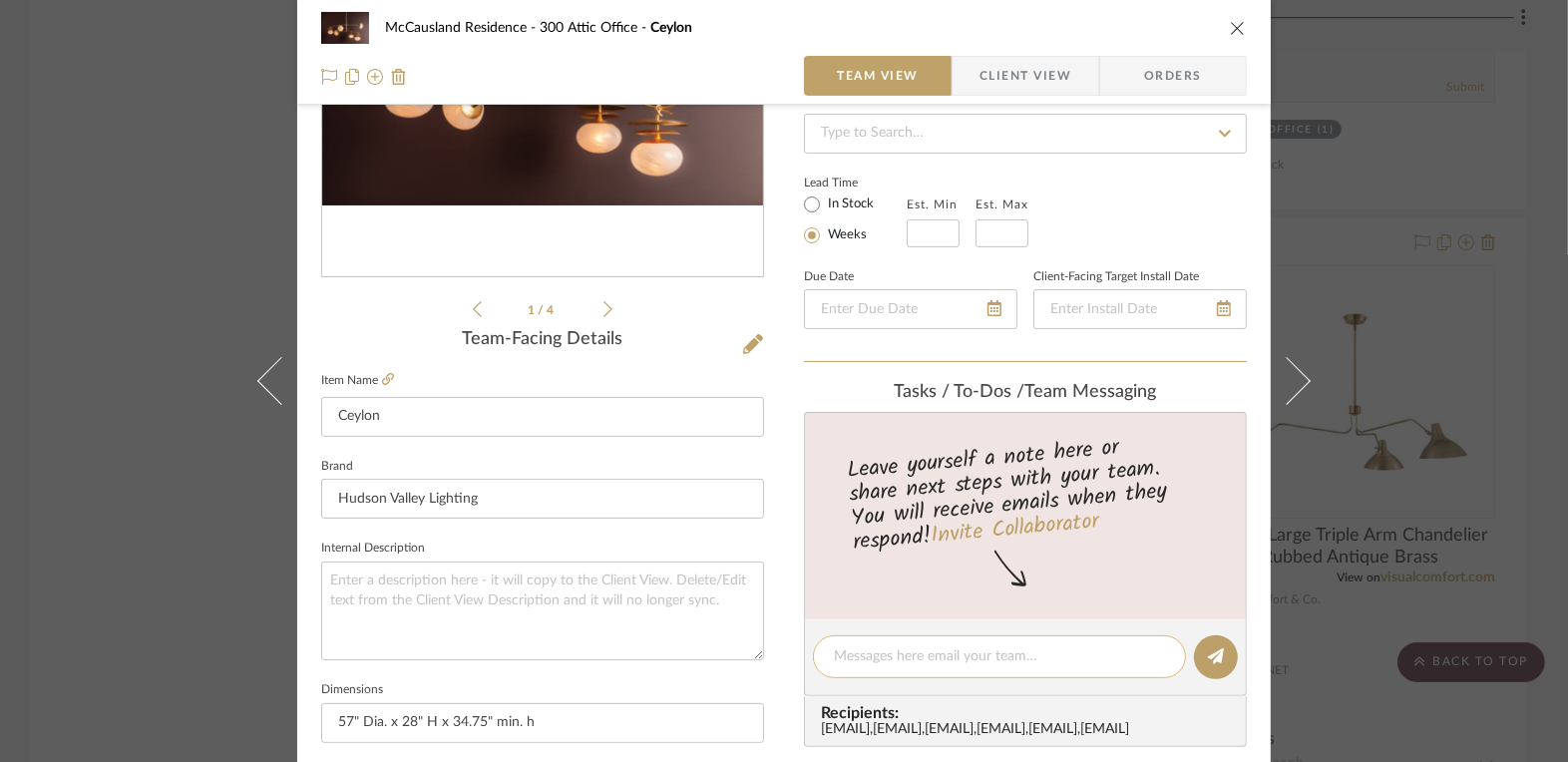 click 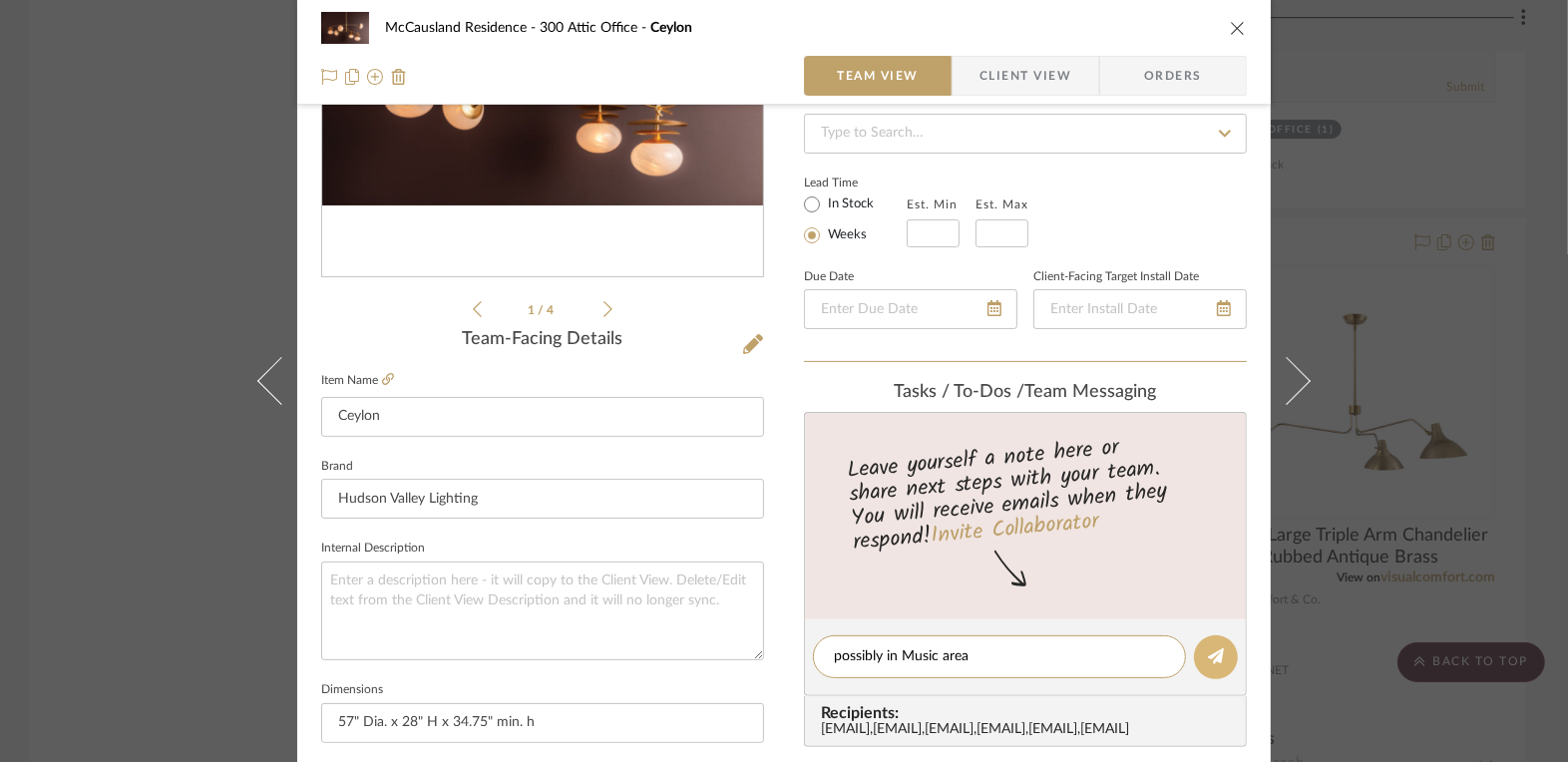 type on "possibly in Music area" 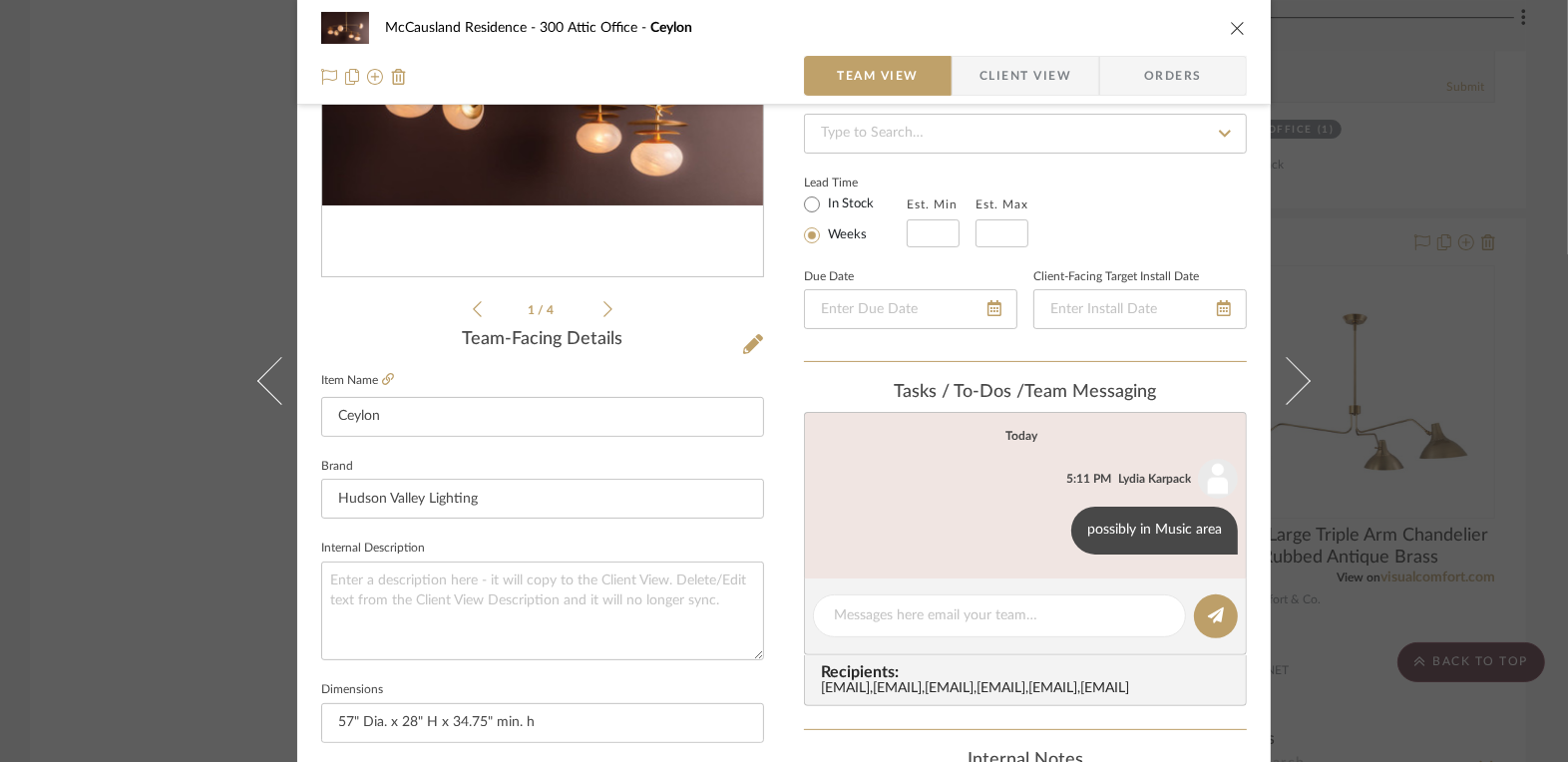 click on "McCausland Residence 300 Attic Office Ceylon Team View Client View Orders 1 / 4  Team-Facing Details   Item Name  Ceylon  Brand  Hudson Valley Lighting  Internal Description   Dimensions  57" Dia. x 28" H x 34.75" min. h  Product Specifications   Reference Price   Reference Price Type  DNET  Item Costs   View Budget   Markup %  (Use "-X%" to discount) 35%  Unit Cost  $2,050.30  Cost Type  DNET  Client Unit Price  $2,767.91  Quantity  1  Unit Type  Each  Subtotal   $2,767.91   Tax %  0%  Total Tax   $0.00   Shipping Cost  $0.00  Ship. Markup %  0% Taxable  Total Shipping   $0.00  Total Client Price  $2,767.91  Your Cost  $2,050.30  Your Margin  $717.61  Content here copies to Client View - confirm visibility there.  Show in Client Dashboard  Bulk Manage Dashboard Settings  Include in Budget   View Budget  Team Status Internal Client Status  Lead Time  In Stock Weeks  Est. Min   Est. Max   Due Date   Client-Facing Target Install Date  Tasks / To-Dos /  team Messaging Today  Lydia Karpack   5:11 PM  Recipients:" at bounding box center [784, 381] 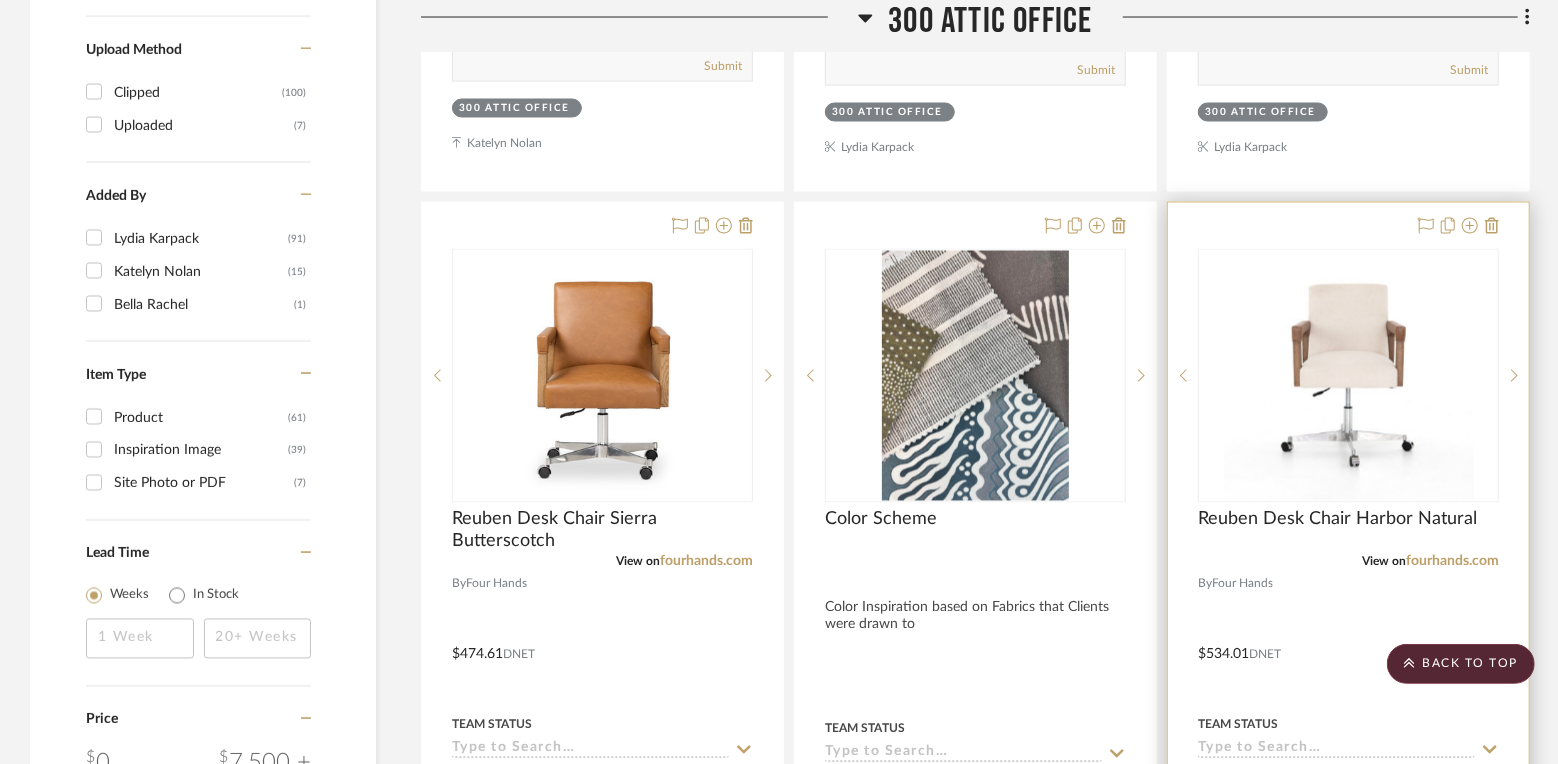 scroll, scrollTop: 2251, scrollLeft: 0, axis: vertical 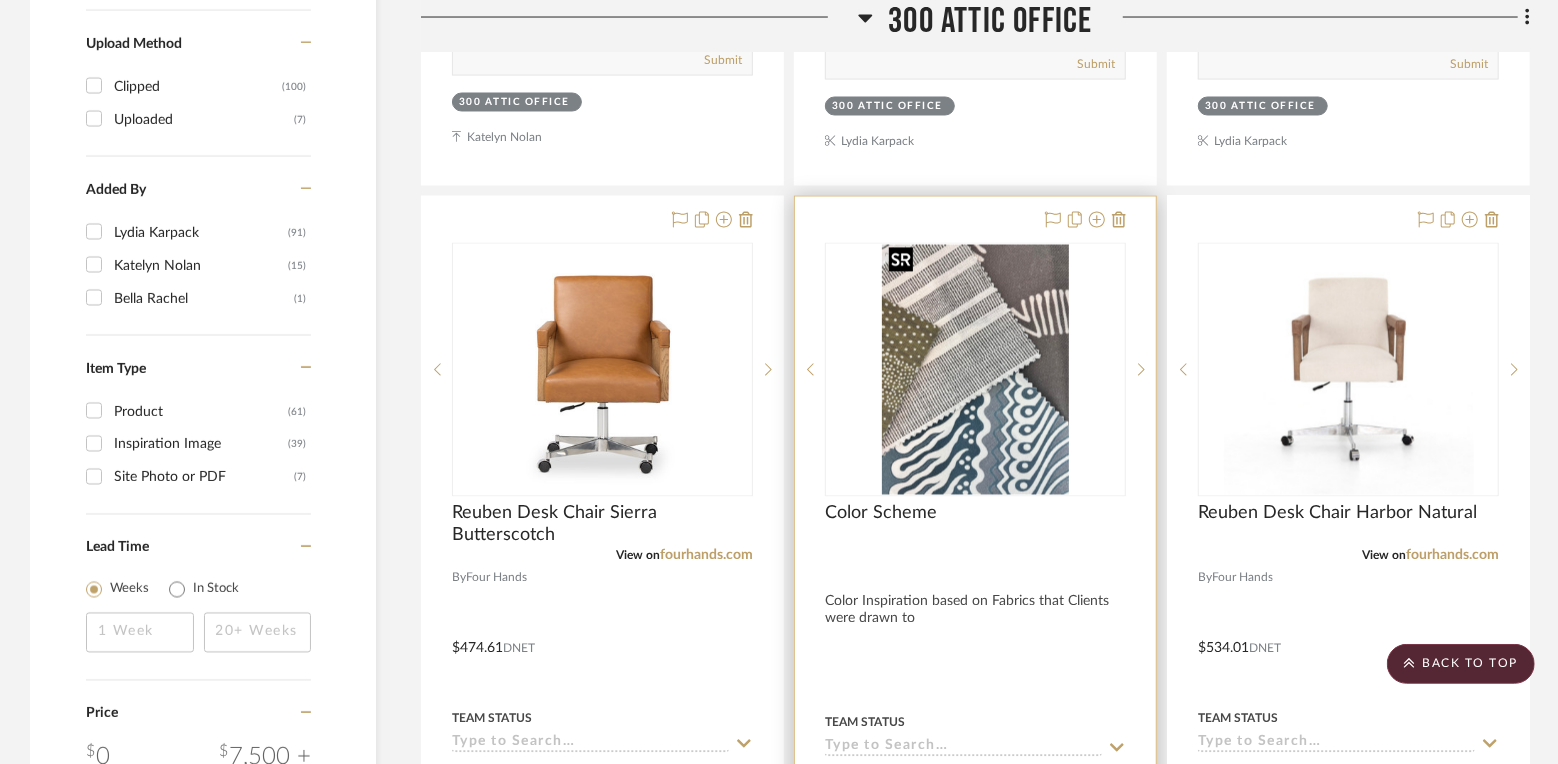 type 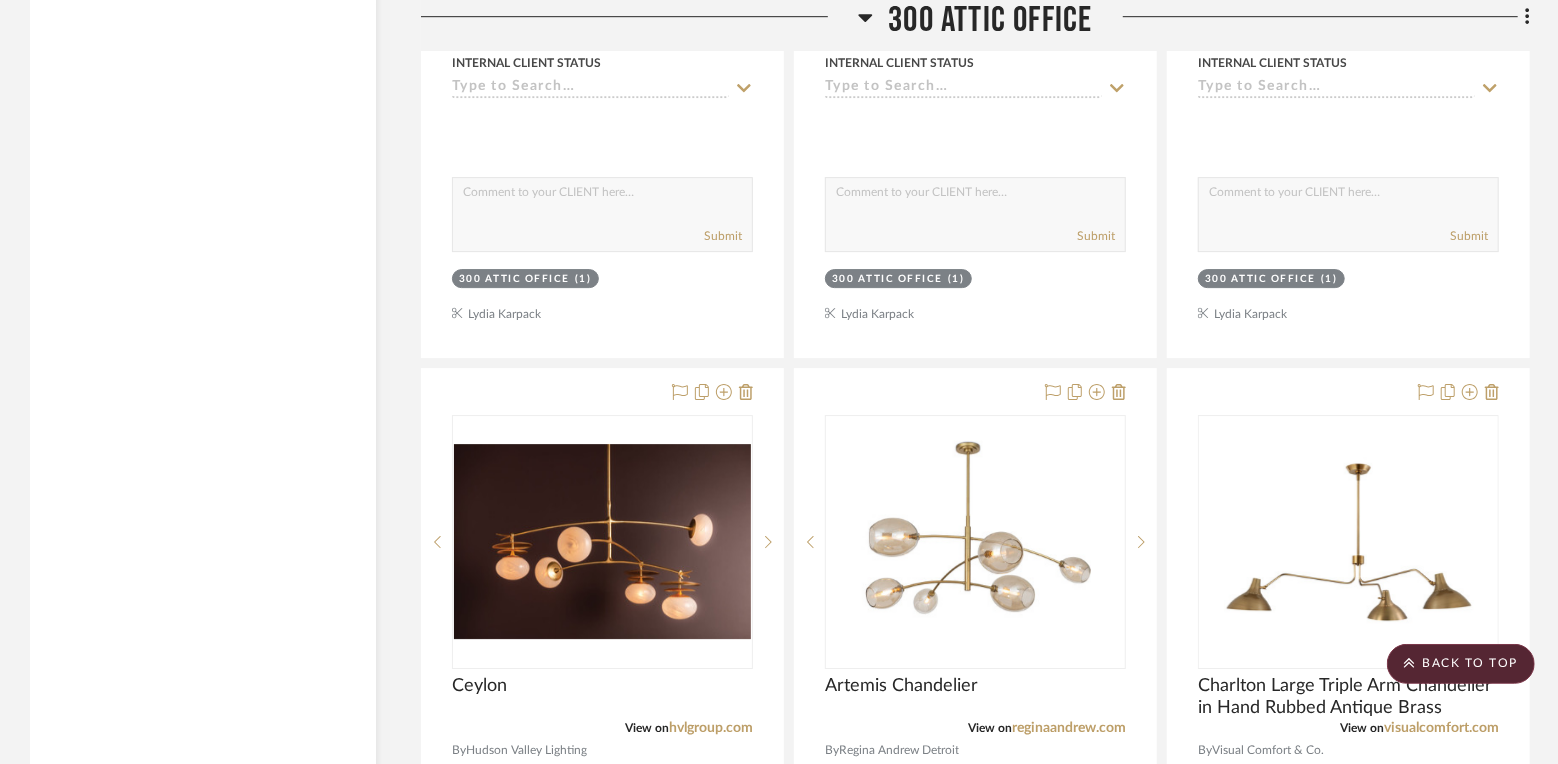 scroll, scrollTop: 3838, scrollLeft: 0, axis: vertical 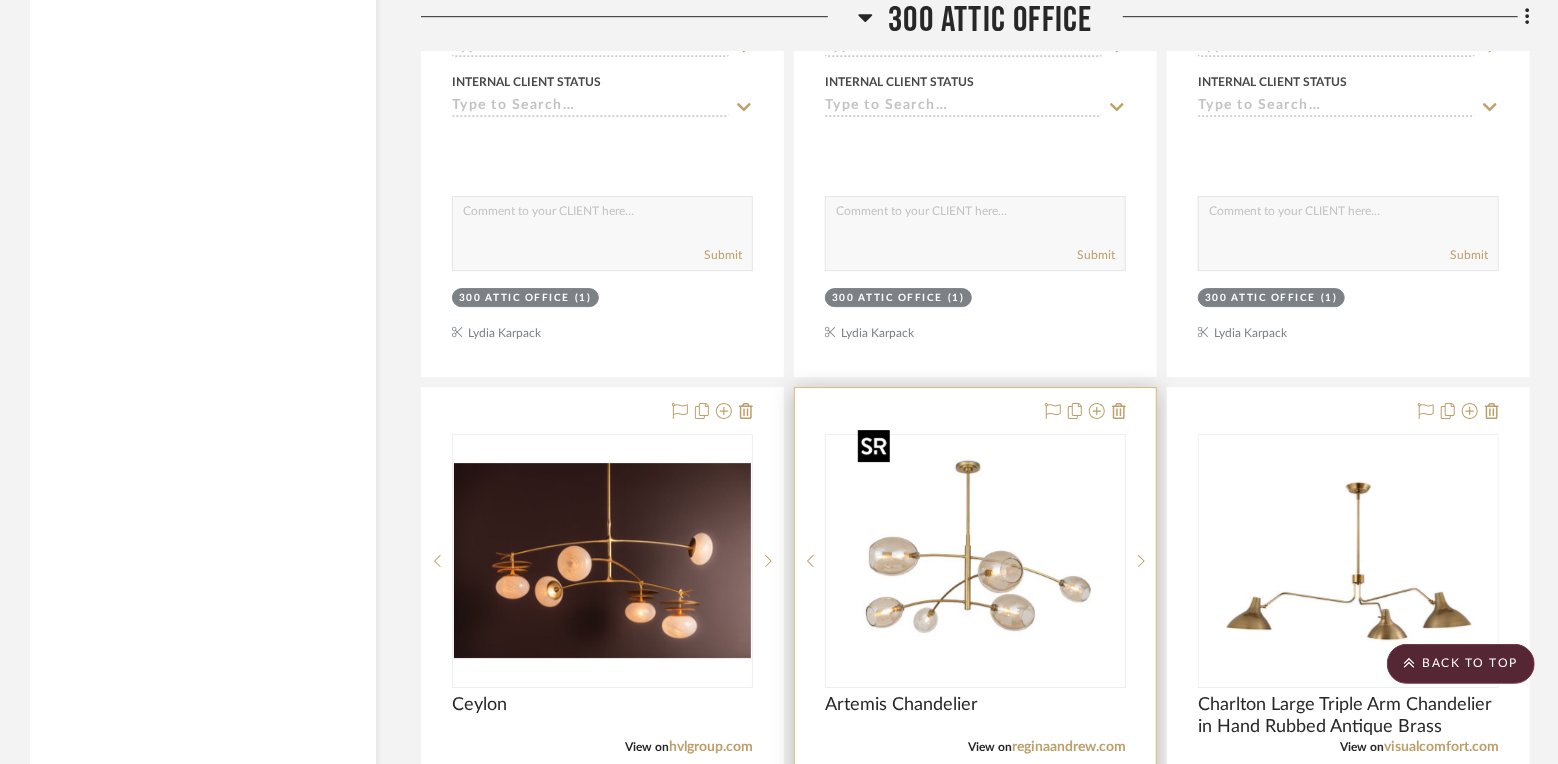 click at bounding box center (976, 561) 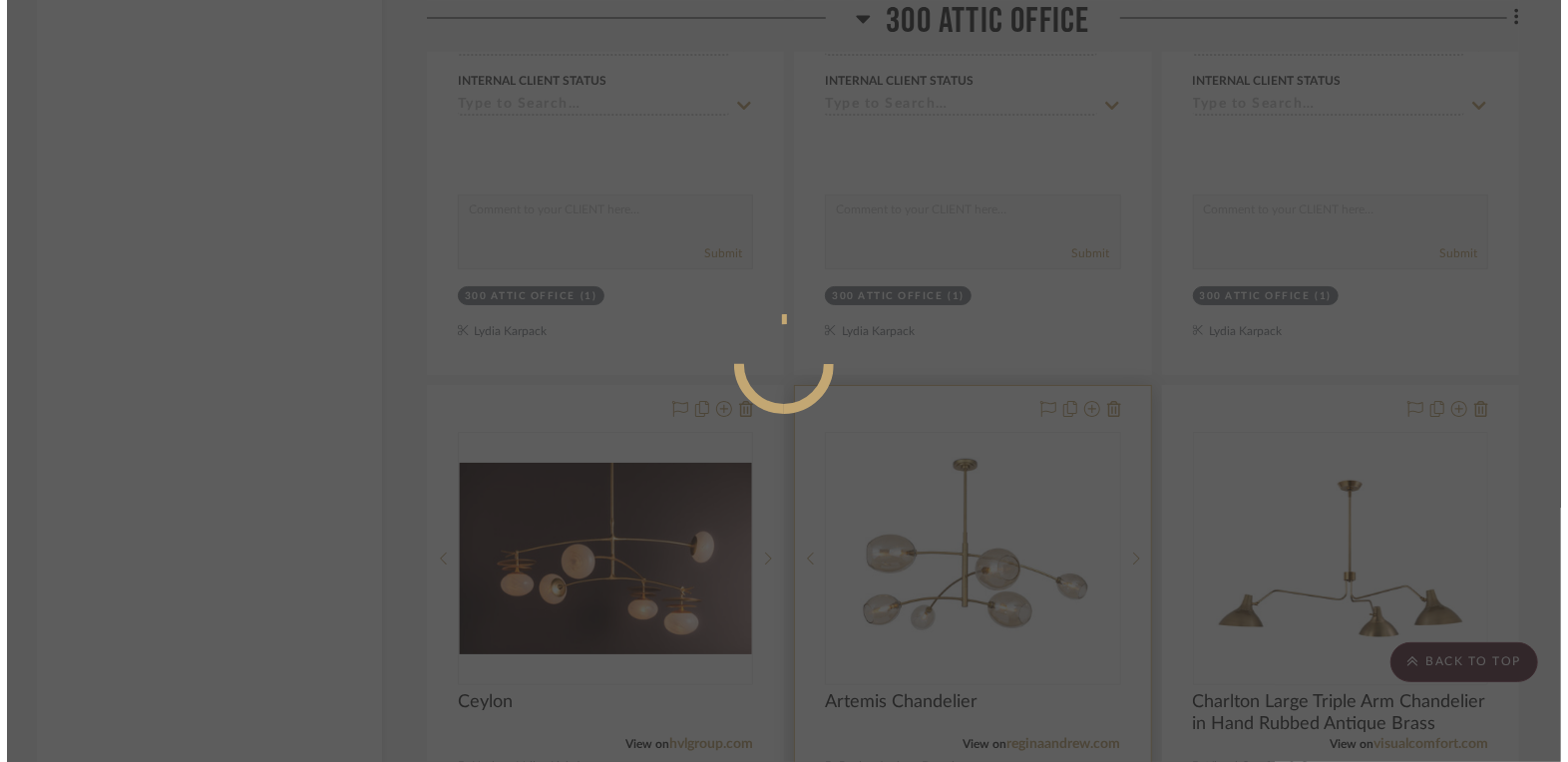 scroll, scrollTop: 0, scrollLeft: 0, axis: both 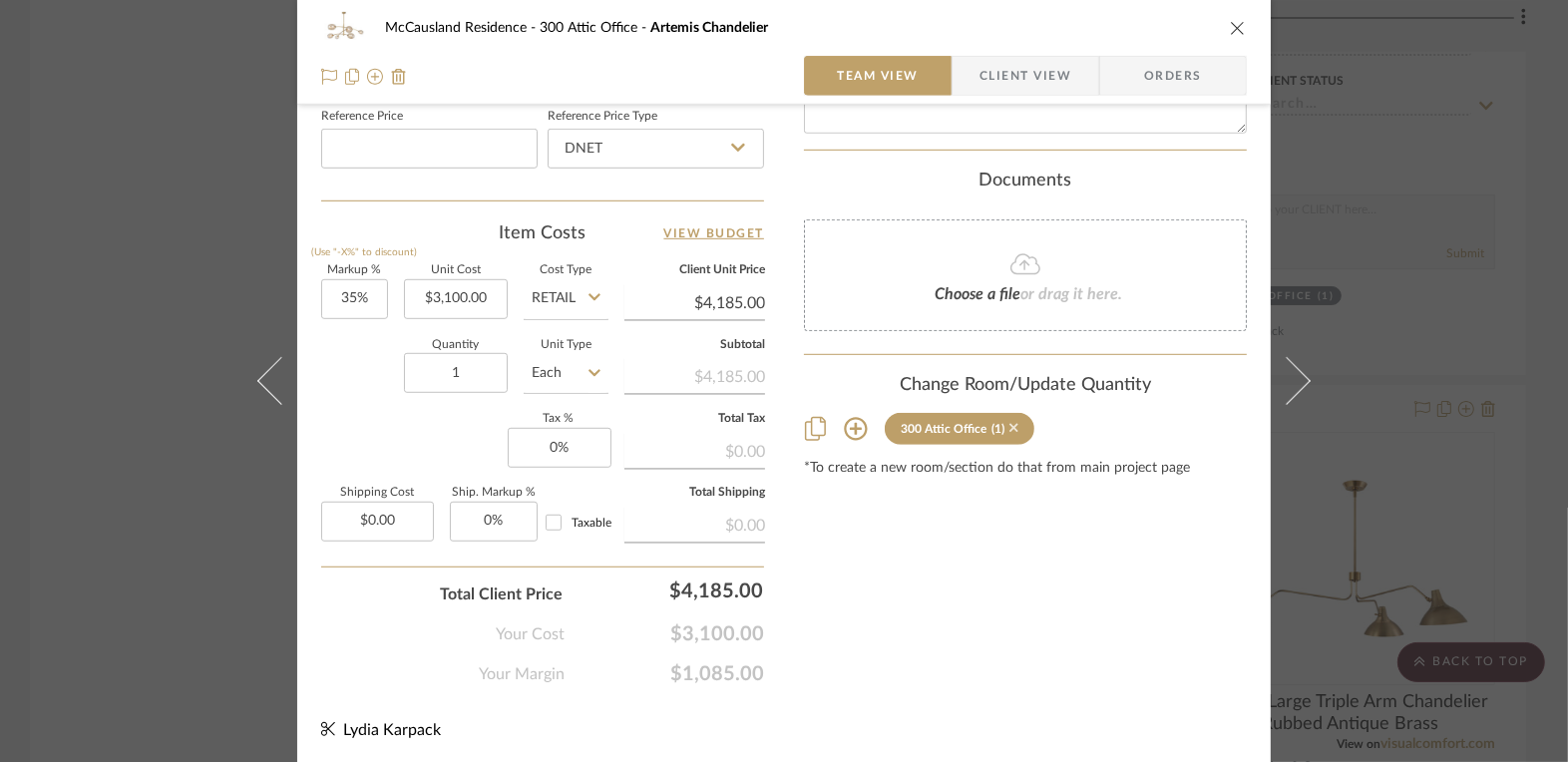 click 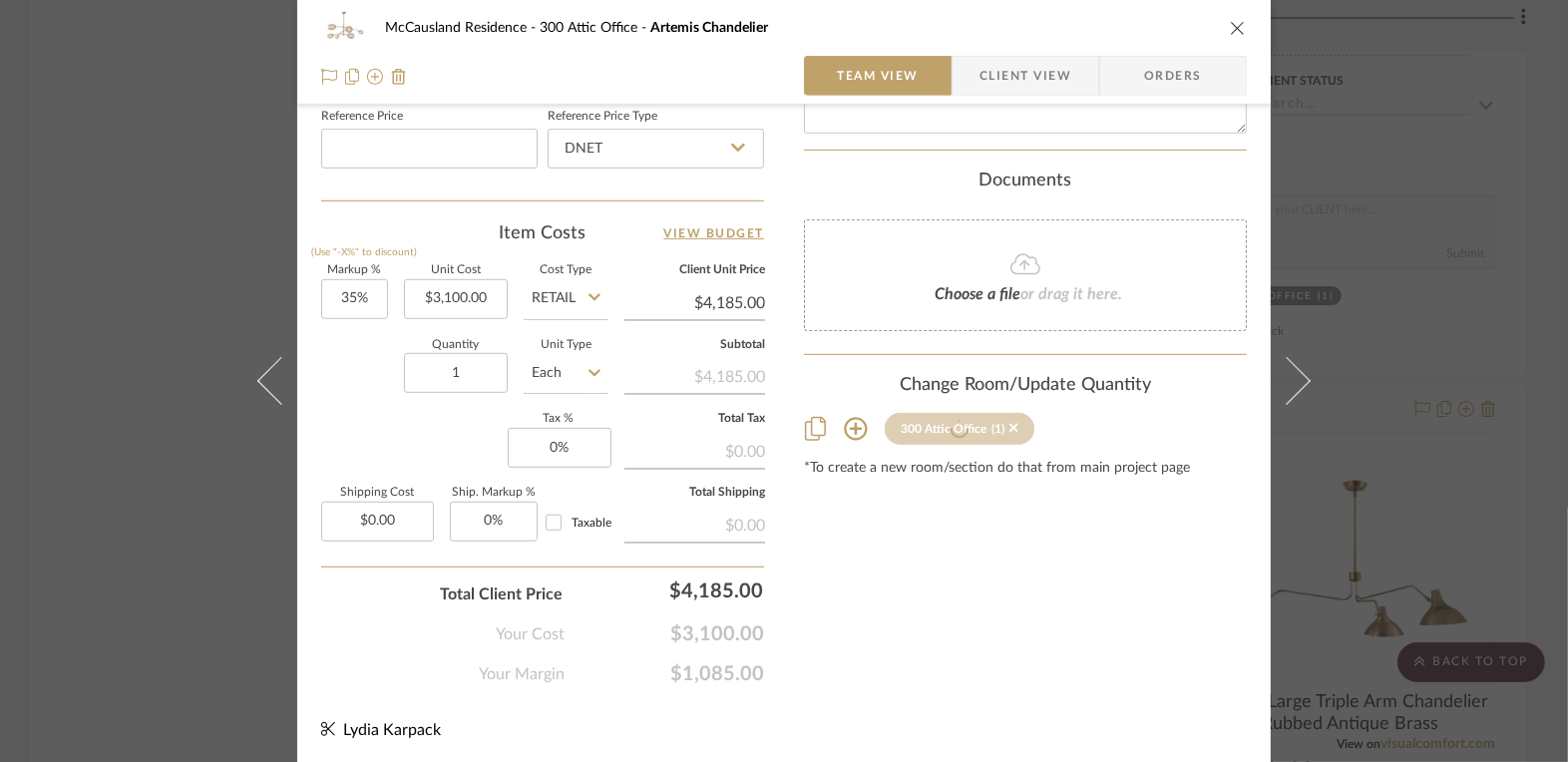 type 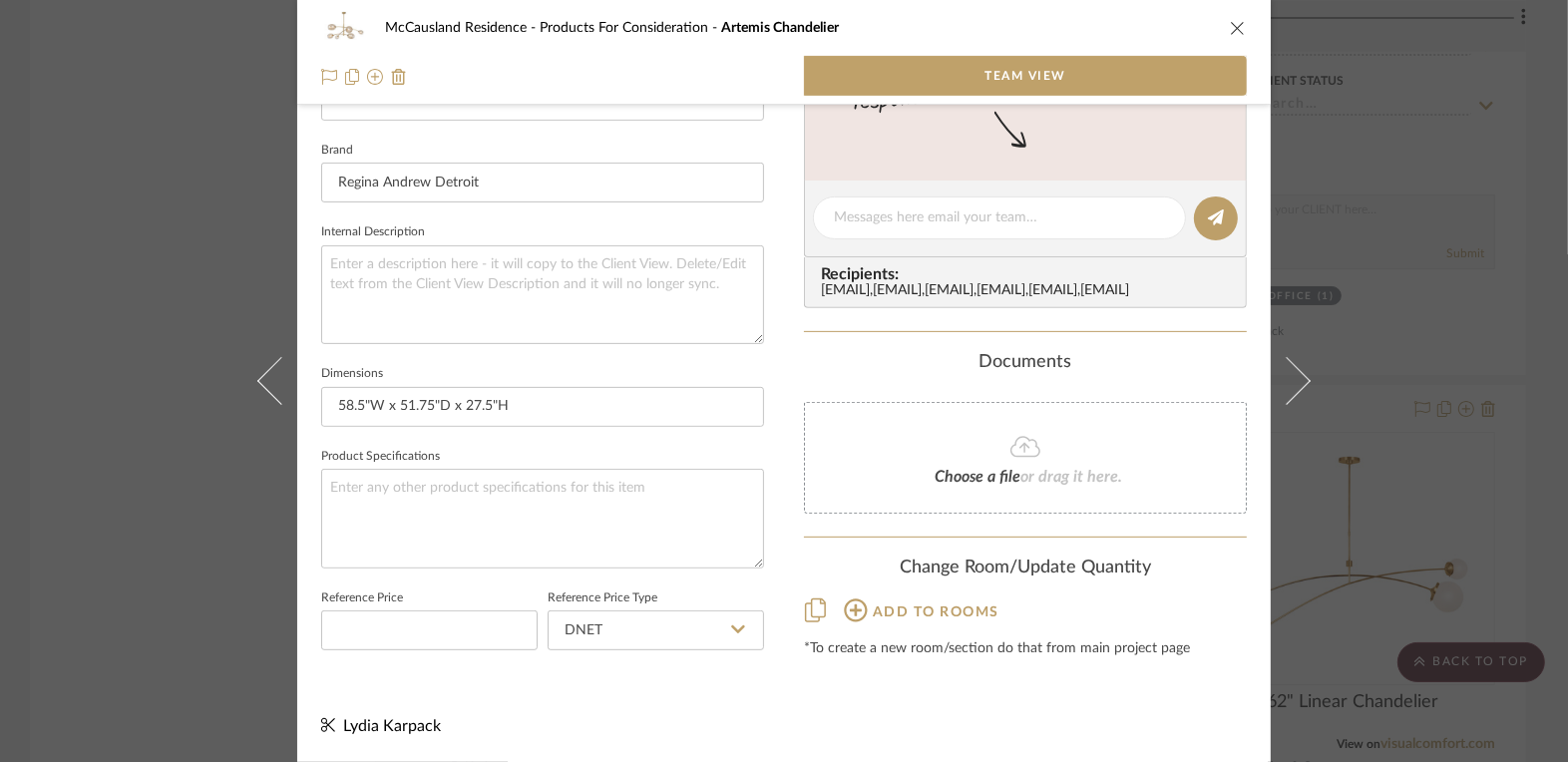 scroll, scrollTop: 613, scrollLeft: 0, axis: vertical 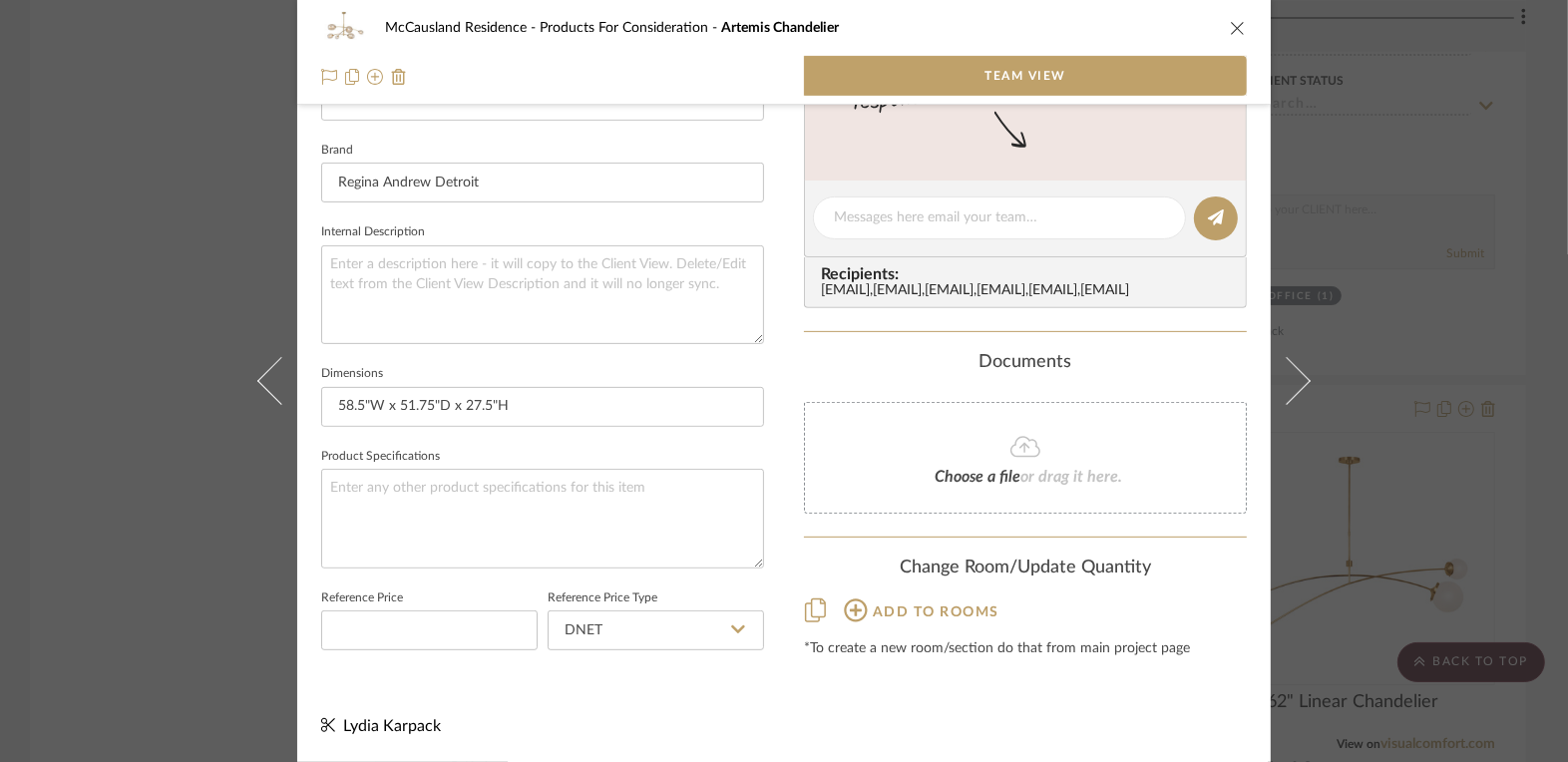 click on "McCausland Residence Products For Consideration Artemis Chandelier Team View 1 / 8  Team-Facing Details   Item Name  Artemis Chandelier  Brand  Regina Andrew Detroit  Internal Description   Dimensions  58.5"W x 51.75"D x 27.5"H  Product Specifications   Reference Price   Reference Price Type  DNET Content here copies to Client View - confirm visibility there. Team Status Internal Client Status  Lead Time  In Stock Weeks  Est. Min   Est. Max   Due Date   Client-Facing Target Install Date  Tasks / To-Dos /  team Messaging  Leave yourself a note here or share next steps with your team. You will receive emails when they
respond!  Invite Collaborator Recipients:  [EMAIL] ,   [EMAIL] ,   [EMAIL] ,   [EMAIL] ,   [EMAIL] ,   [EMAIL]  Documents  Choose a file  or drag it here. Change Room/Update Quantity Add to rooms *To create a new room/section do that from main project page    Lydia Karpack" at bounding box center [784, 381] 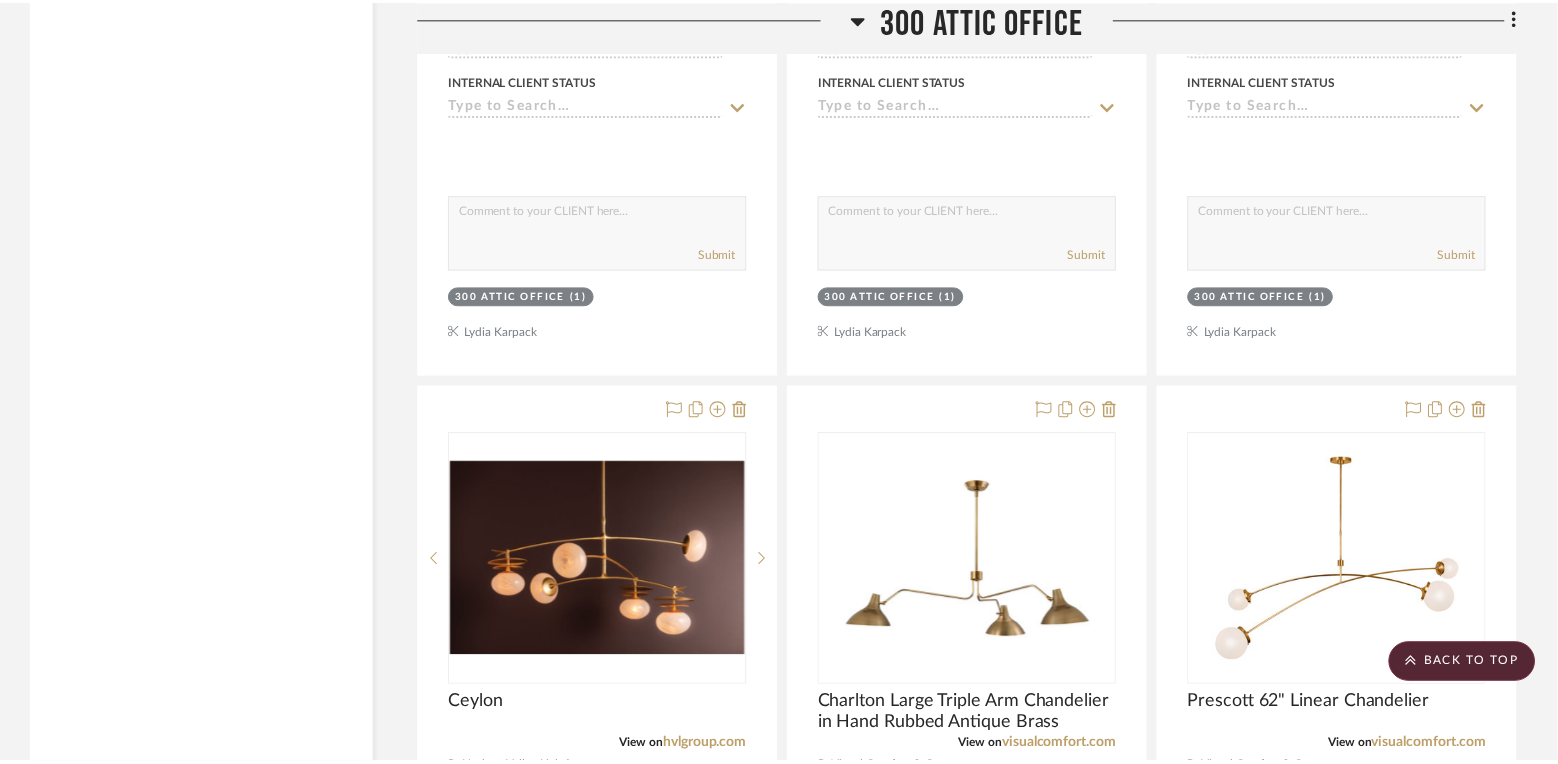 scroll, scrollTop: 3838, scrollLeft: 0, axis: vertical 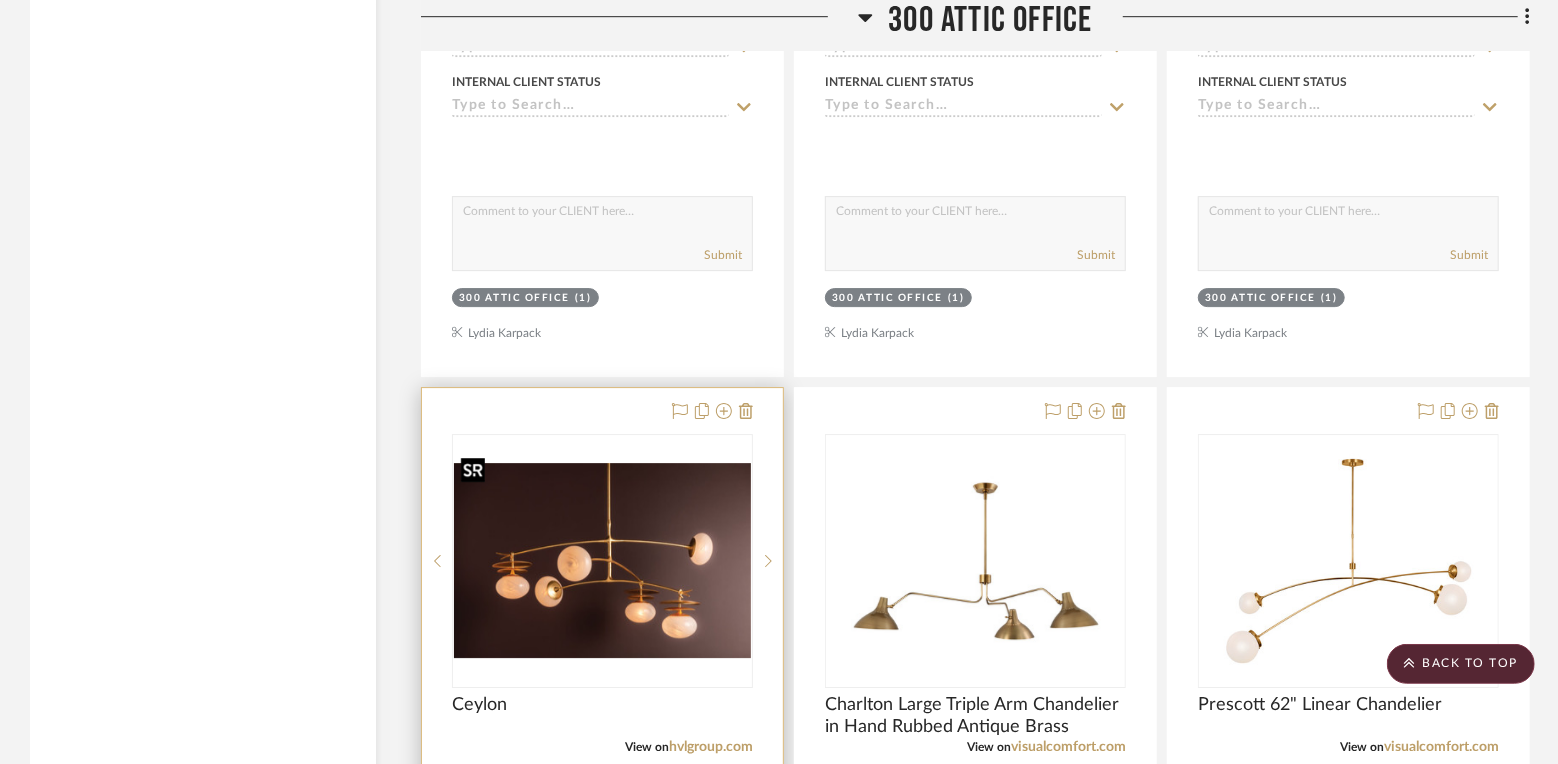 click at bounding box center (602, 560) 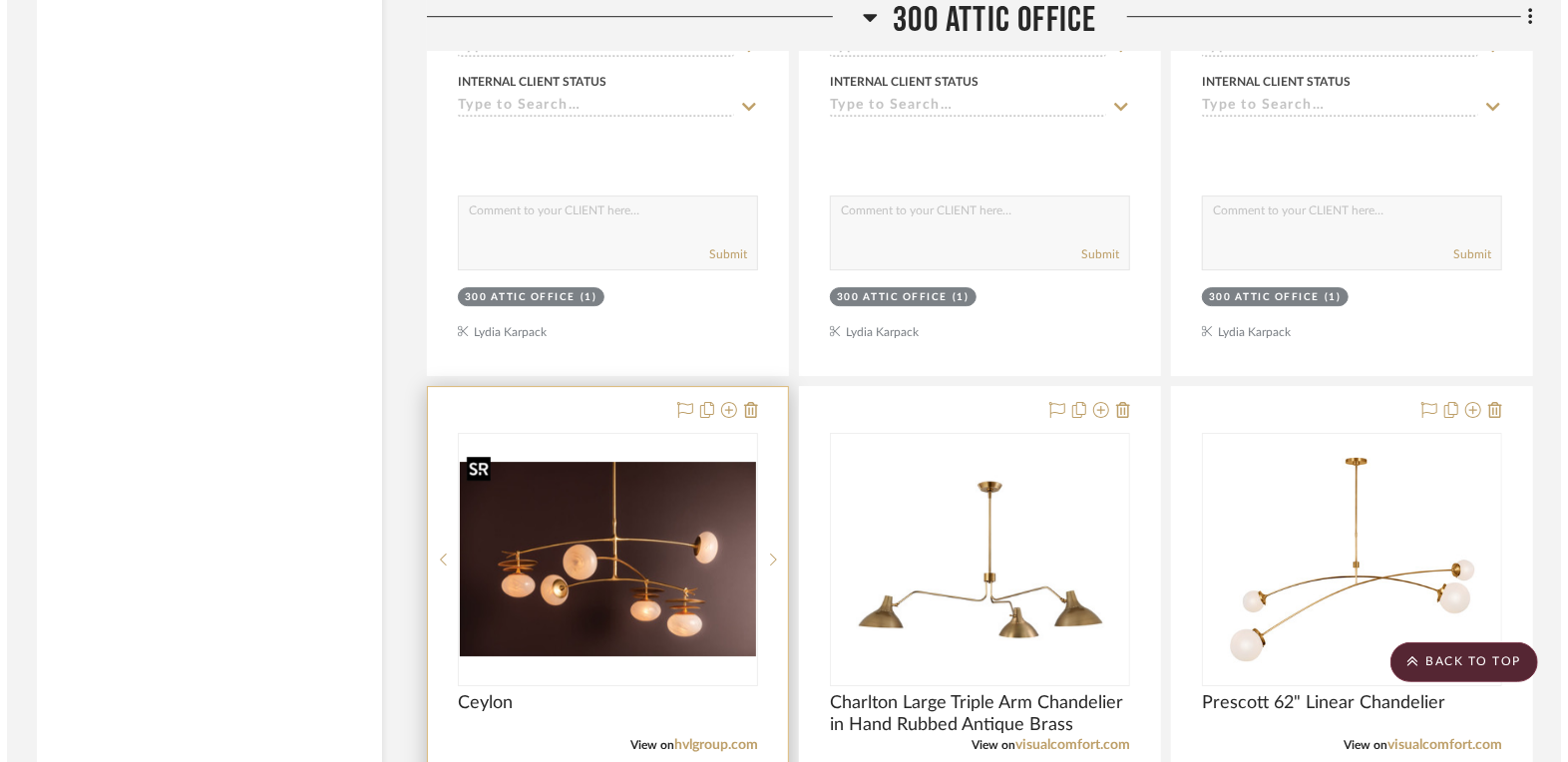 scroll, scrollTop: 0, scrollLeft: 0, axis: both 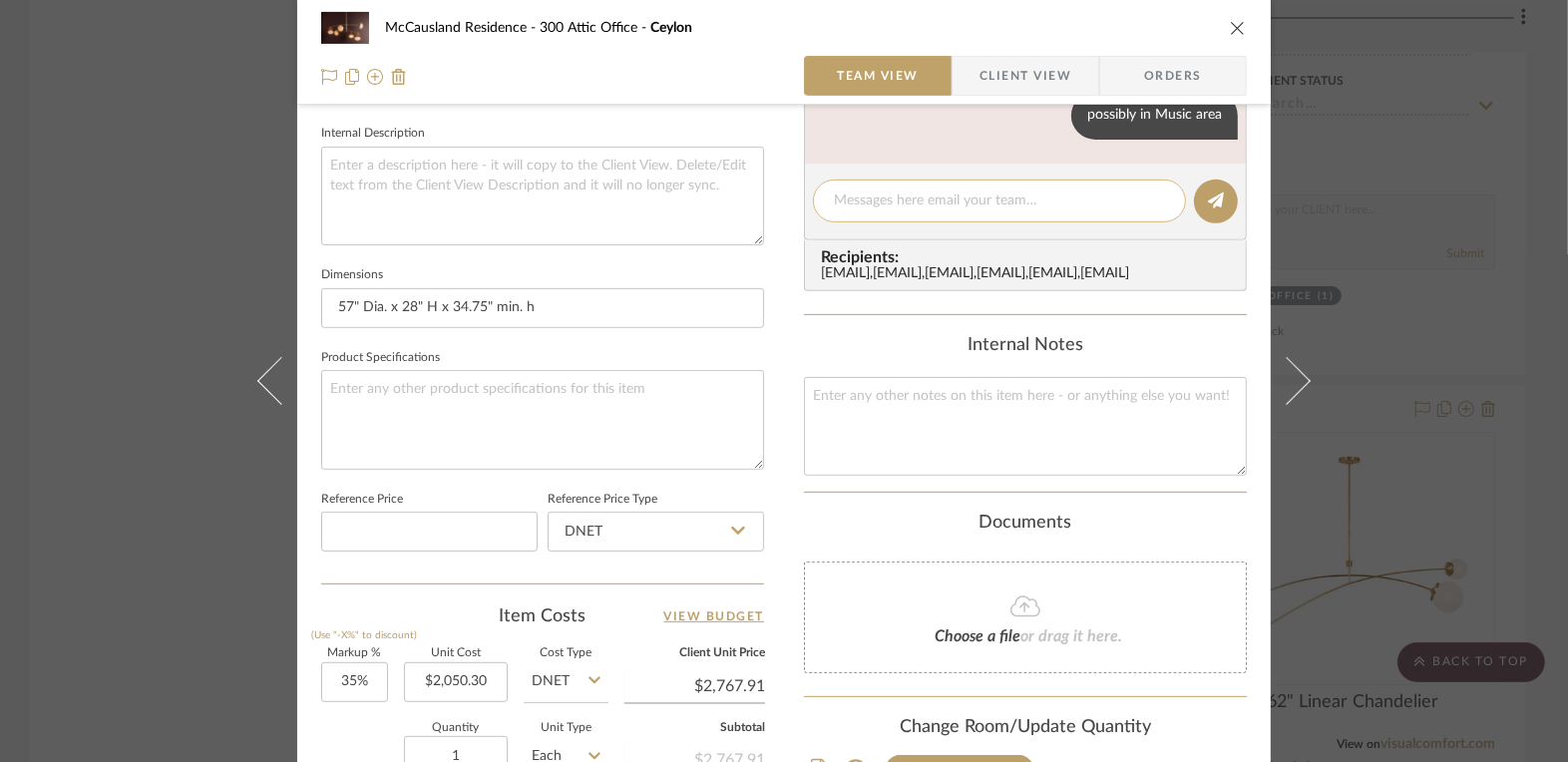 click 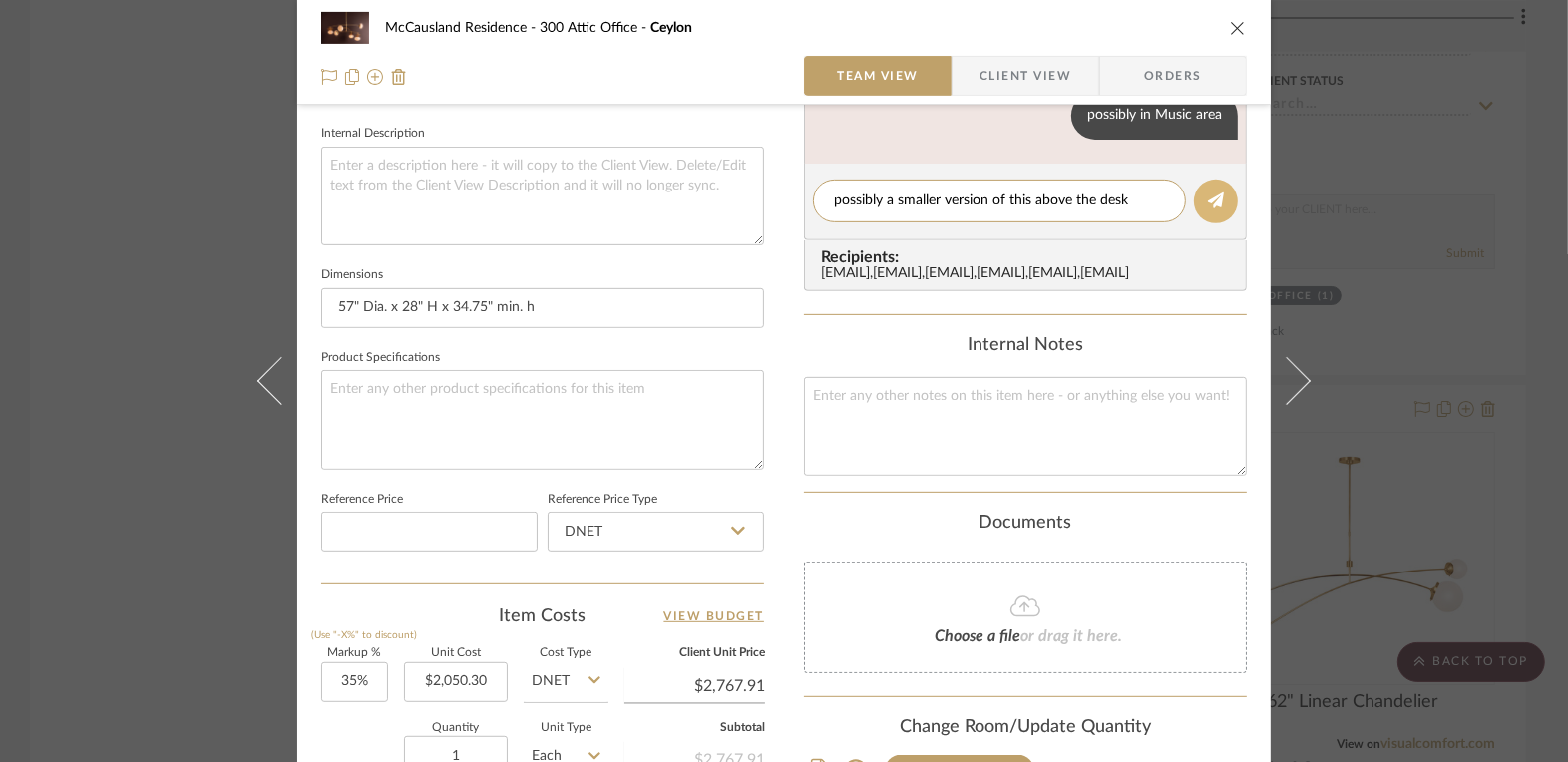 type on "possibly a smaller version of this above the desk" 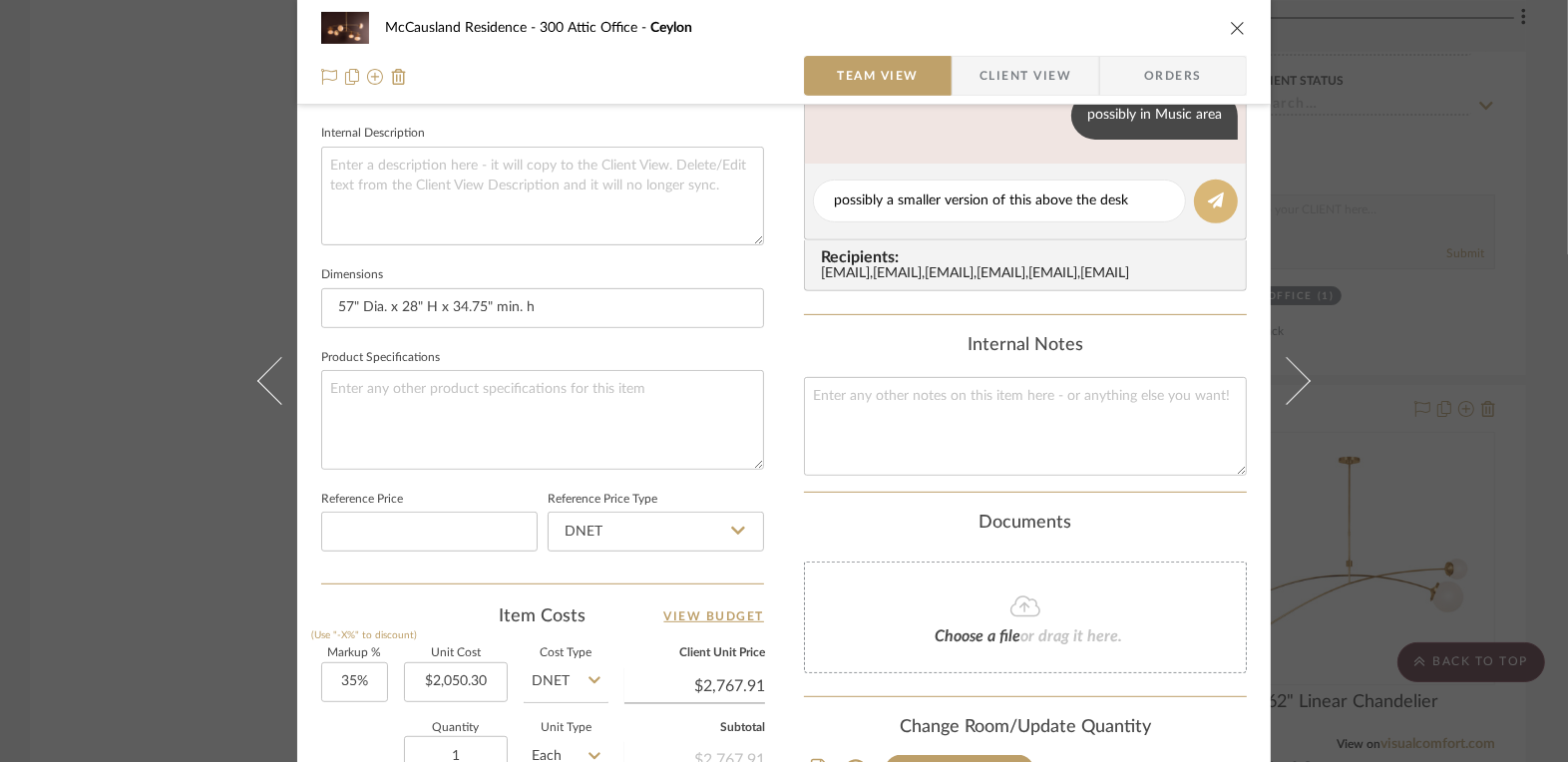 click 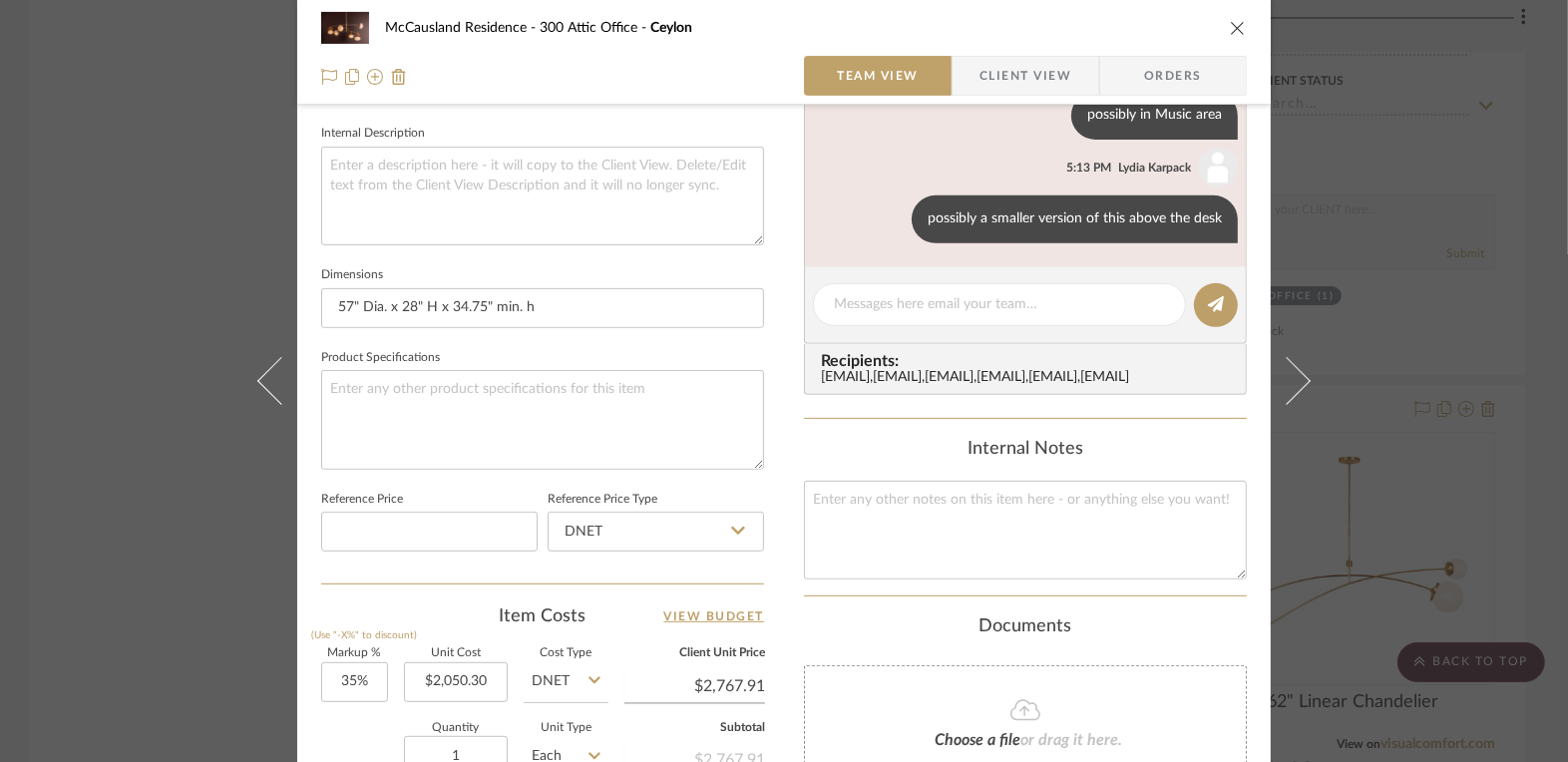 click on "McCausland Residence 300 Attic Office Ceylon Team View Client View Orders 1 / 4  Team-Facing Details   Item Name  Ceylon  Brand  Hudson Valley Lighting  Internal Description   Dimensions  57" Dia. x 28" H x 34.75" min. h  Product Specifications   Reference Price   Reference Price Type  DNET  Item Costs   View Budget   Markup %  (Use "-X%" to discount) 35%  Unit Cost  $2,050.30  Cost Type  DNET  Client Unit Price  $2,767.91  Quantity  1  Unit Type  Each  Subtotal   $2,767.91   Tax %  0%  Total Tax   $0.00   Shipping Cost  $0.00  Ship. Markup %  0% Taxable  Total Shipping   $0.00  Total Client Price  $2,767.91  Your Cost  $2,050.30  Your Margin  $717.61  Content here copies to Client View - confirm visibility there.  Show in Client Dashboard  Bulk Manage Dashboard Settings  Include in Budget   View Budget  Team Status Internal Client Status  Lead Time  In Stock Weeks  Est. Min   Est. Max   Due Date   Client-Facing Target Install Date  Tasks / To-Dos /  team Messaging Today  Lydia Karpack   5:11 PM   5:13 PM  ," at bounding box center [784, 381] 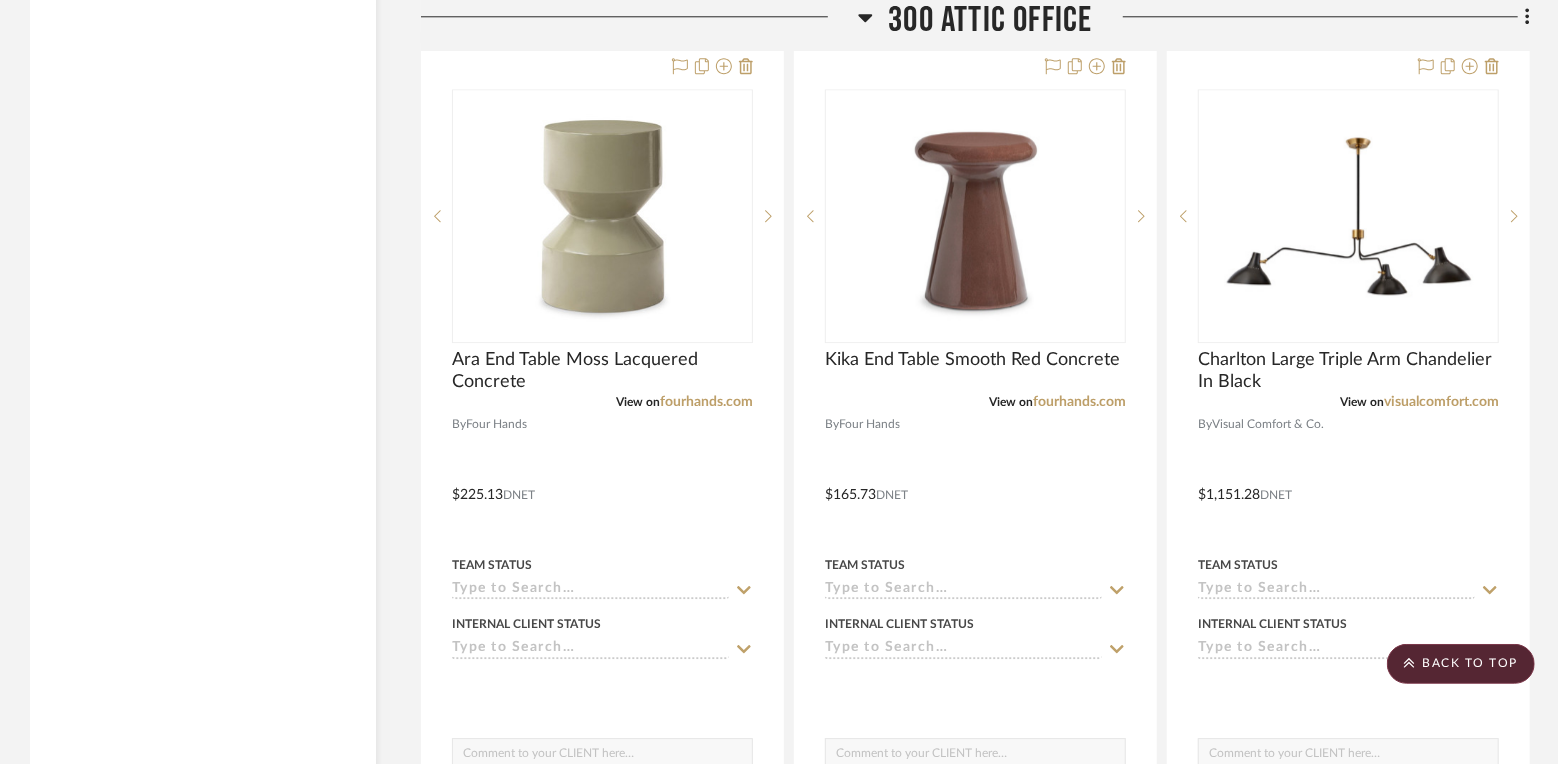 scroll, scrollTop: 3291, scrollLeft: 0, axis: vertical 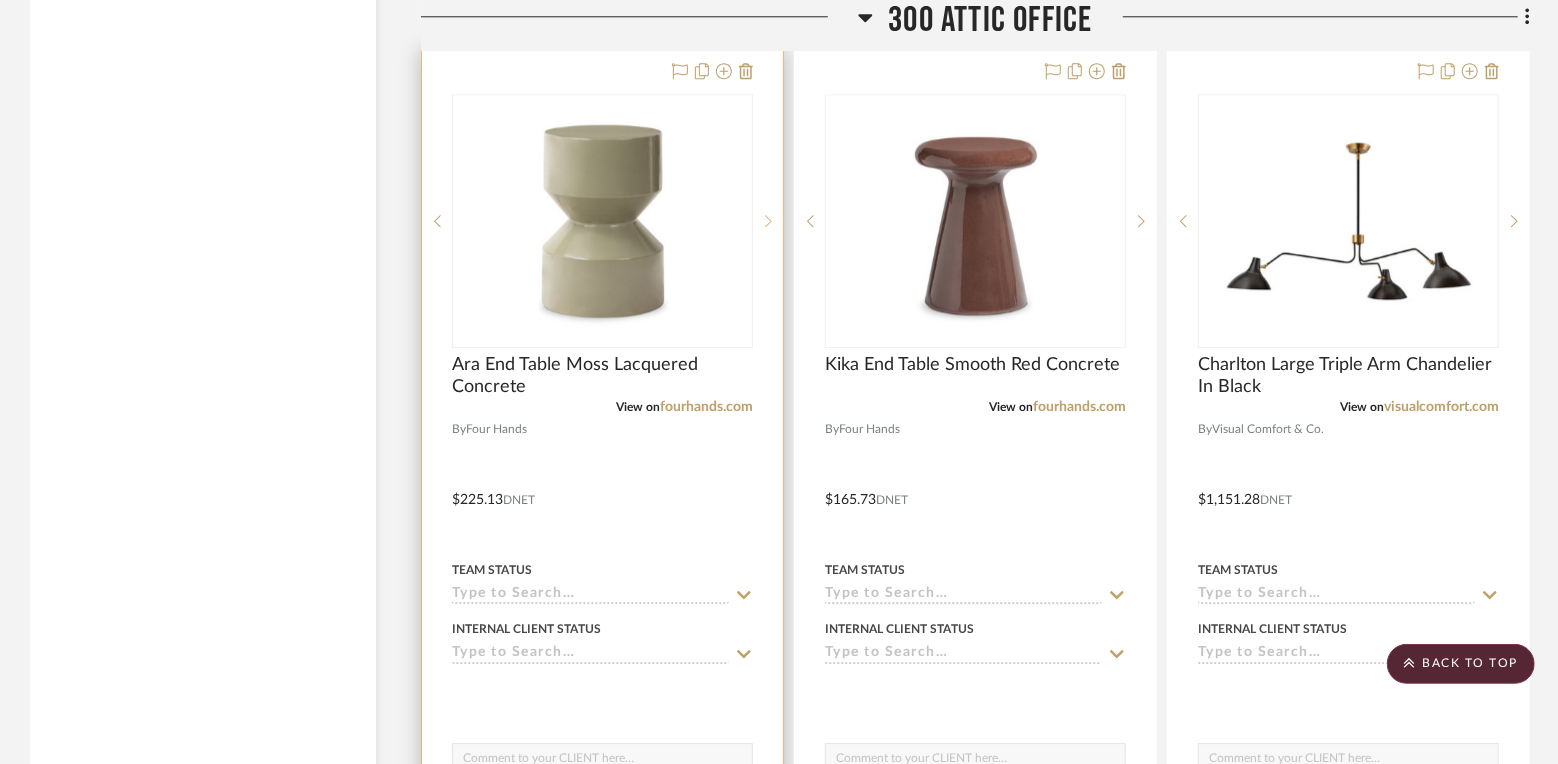 click 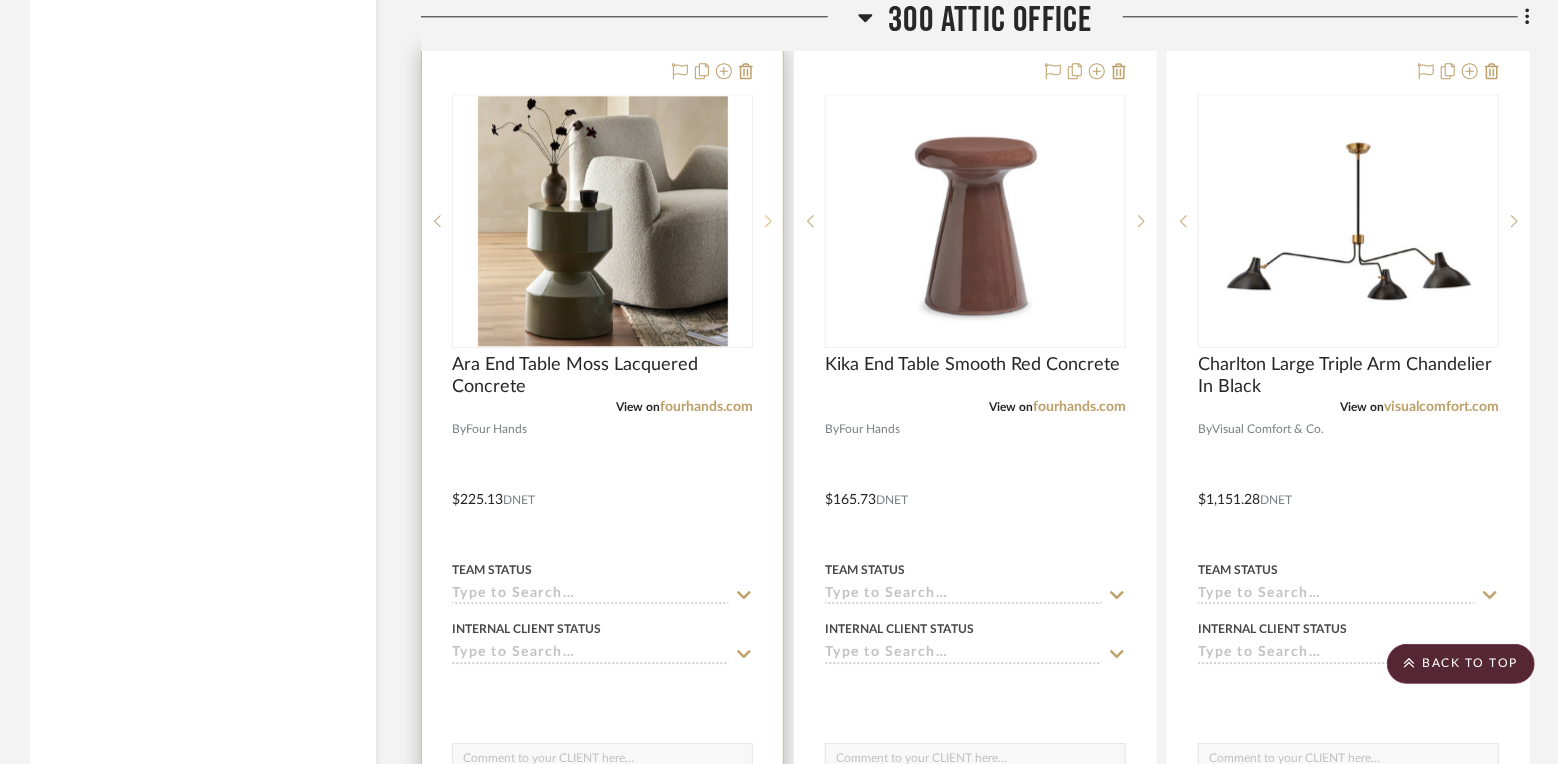 click 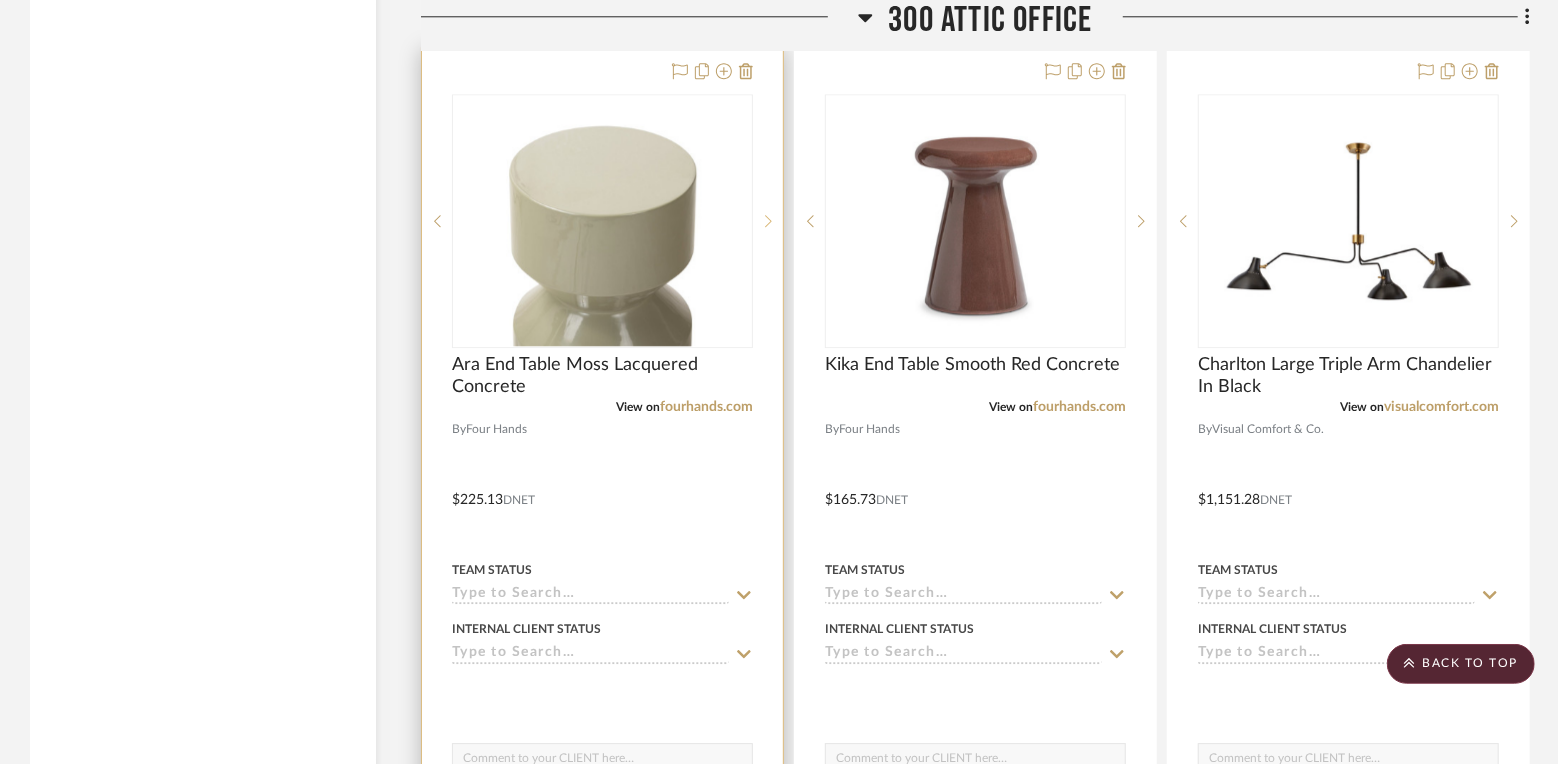 click 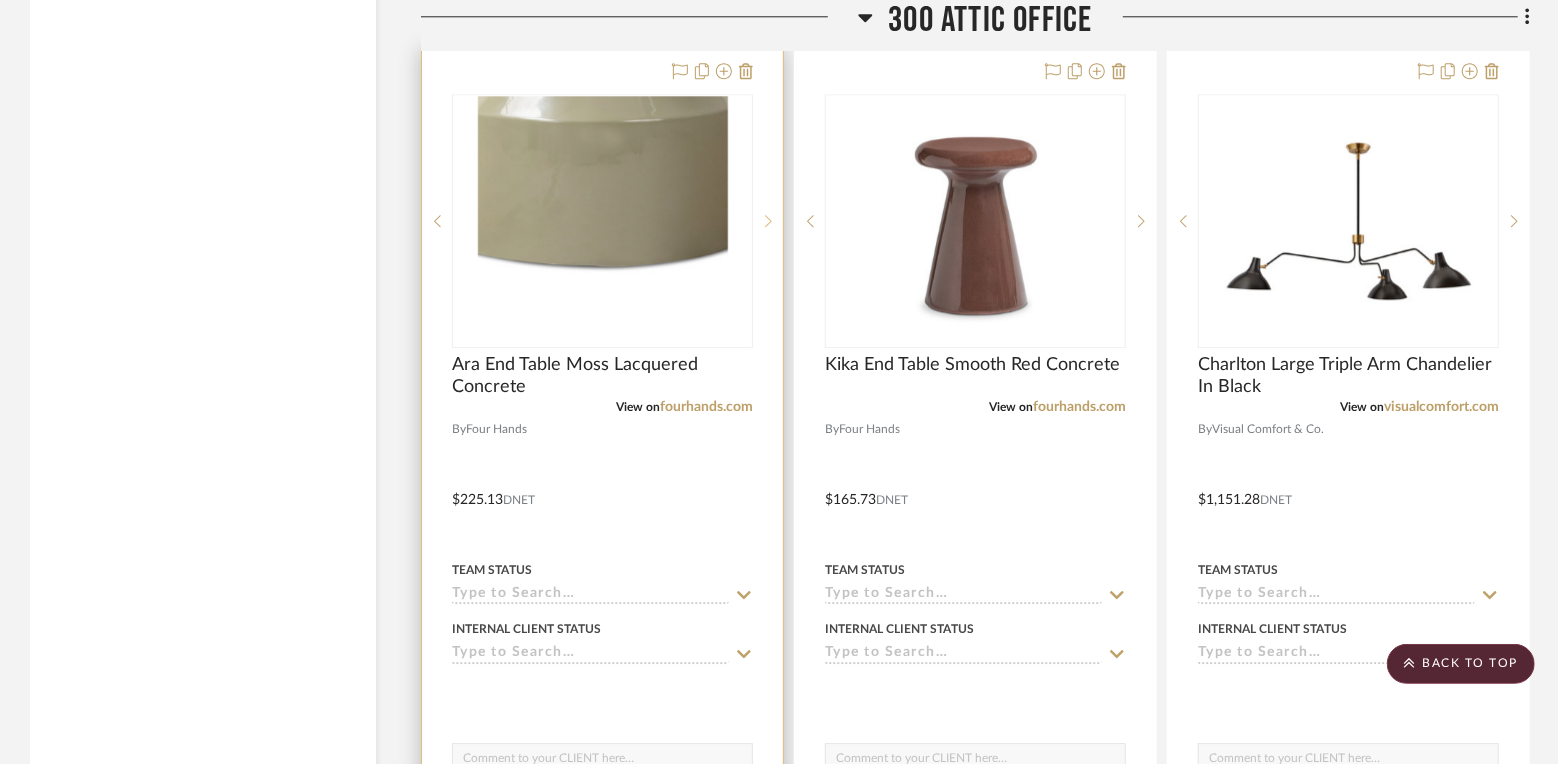 click 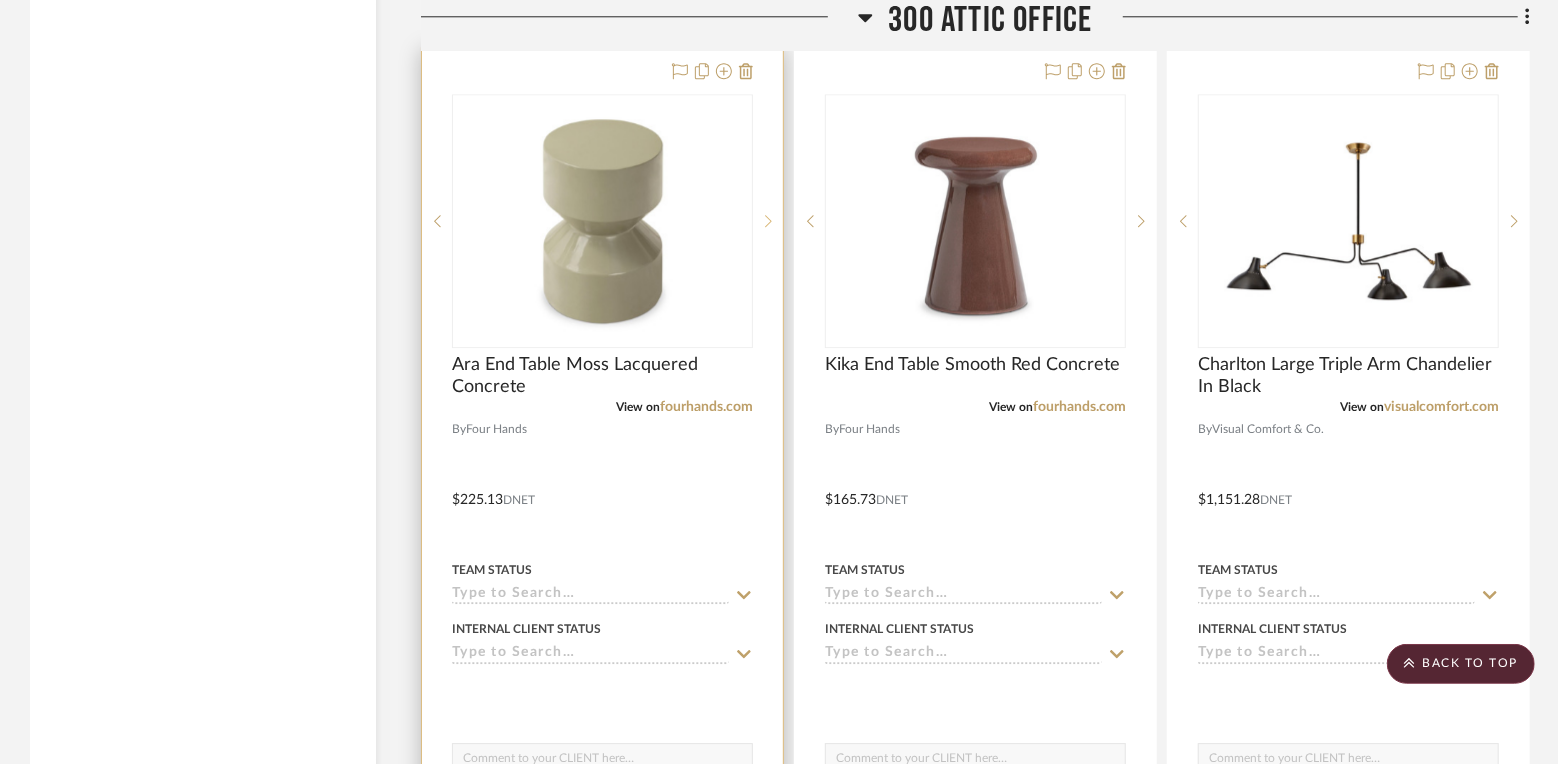 click 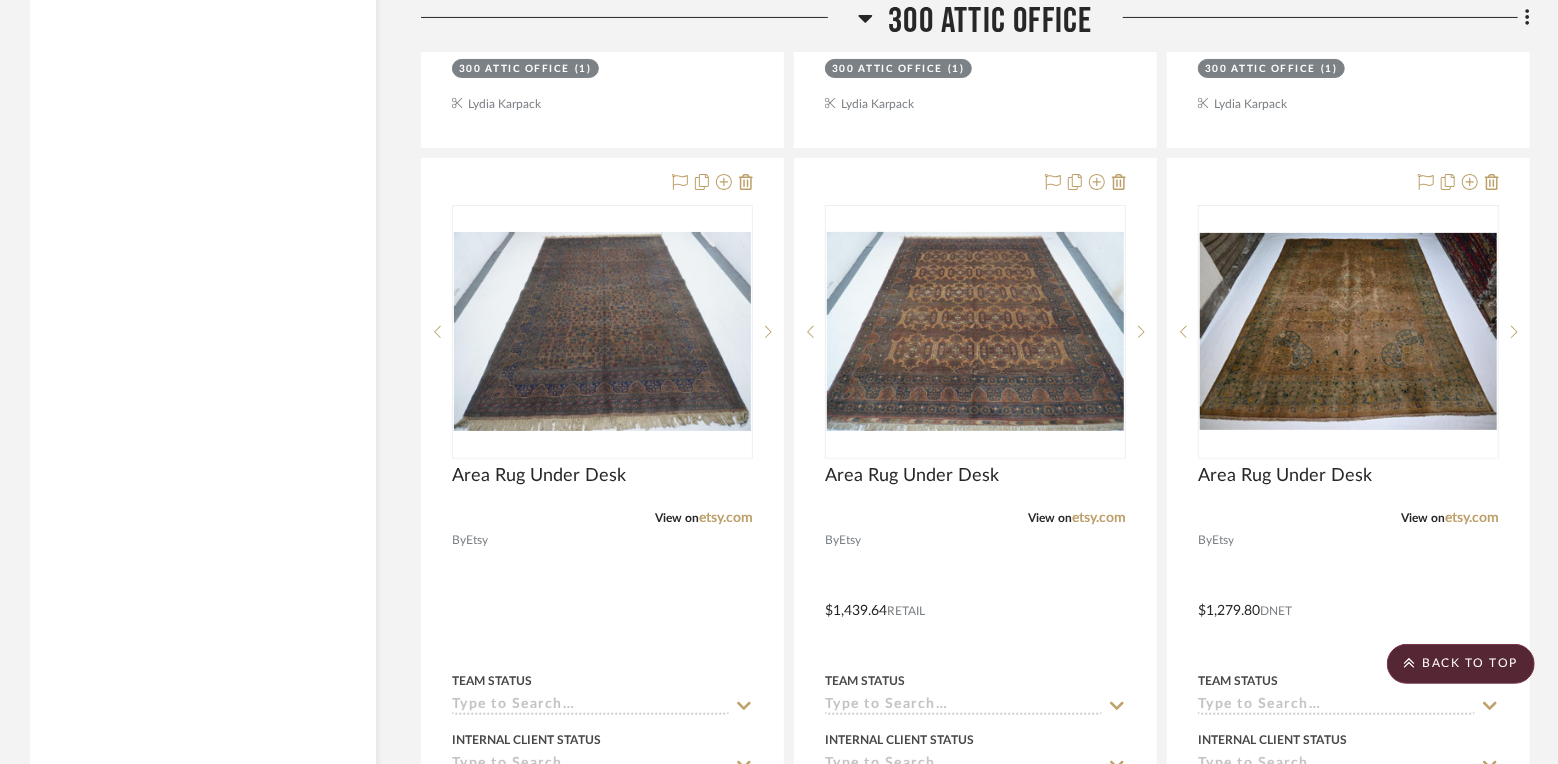scroll, scrollTop: 5018, scrollLeft: 0, axis: vertical 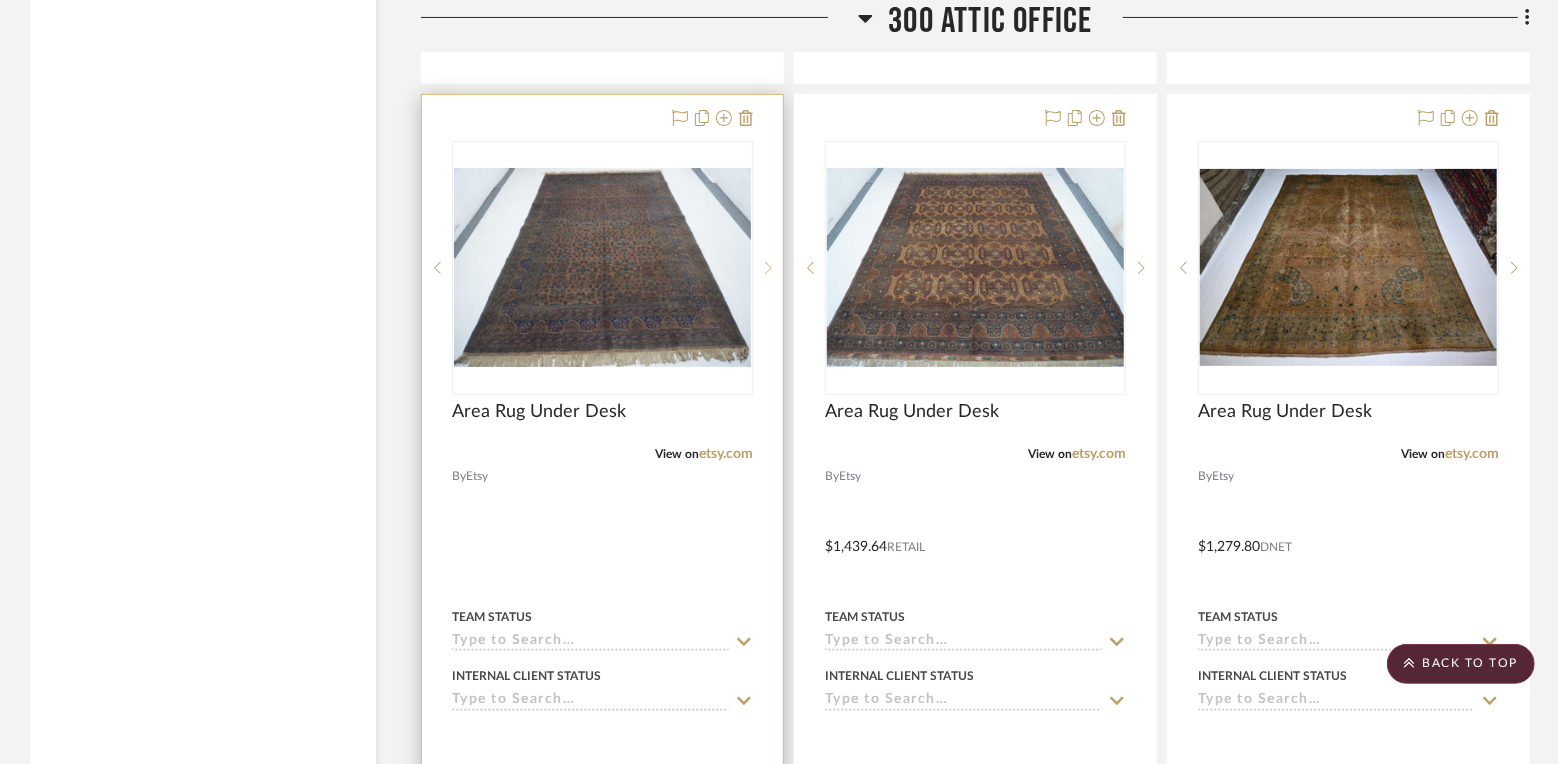 click 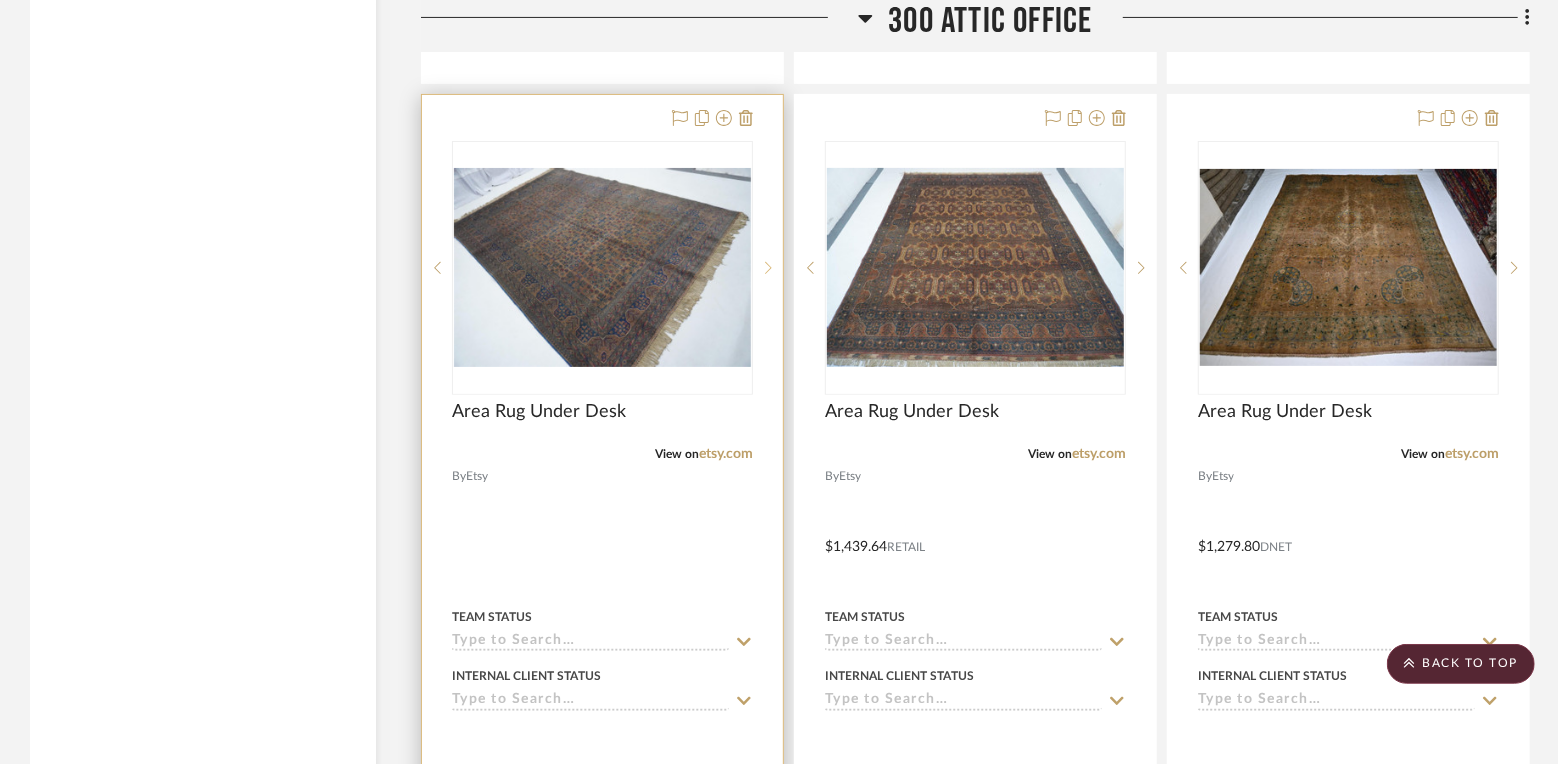 click 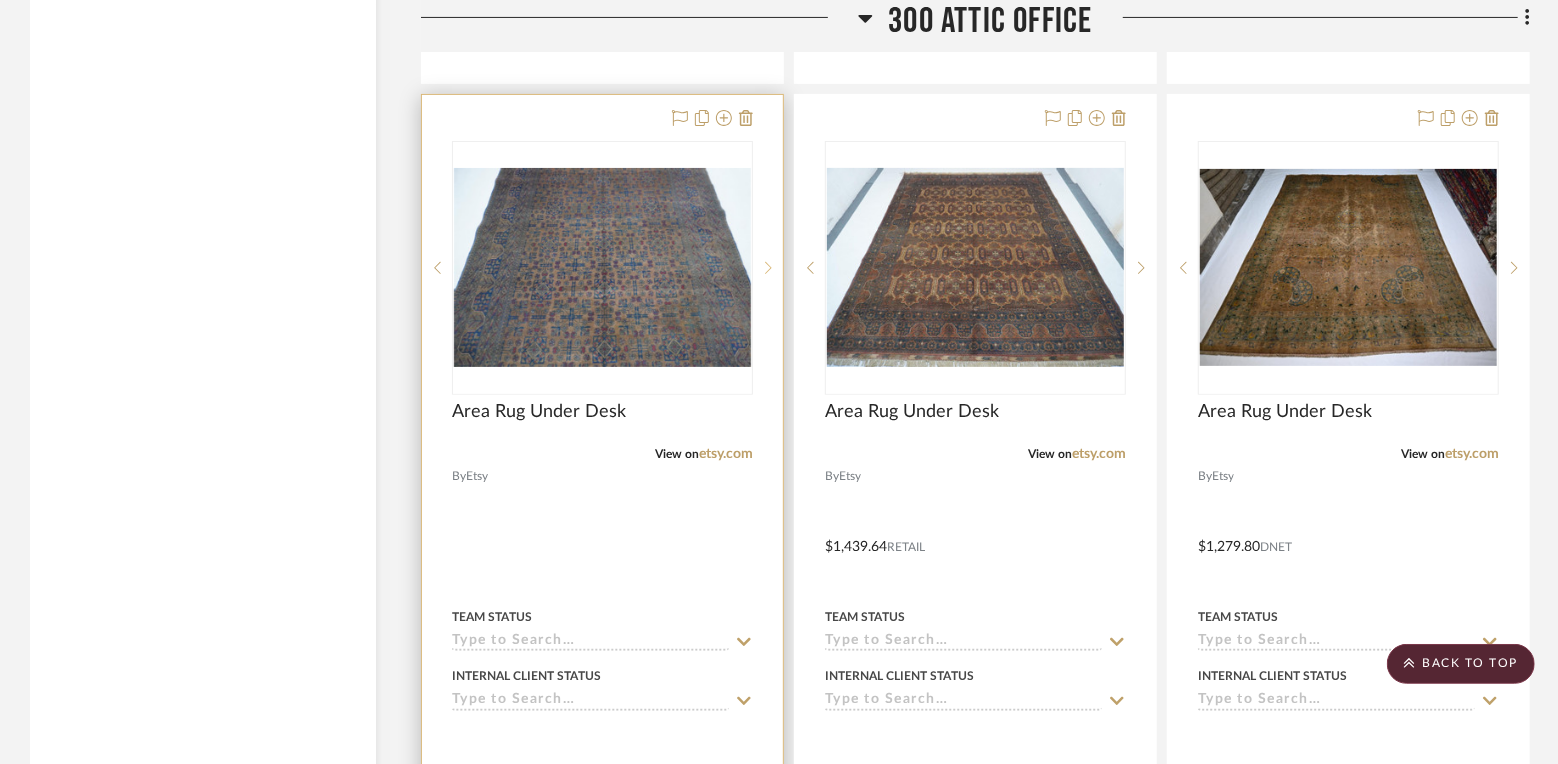 click 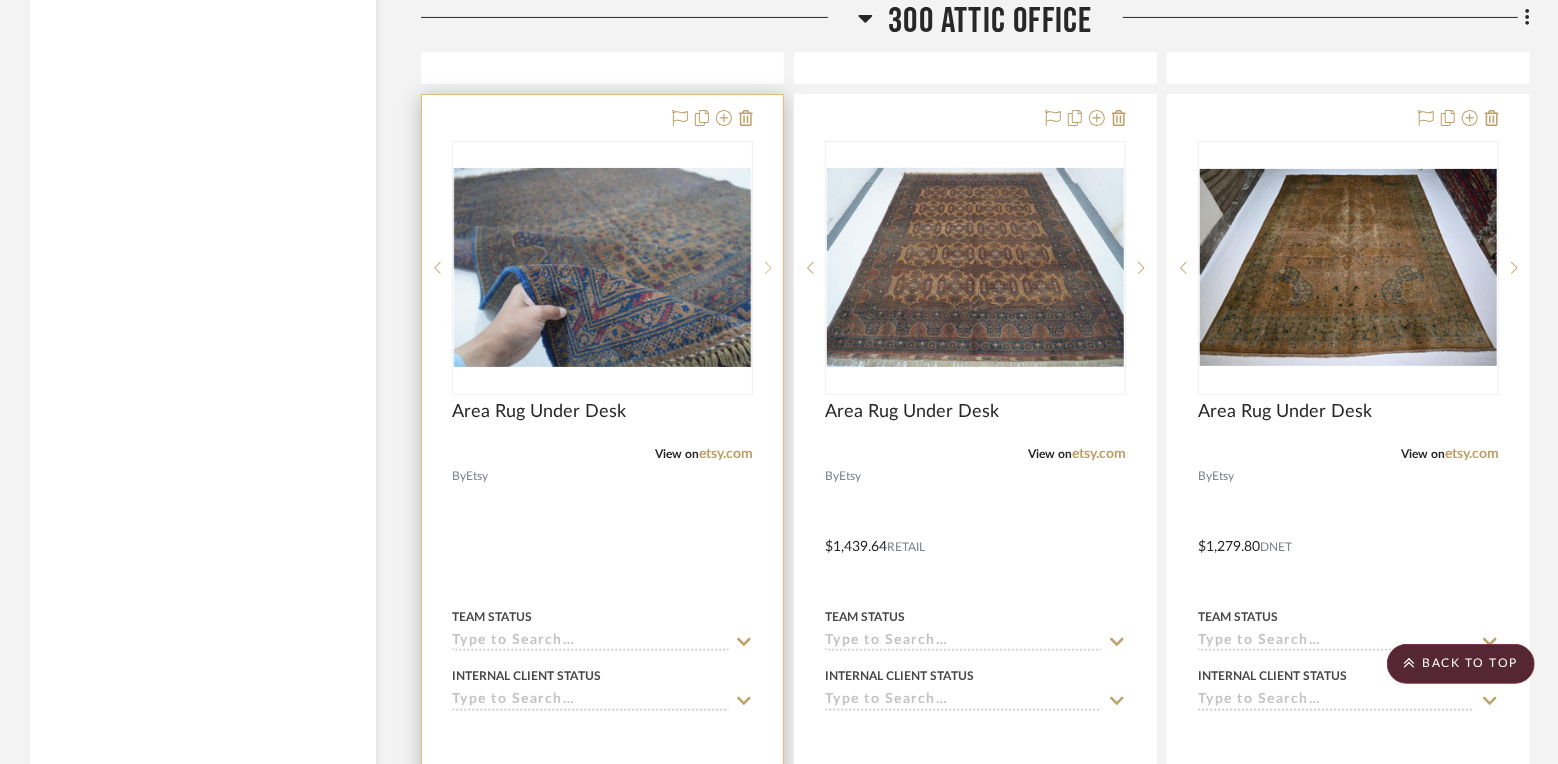 click 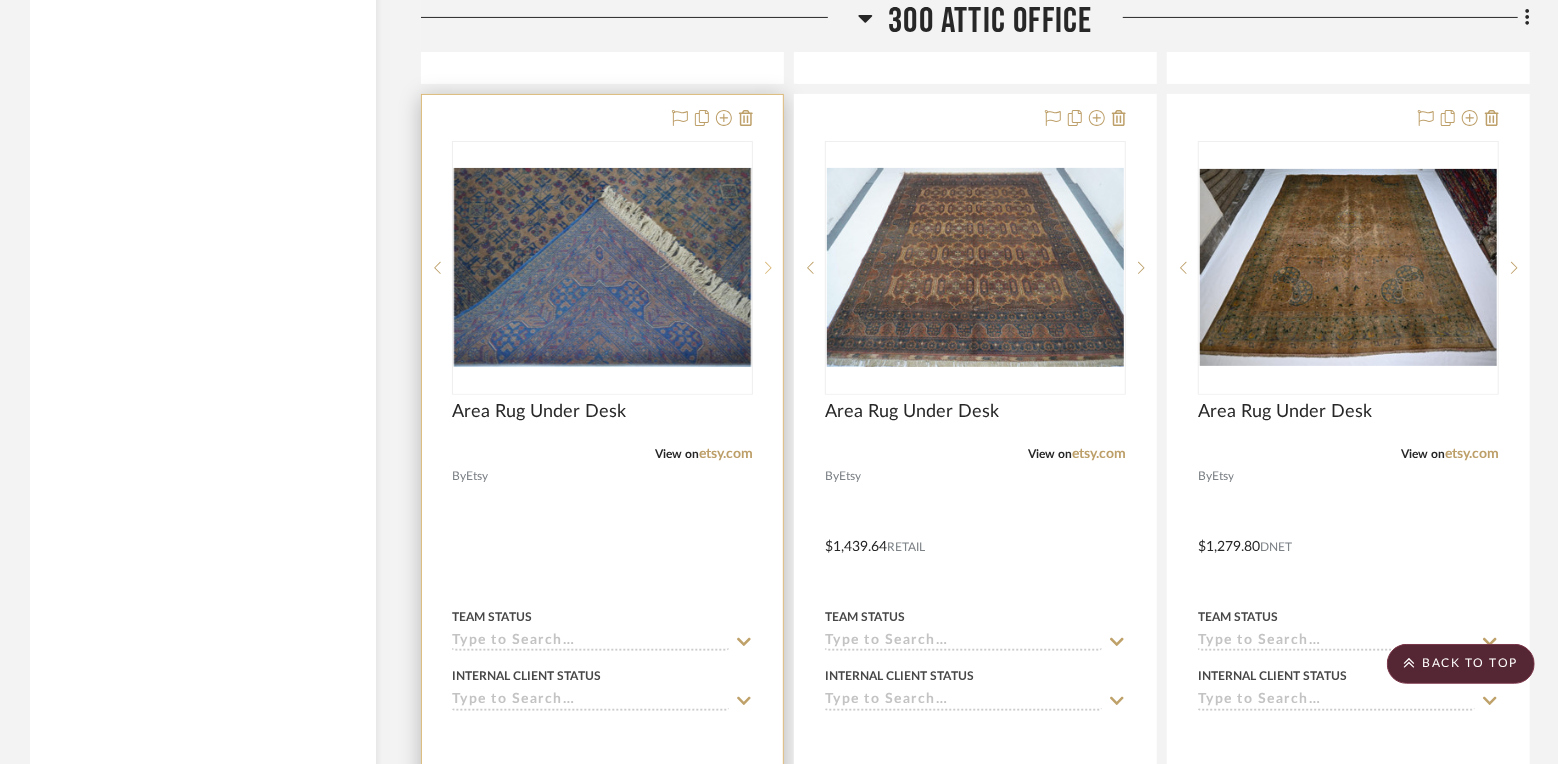 click 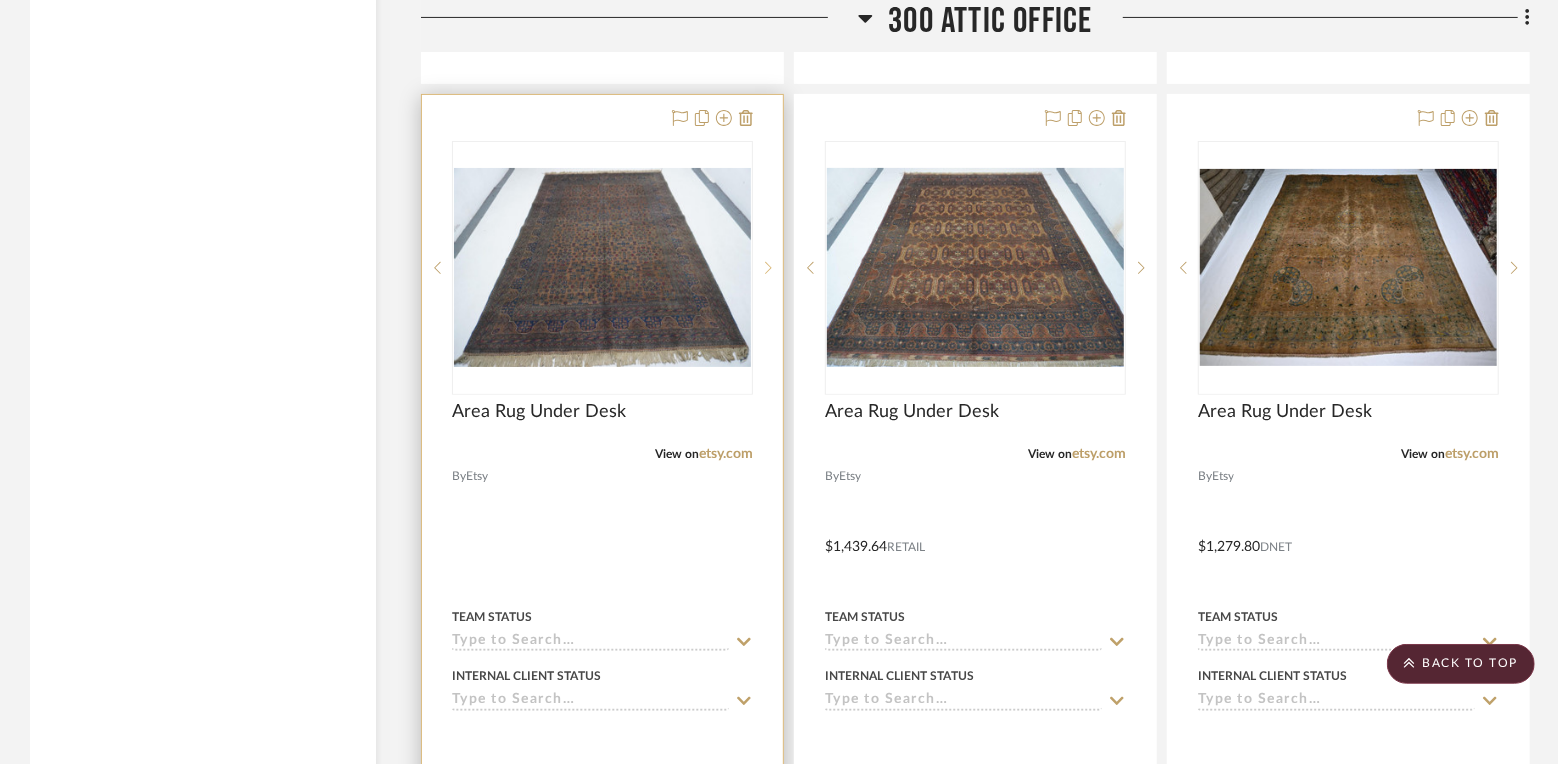click 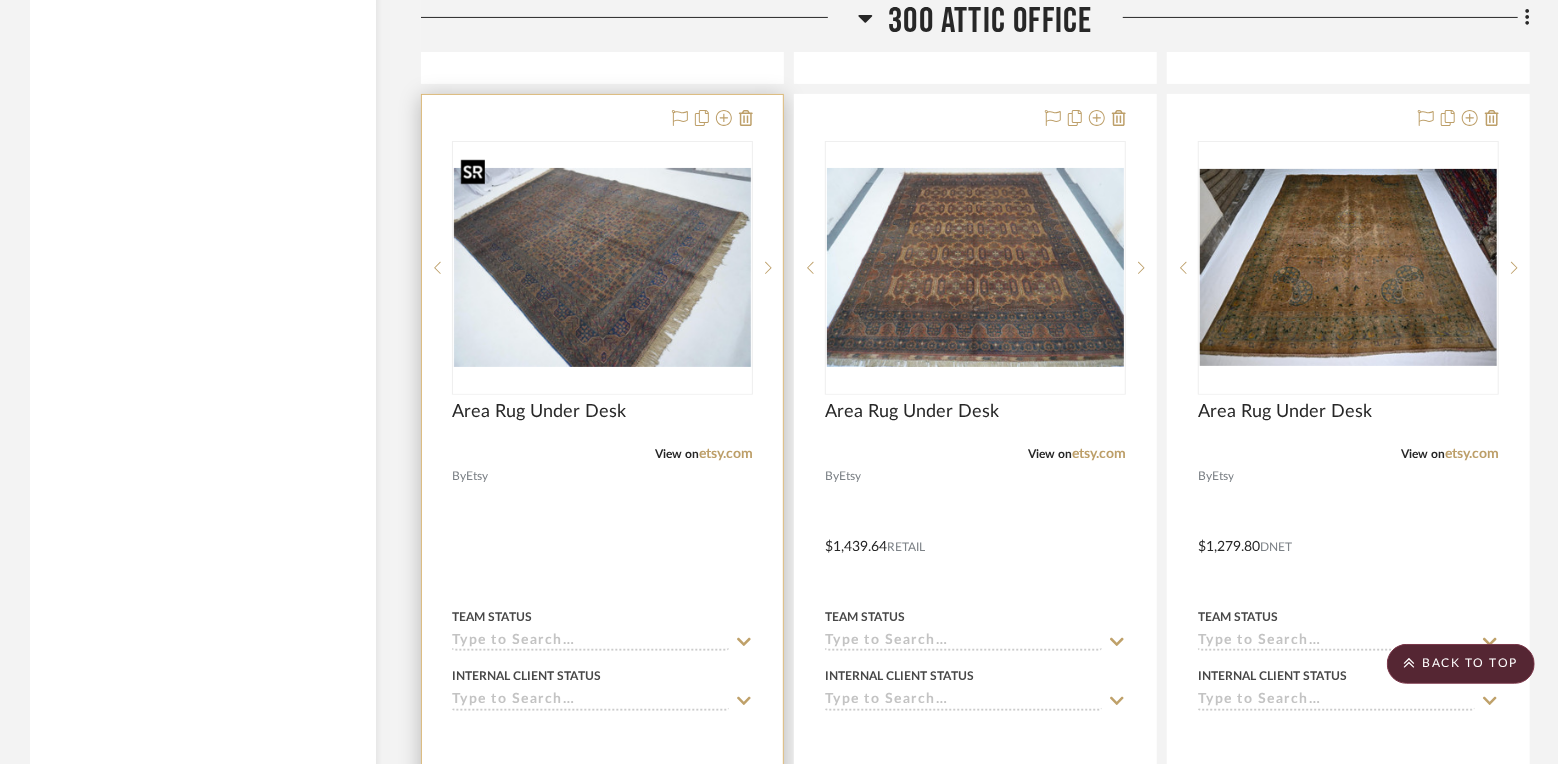 click at bounding box center [602, 267] 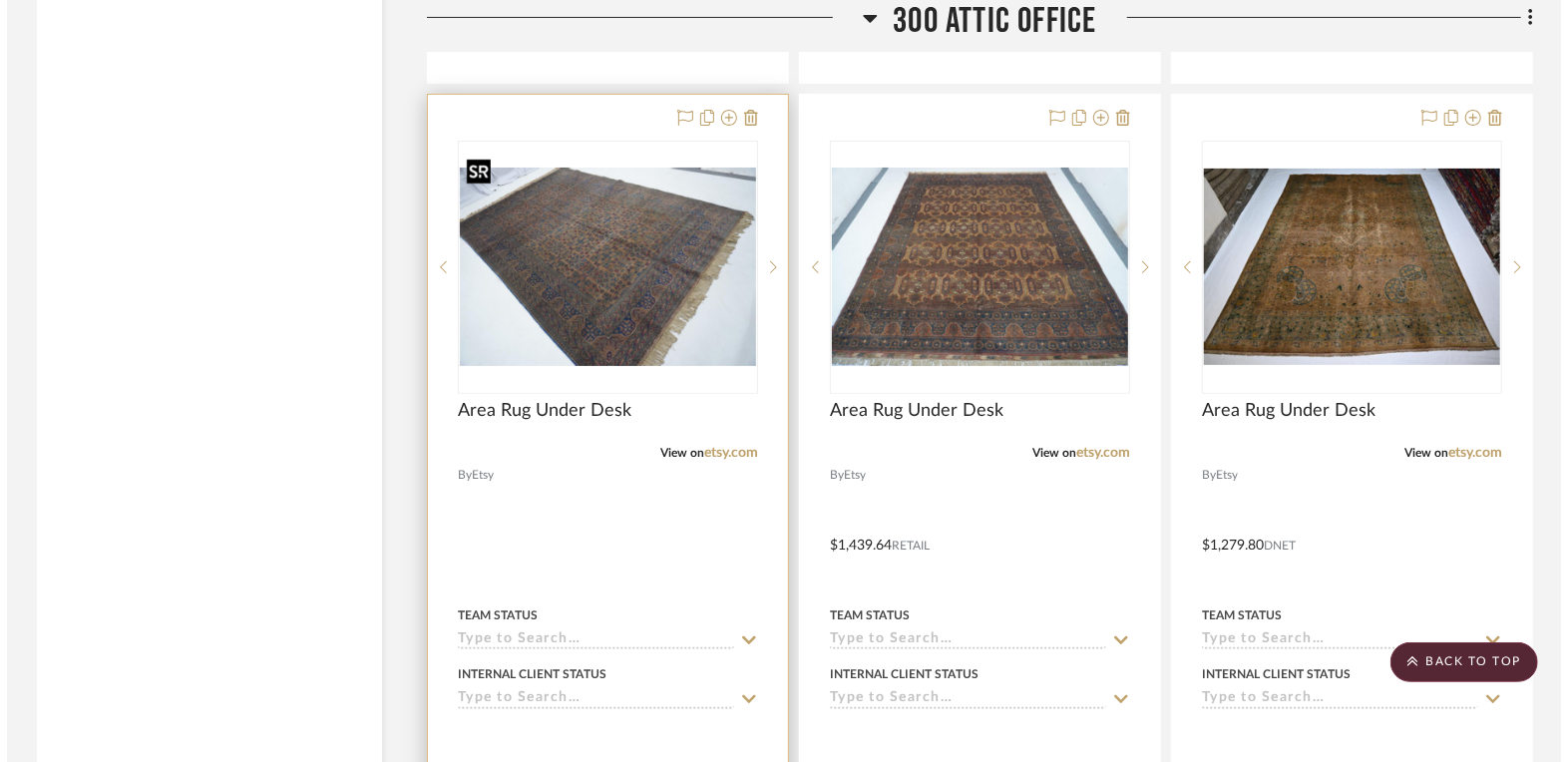 scroll, scrollTop: 0, scrollLeft: 0, axis: both 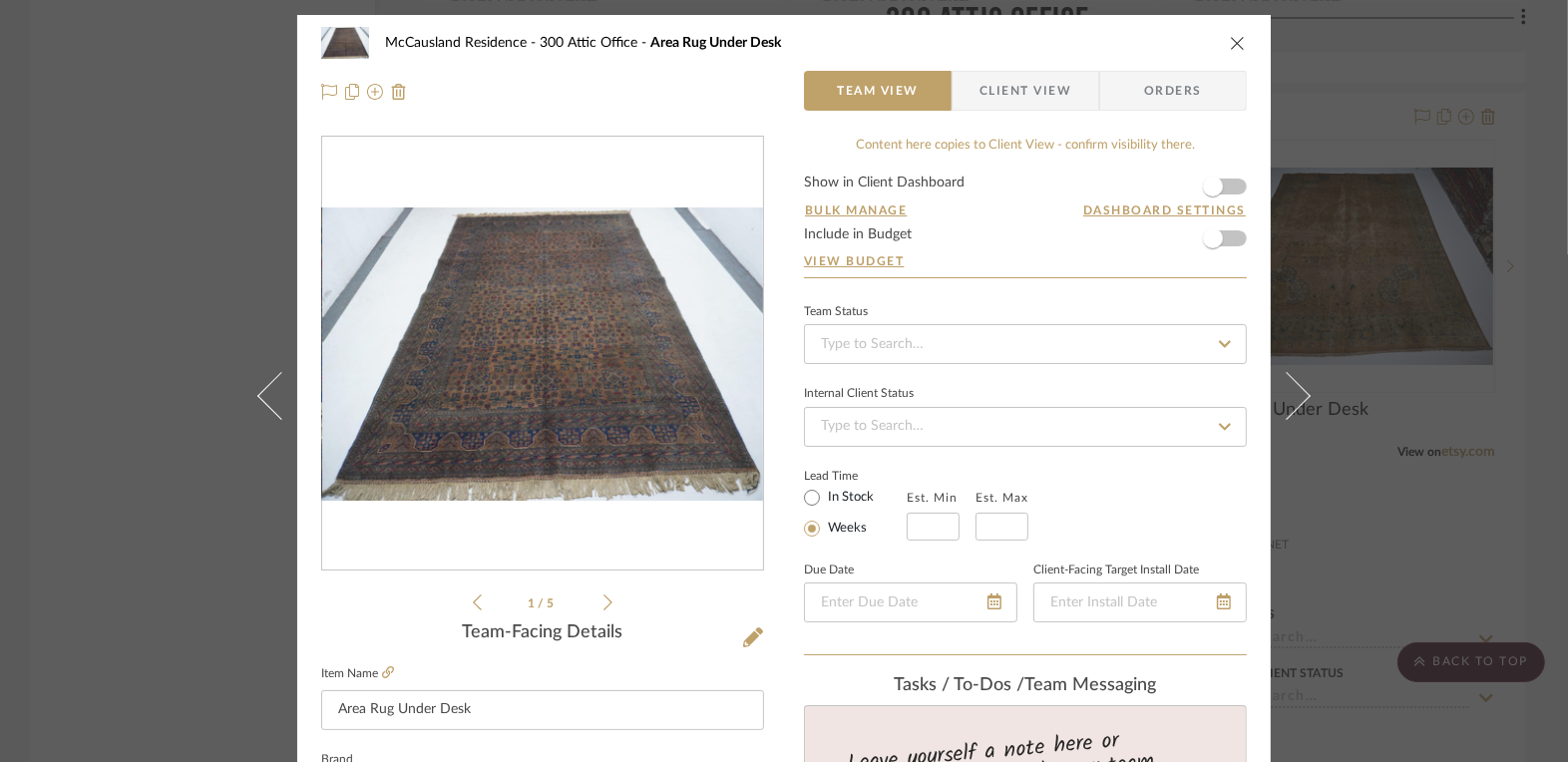 click at bounding box center (543, 354) 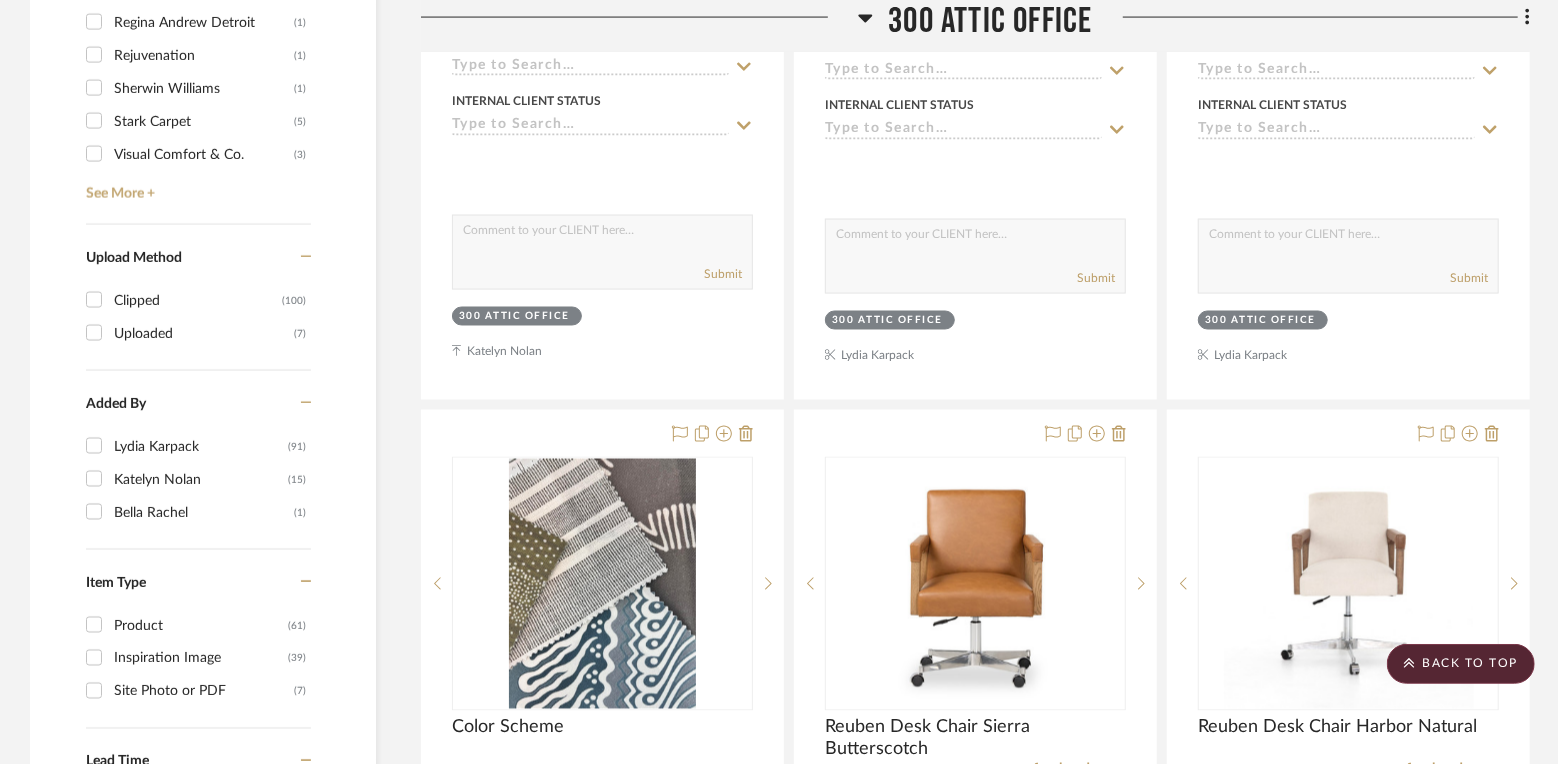 scroll, scrollTop: 2318, scrollLeft: 0, axis: vertical 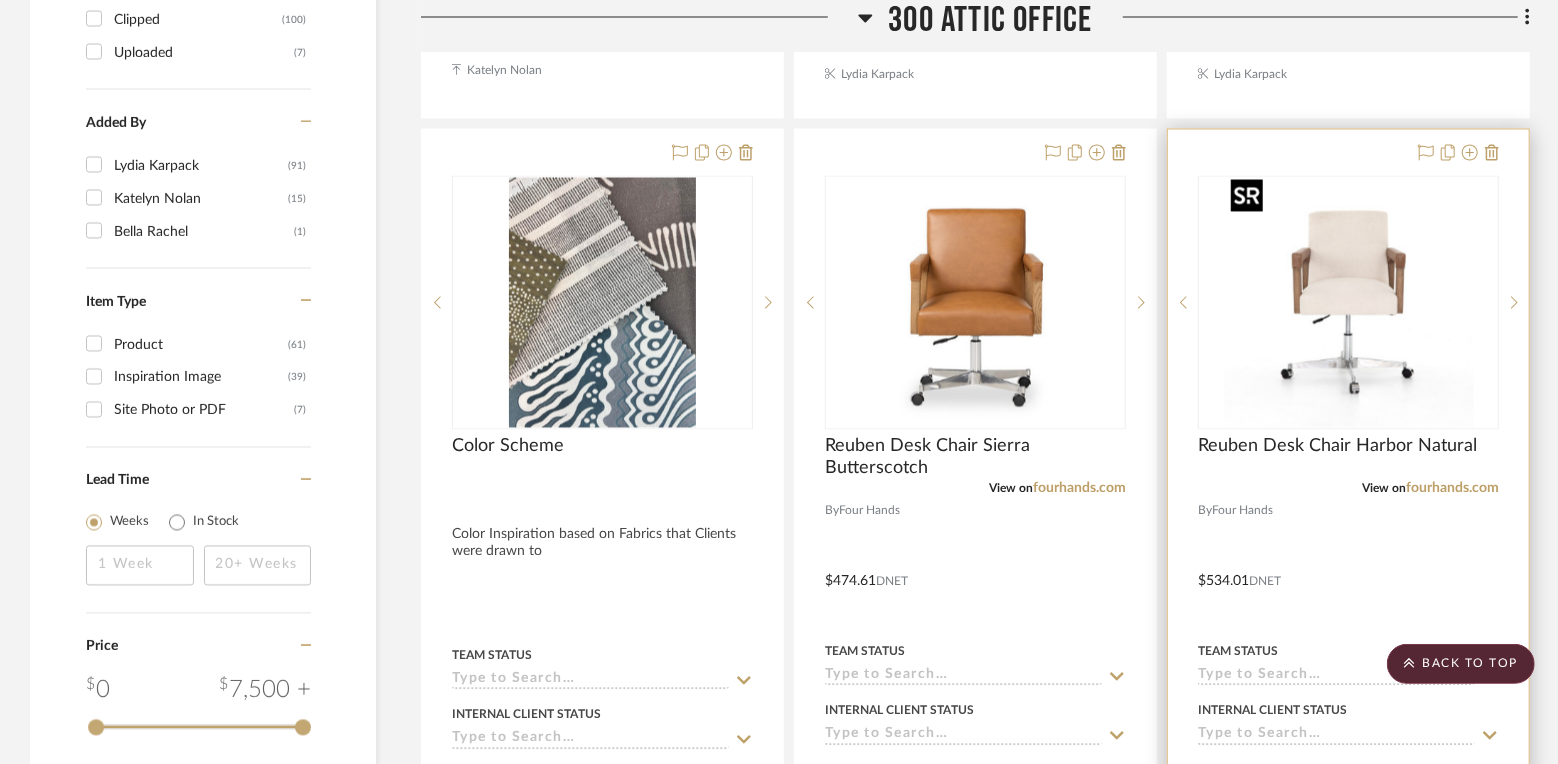 click at bounding box center [1349, 303] 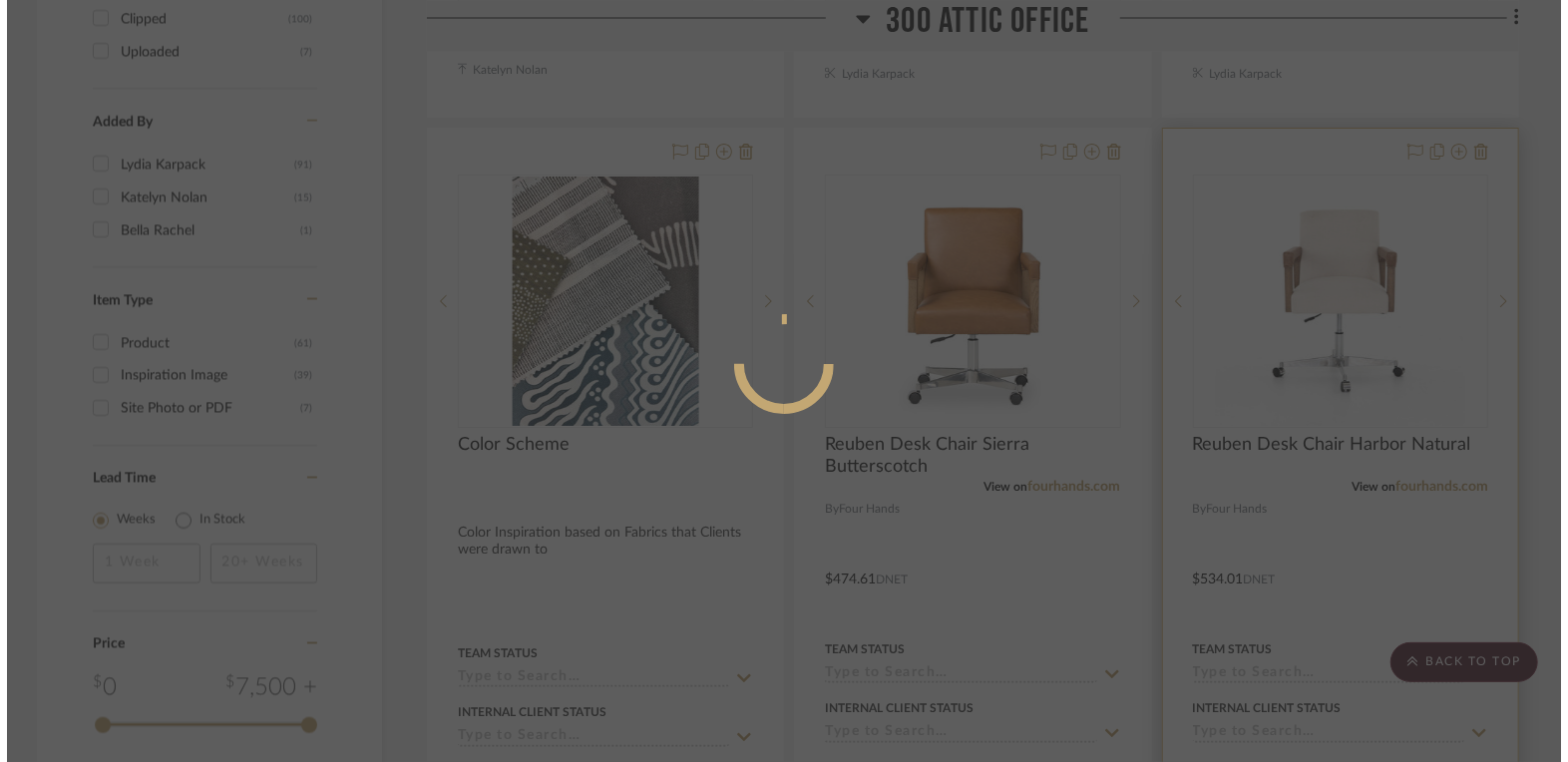 scroll, scrollTop: 0, scrollLeft: 0, axis: both 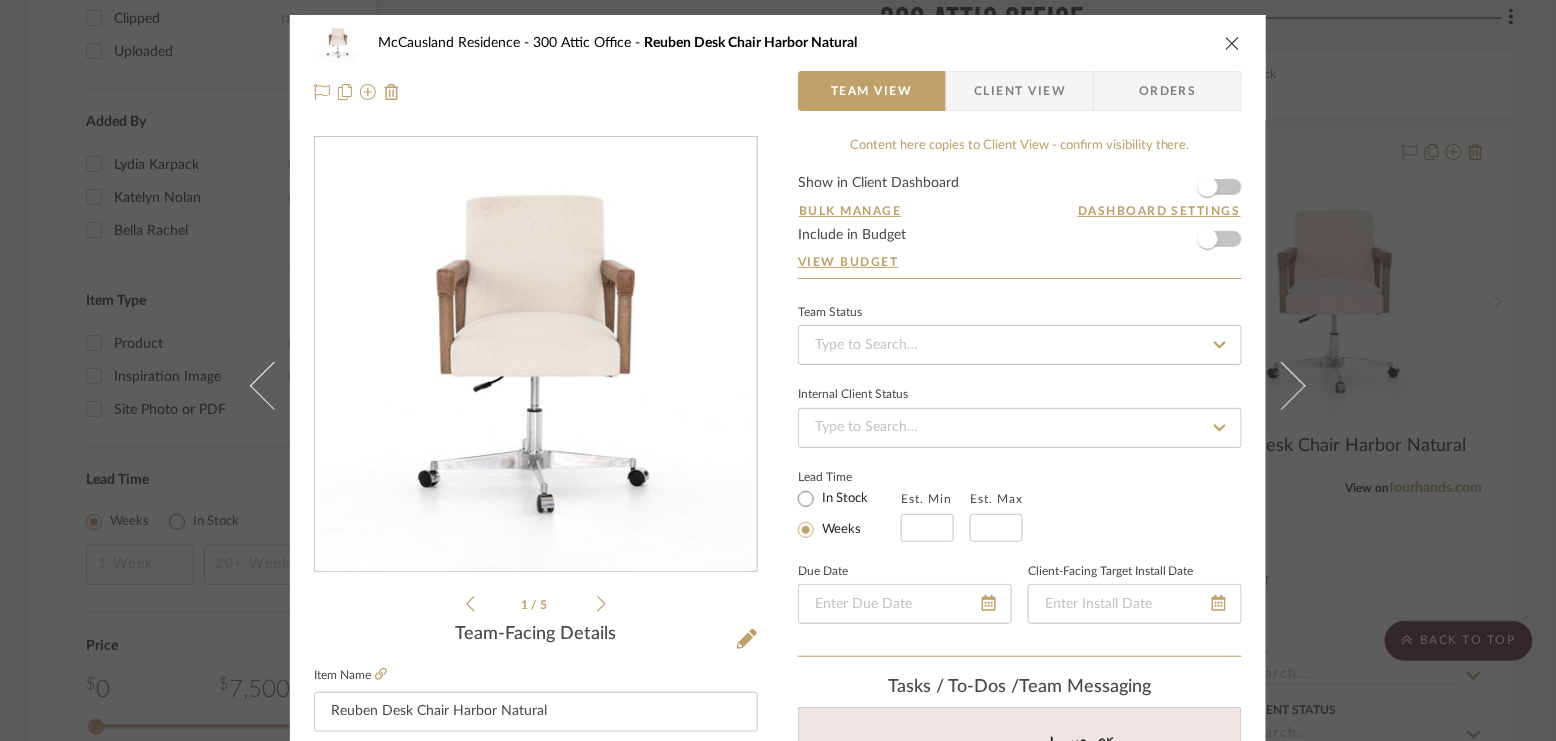 click on "McCausland Residence 300 Attic Office Reuben Desk Chair Harbor Natural Team View Client View Orders 1 / 5  Team-Facing Details   Item Name  Reuben Desk Chair Harbor Natural  Brand  Four Hands  Internal Description   Dimensions  23.75"W x 25.50"D x 32"H  Product Specifications   Reference Price   Reference Price Type  DNET  Item Costs   View Budget   Markup %  (Use "-X%" to discount) 35%  Unit Cost  $534.01  Cost Type  DNET  Client Unit Price  $720.91  Quantity  1  Unit Type  Each  Subtotal   $720.91   Tax %  0%  Total Tax   $0.00   Shipping Cost  $0.00  Ship. Markup %  0% Taxable  Total Shipping   $0.00  Total Client Price  $720.91  Your Cost  $534.01  Your Margin  $186.90  Content here copies to Client View - confirm visibility there.  Show in Client Dashboard  Bulk Manage Dashboard Settings  Include in Budget   View Budget  Team Status Internal Client Status  Lead Time  In Stock Weeks  Est. Min   Est. Max   Due Date   Client-Facing Target Install Date  Tasks / To-Dos /  team Messaging Invite Collaborator ," at bounding box center [778, 370] 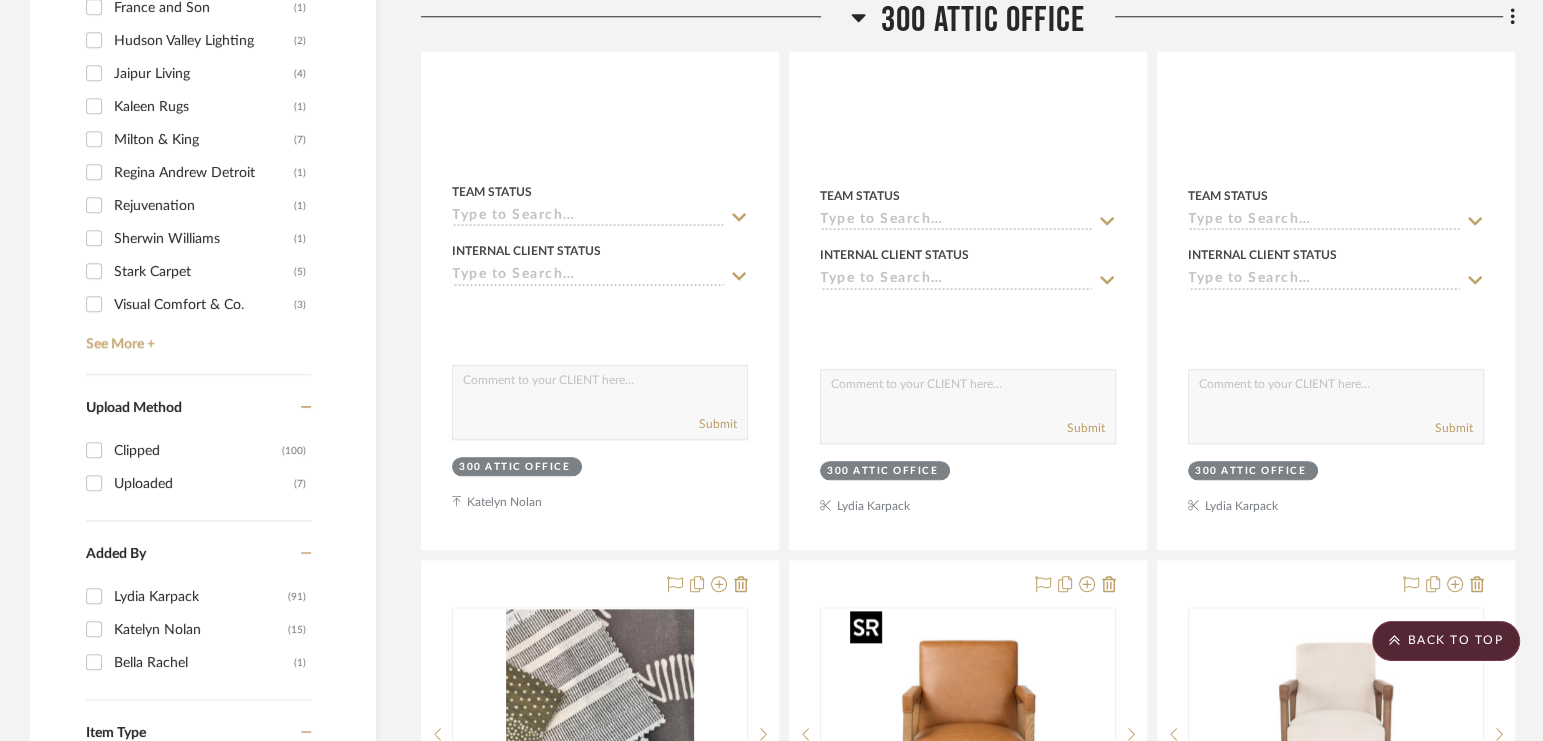 scroll, scrollTop: 1023, scrollLeft: 0, axis: vertical 